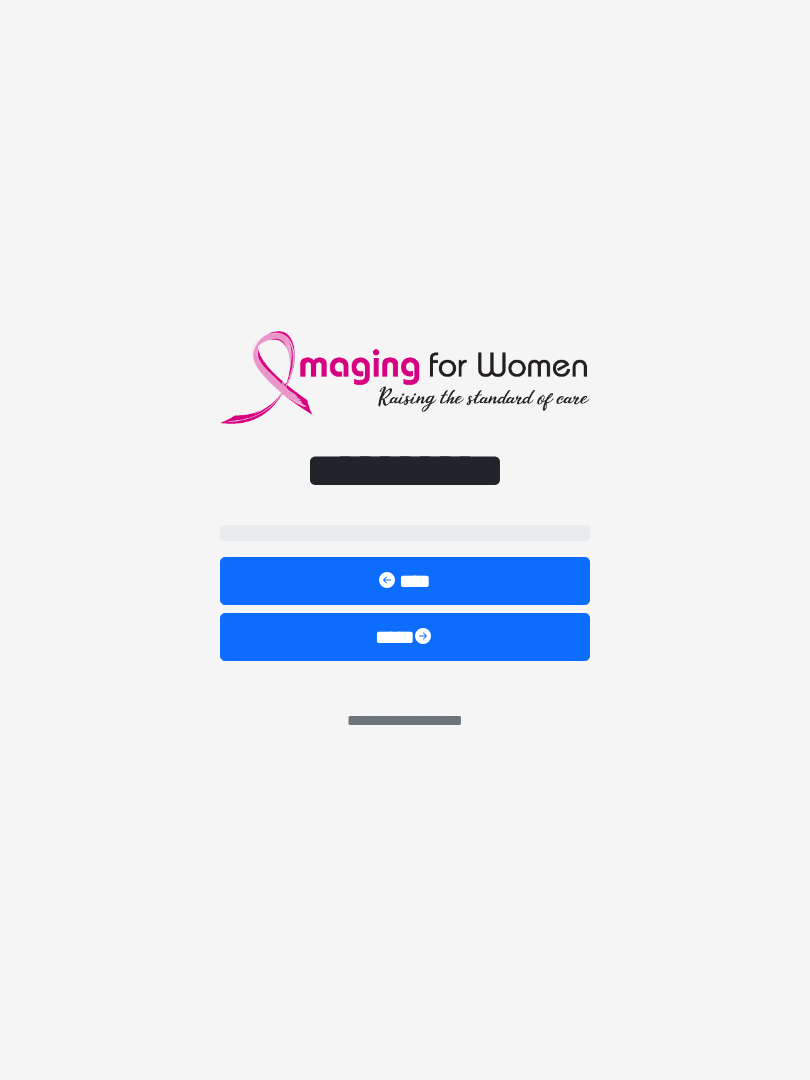 scroll, scrollTop: 0, scrollLeft: 0, axis: both 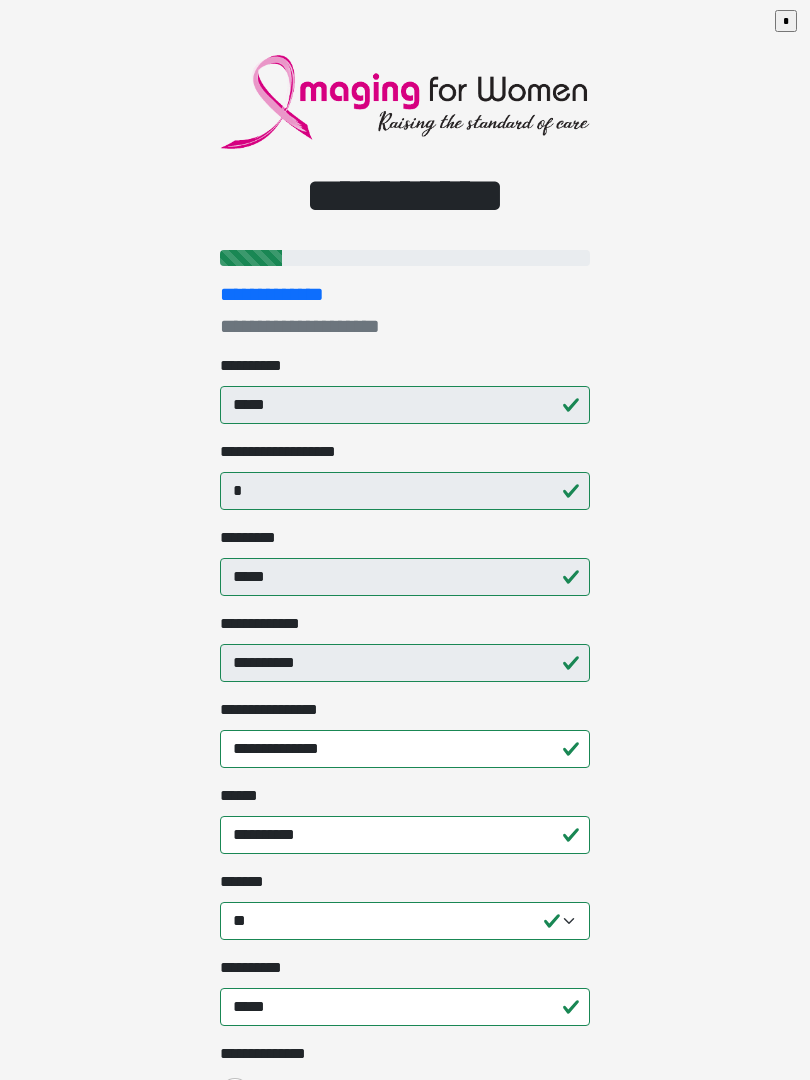 click on "**********" at bounding box center [405, 540] 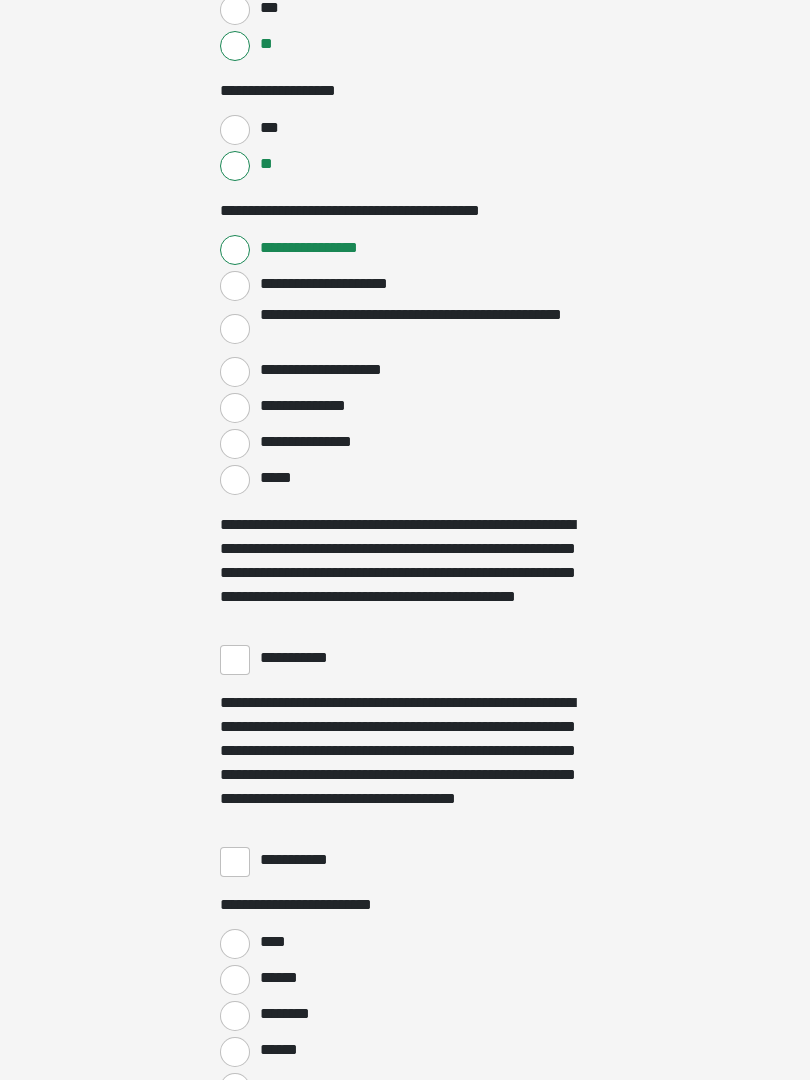 scroll, scrollTop: 3205, scrollLeft: 0, axis: vertical 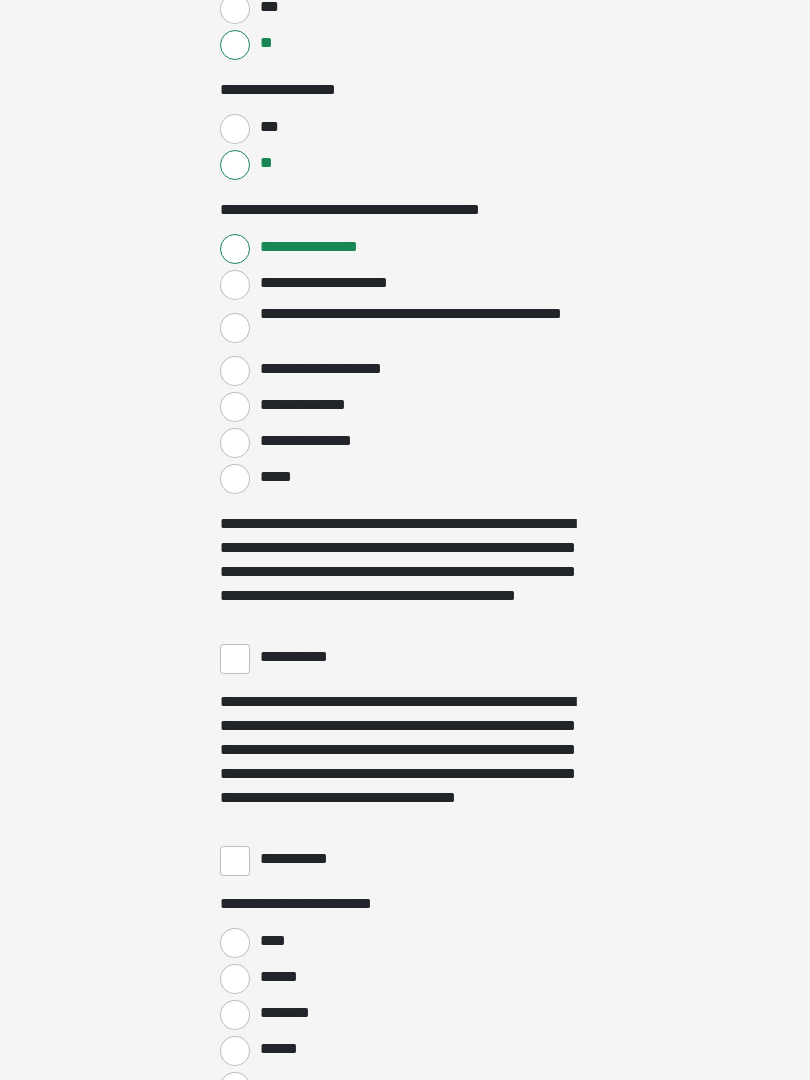 click on "**********" at bounding box center (235, 660) 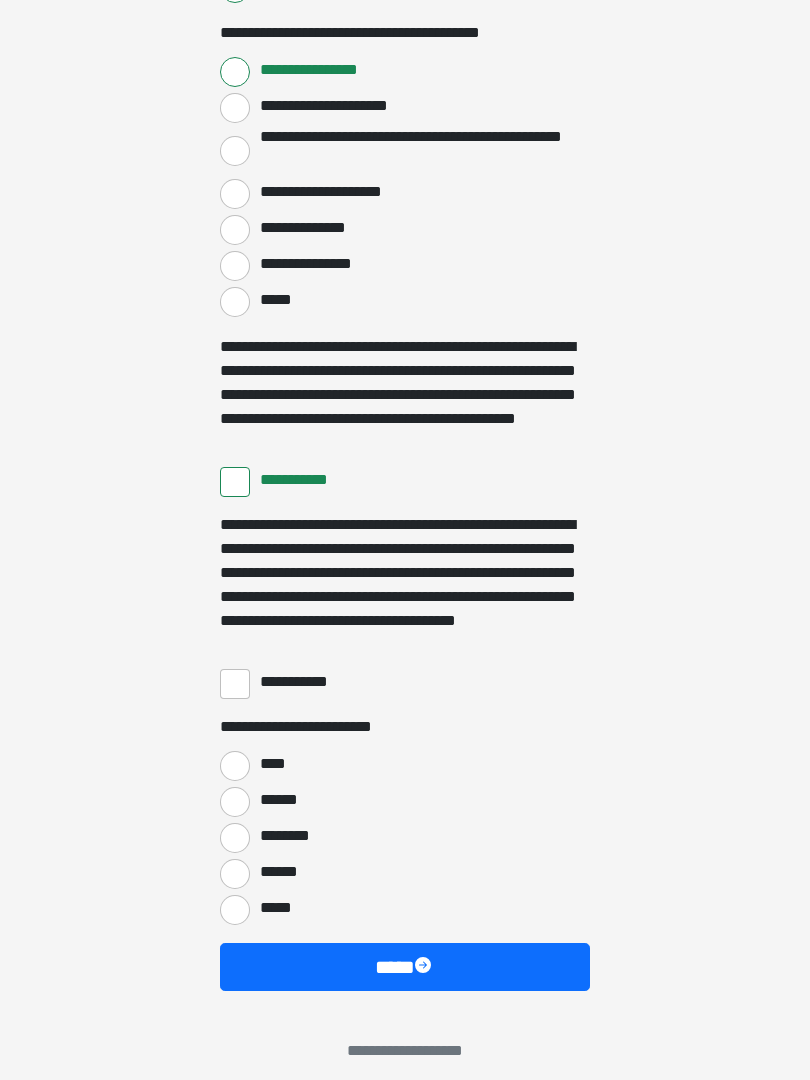 scroll, scrollTop: 3397, scrollLeft: 0, axis: vertical 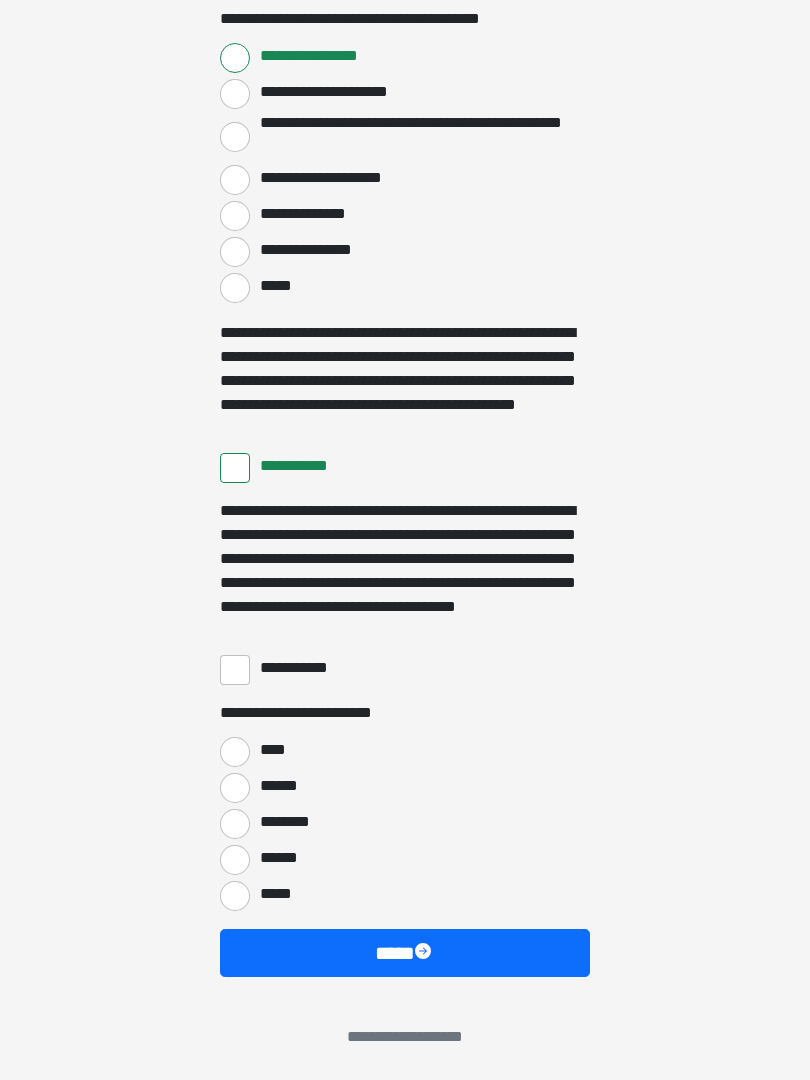click on "**********" at bounding box center [235, 670] 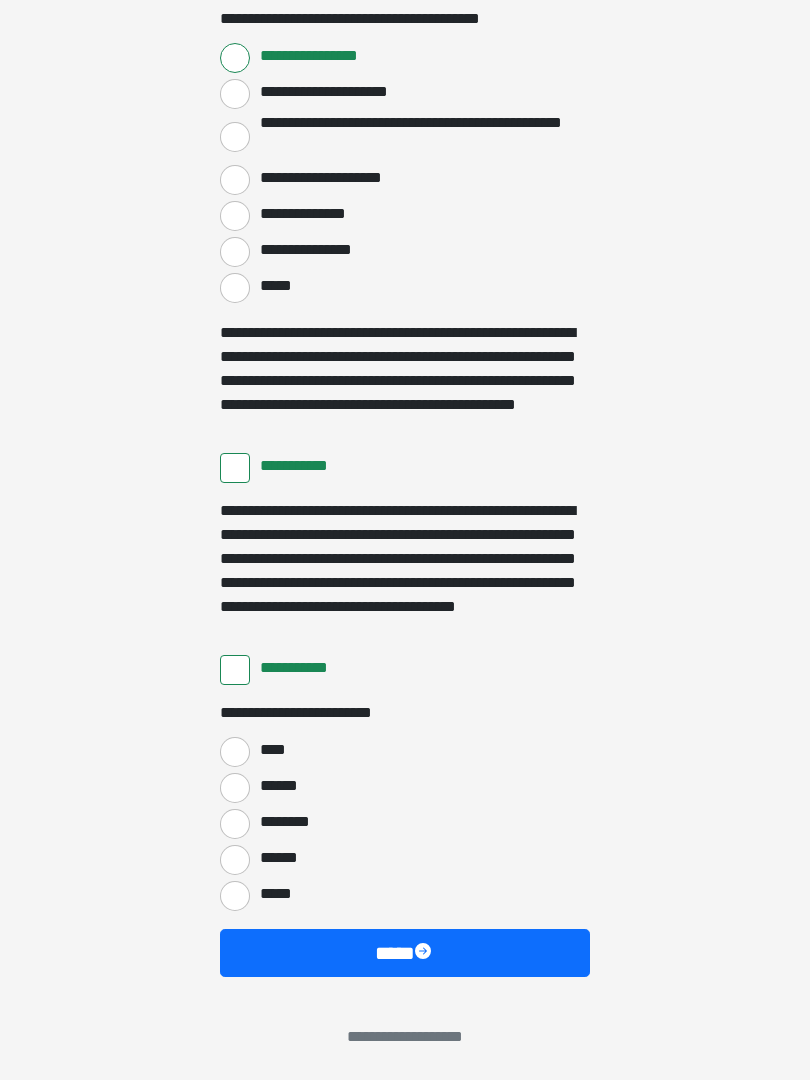 click on "****" at bounding box center (235, 752) 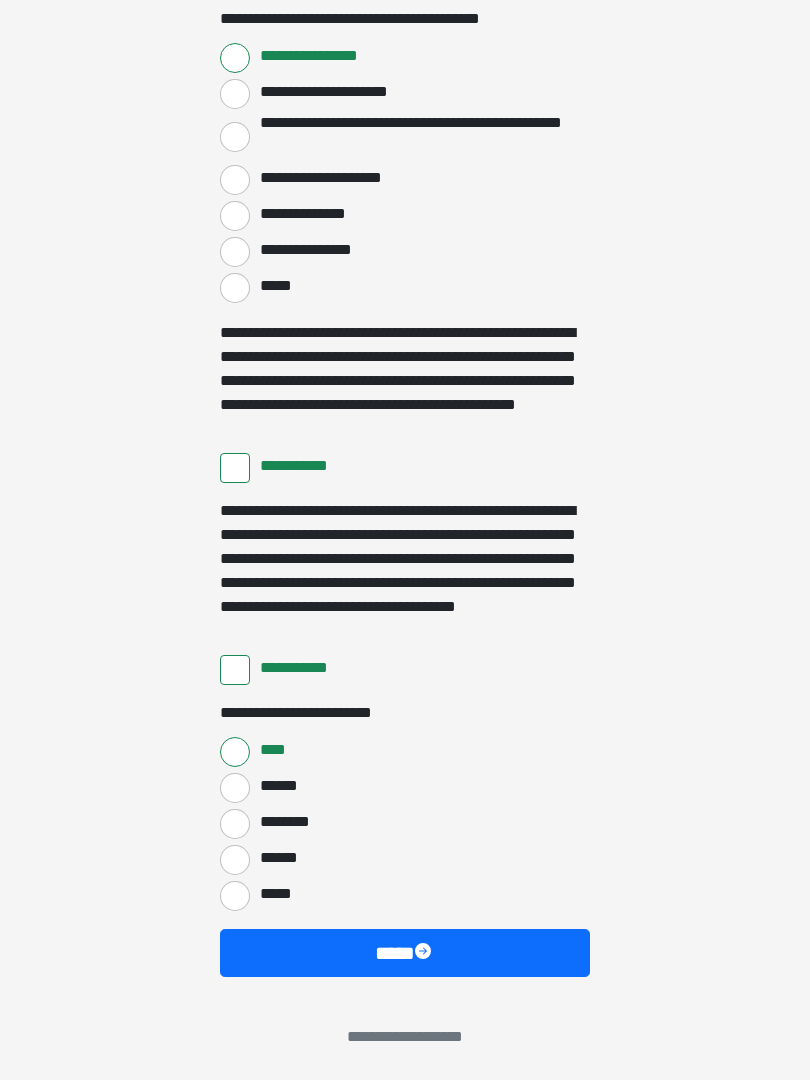 click at bounding box center (425, 953) 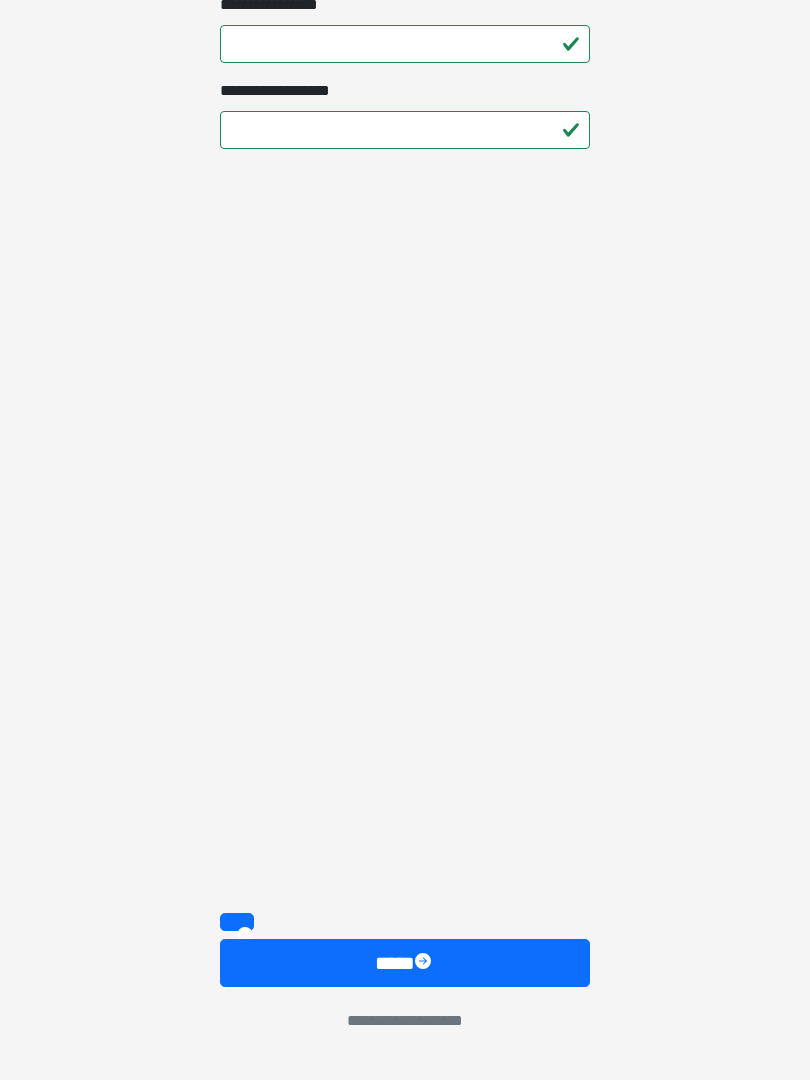 scroll, scrollTop: 2833, scrollLeft: 0, axis: vertical 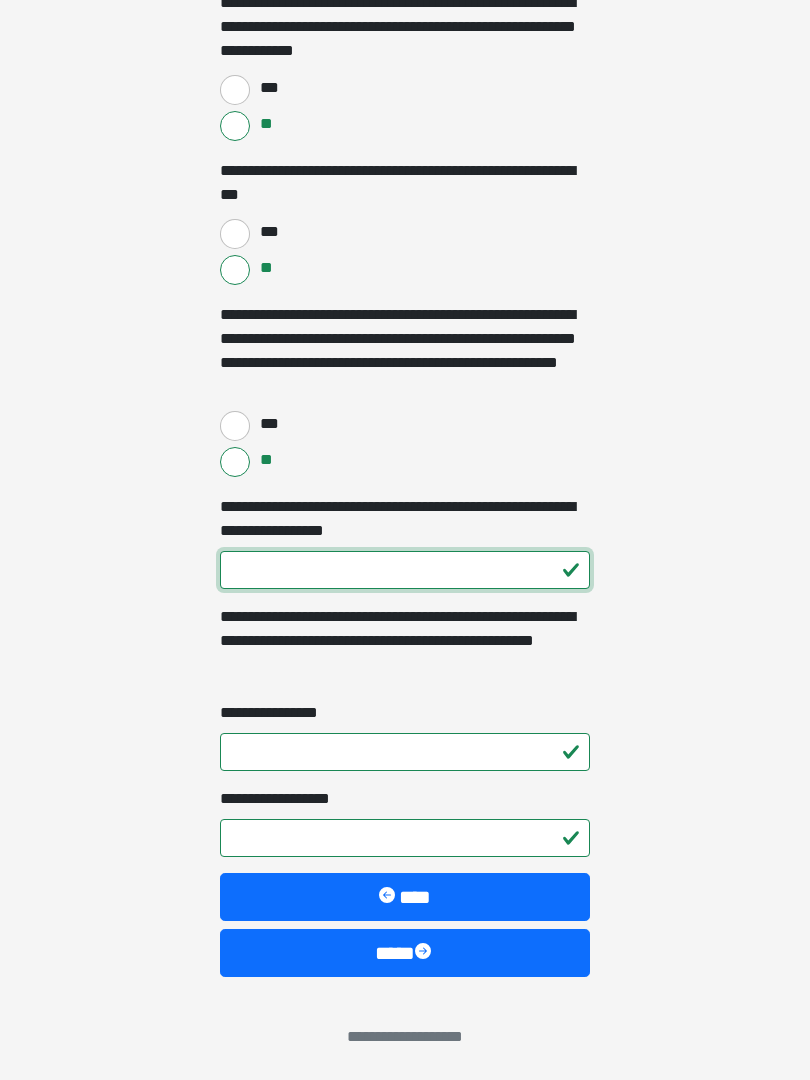 click on "**********" at bounding box center [405, 570] 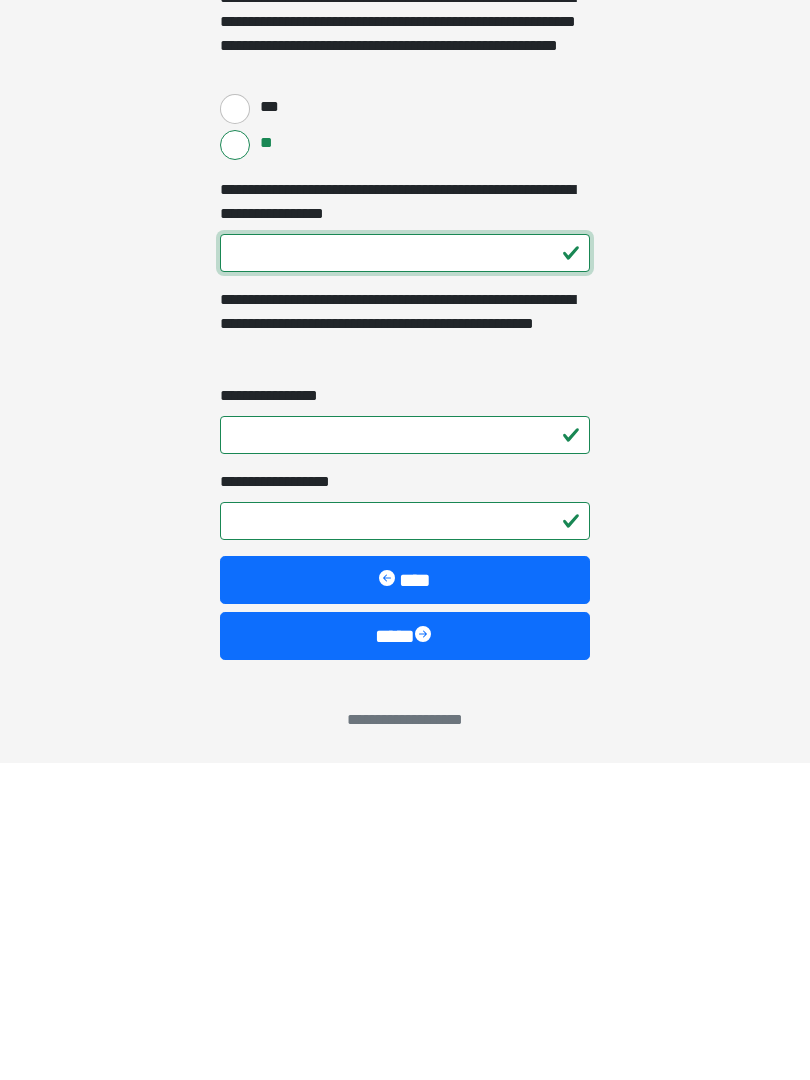 type on "***" 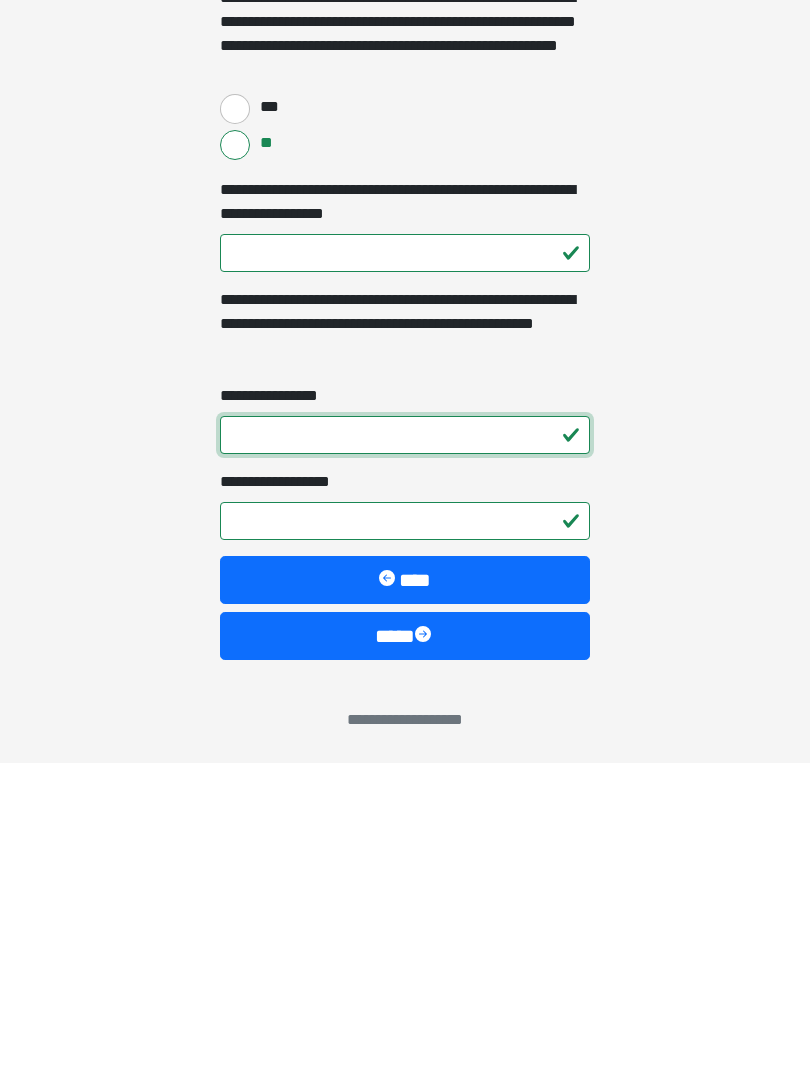 click on "**********" at bounding box center (405, 752) 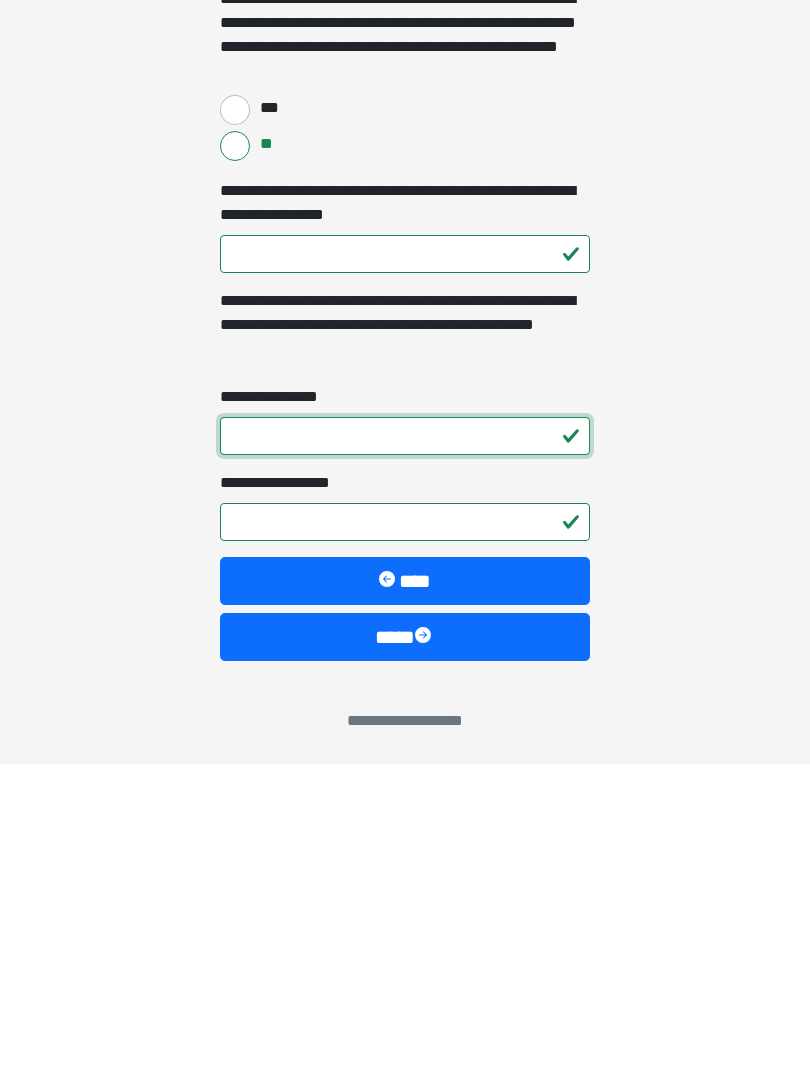 type on "*" 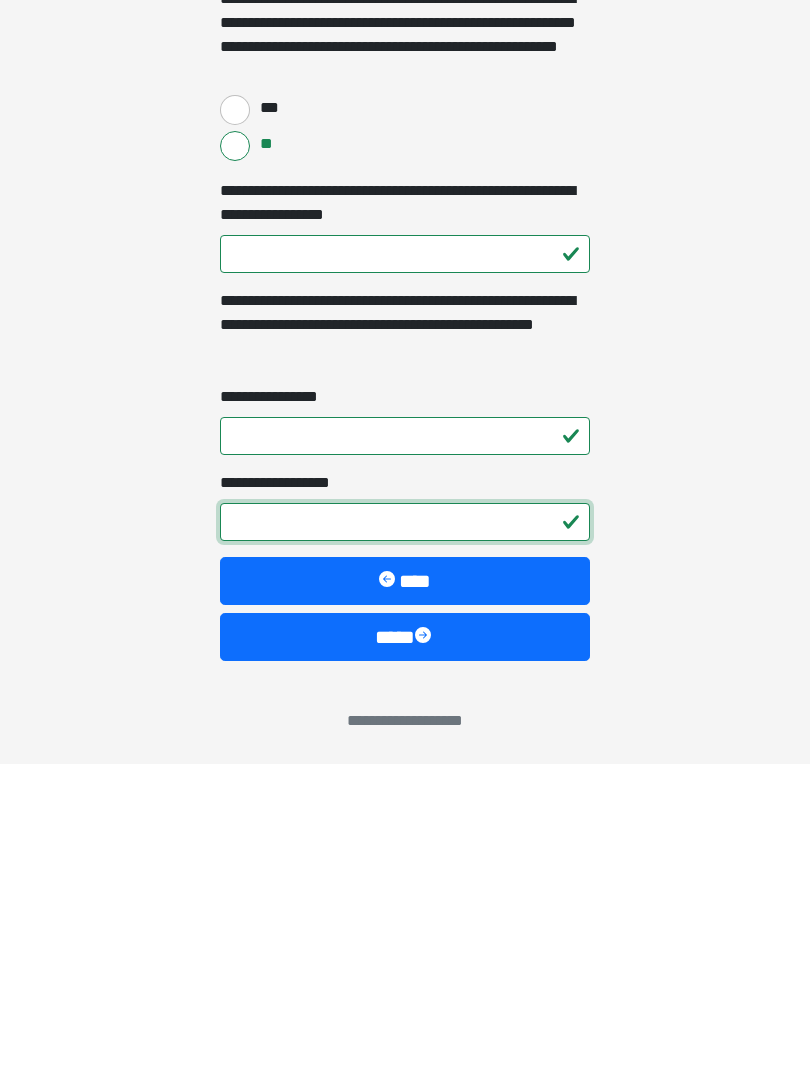 click on "**********" at bounding box center (405, 838) 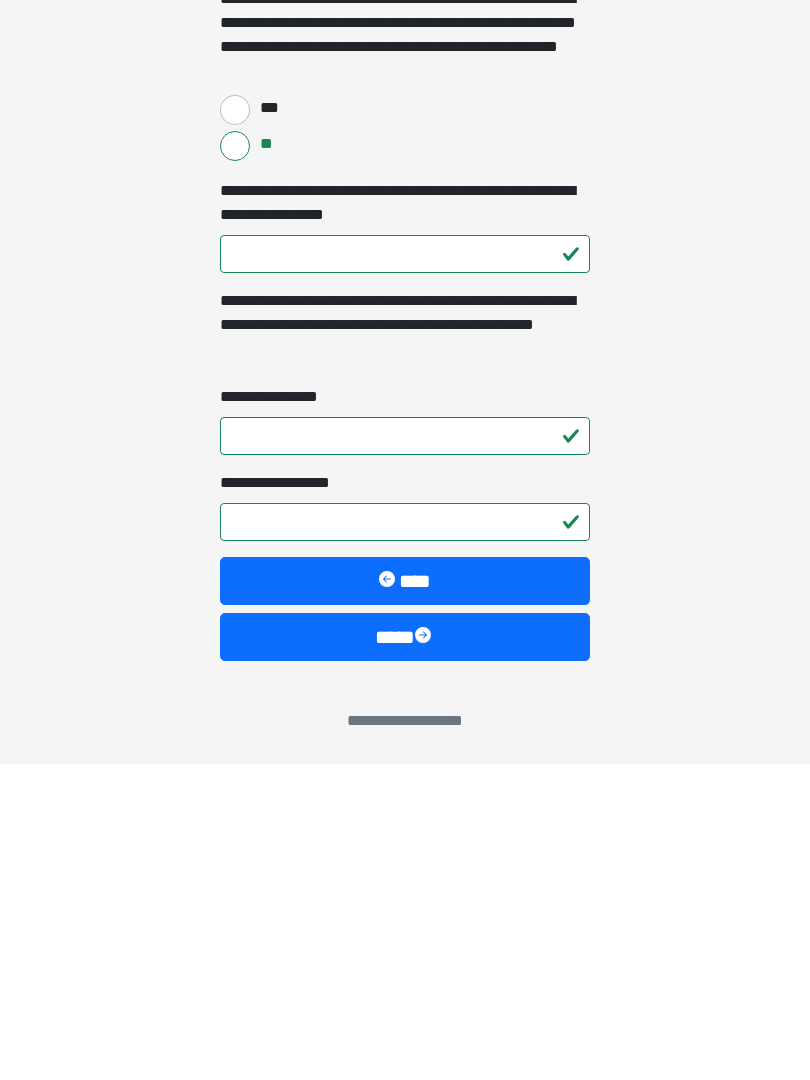 click on "****" at bounding box center (405, 953) 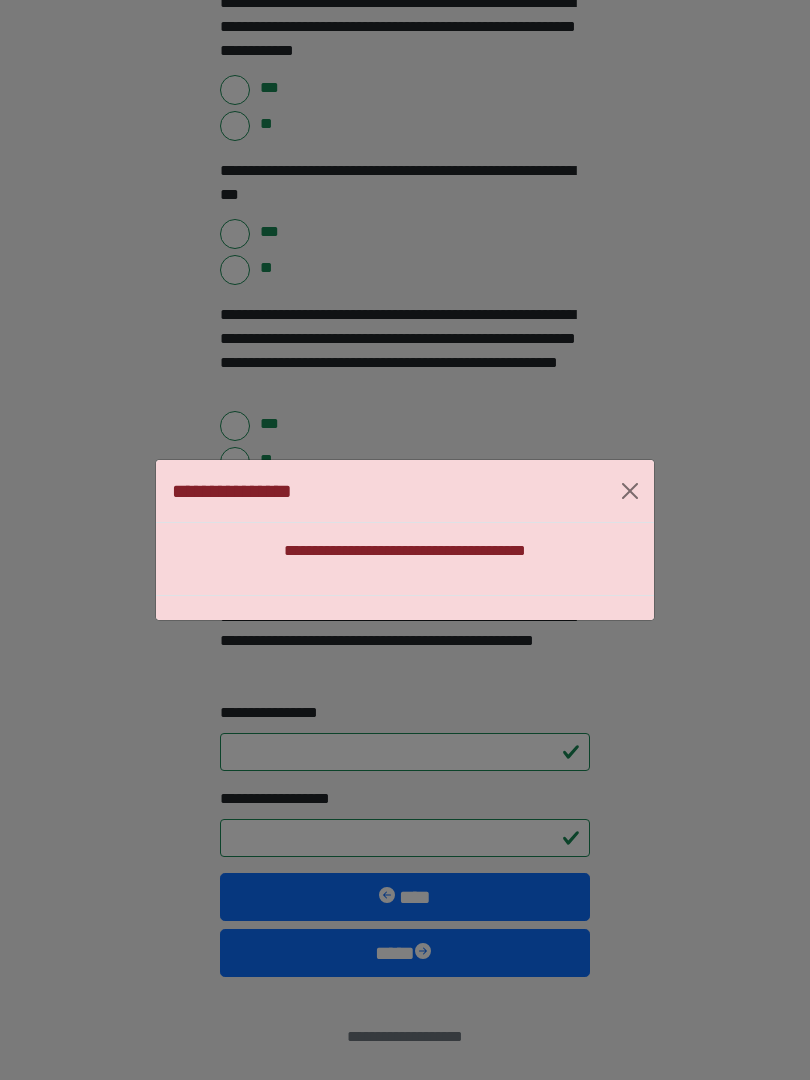 click at bounding box center (630, 491) 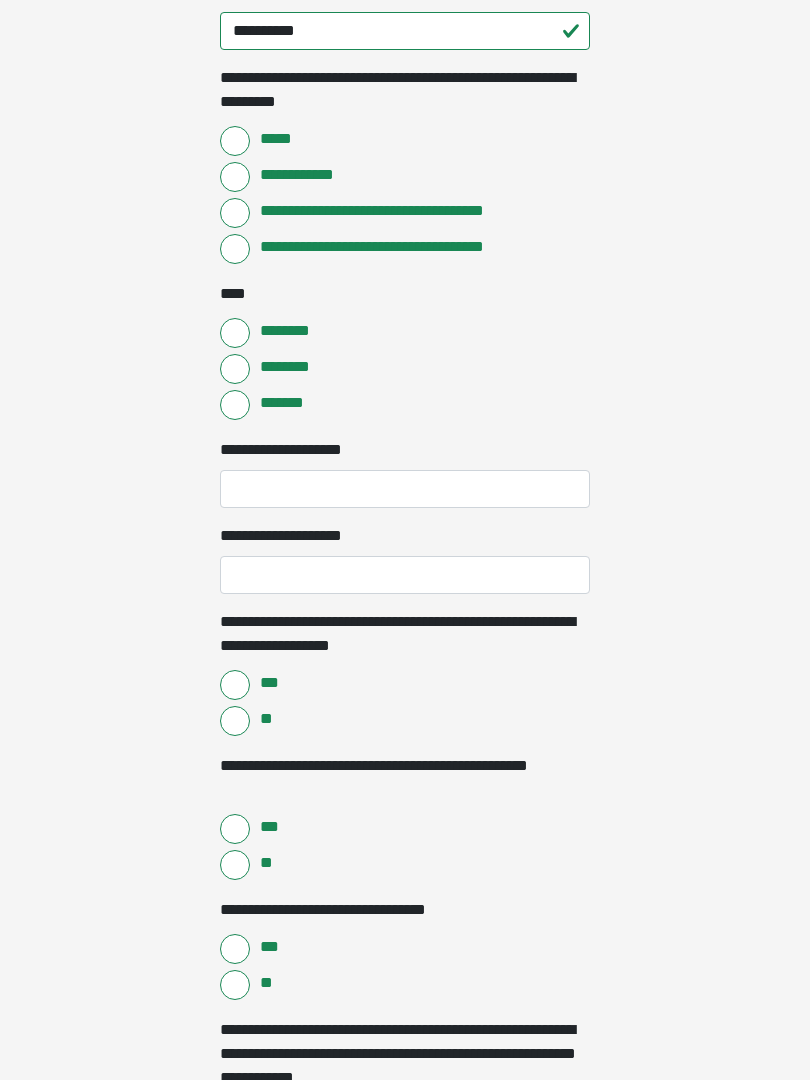 scroll, scrollTop: 1806, scrollLeft: 0, axis: vertical 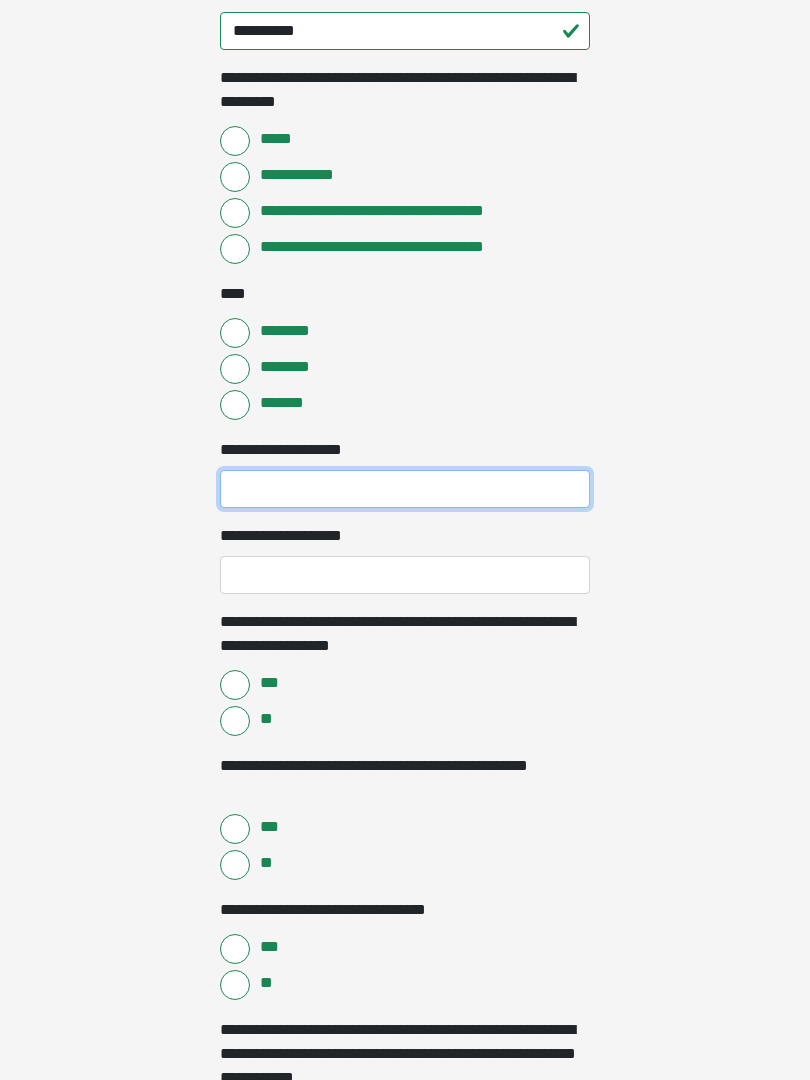 click on "**********" at bounding box center [405, 489] 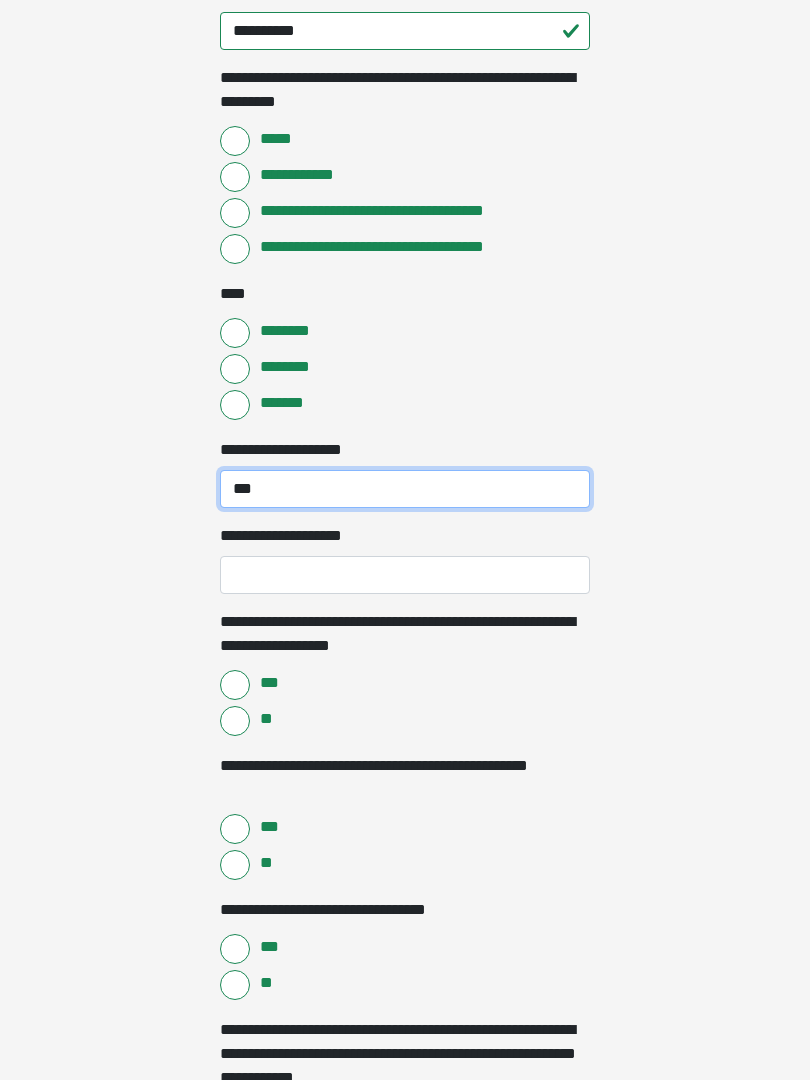 type on "***" 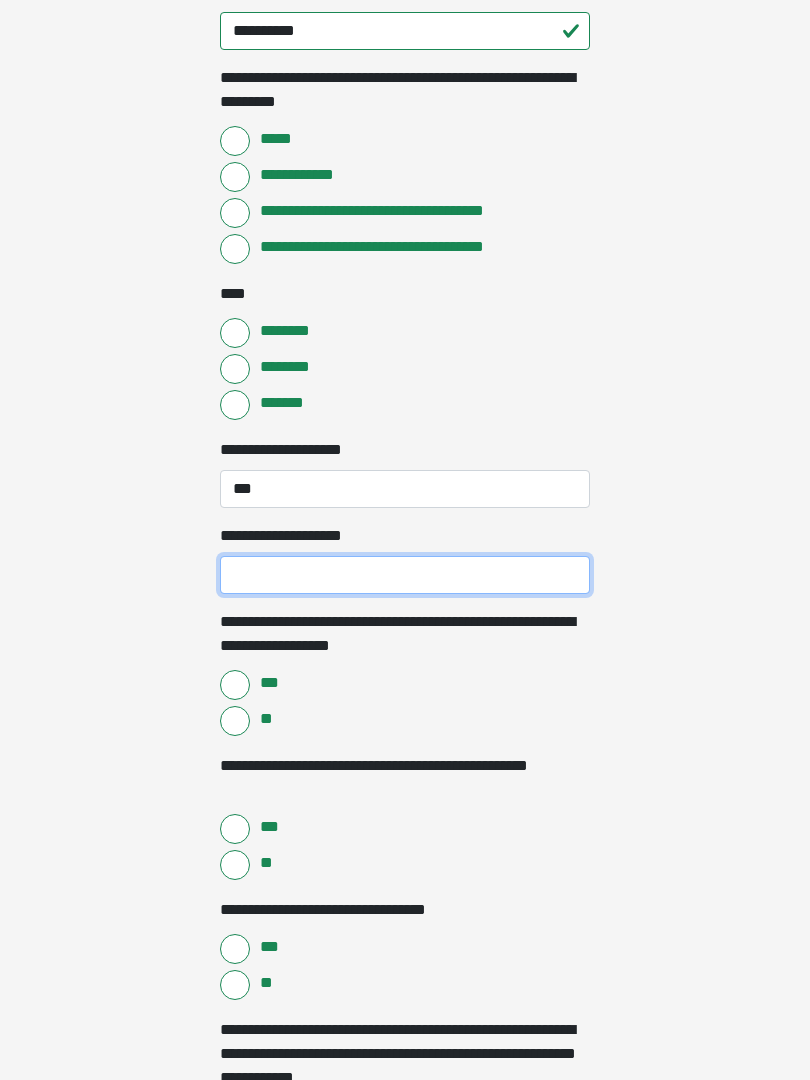 click on "**********" at bounding box center (405, 575) 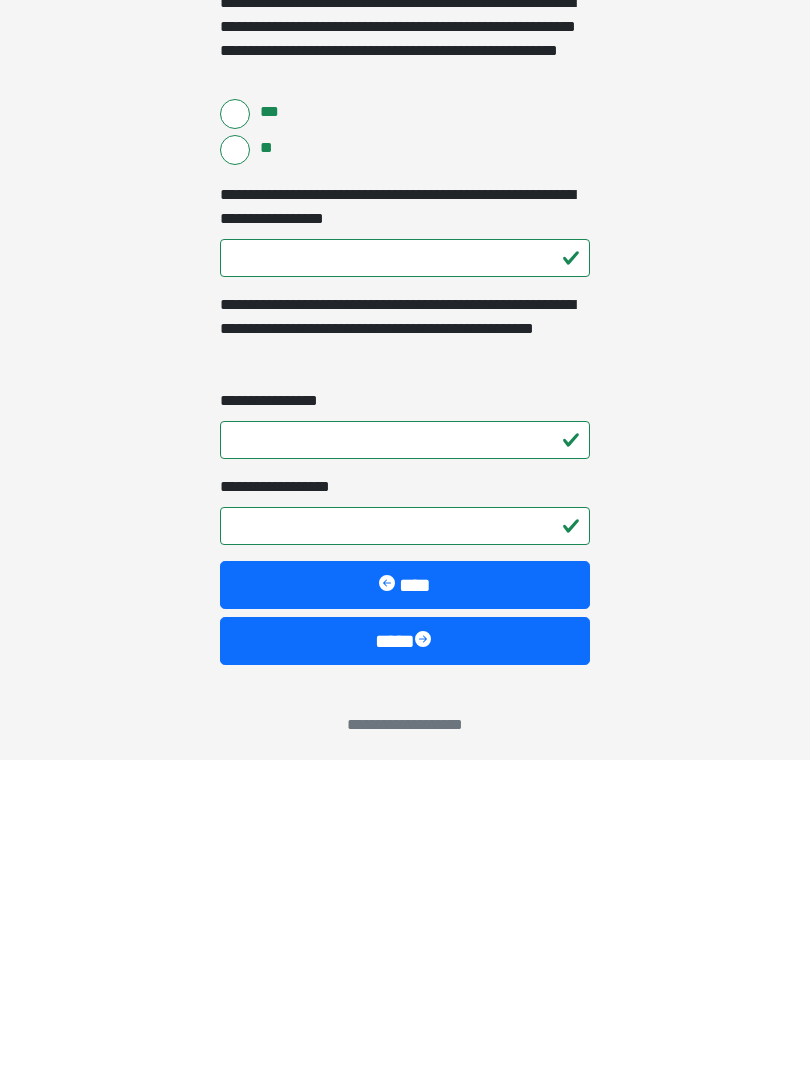 scroll, scrollTop: 2833, scrollLeft: 0, axis: vertical 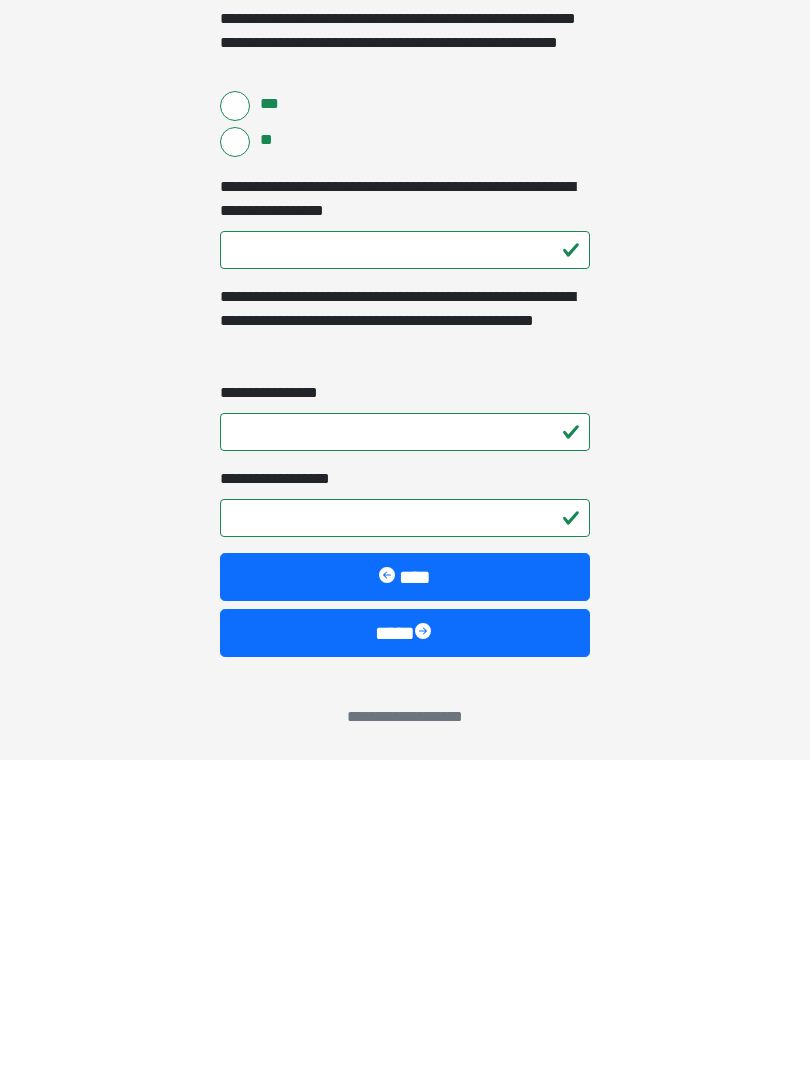 type on "***" 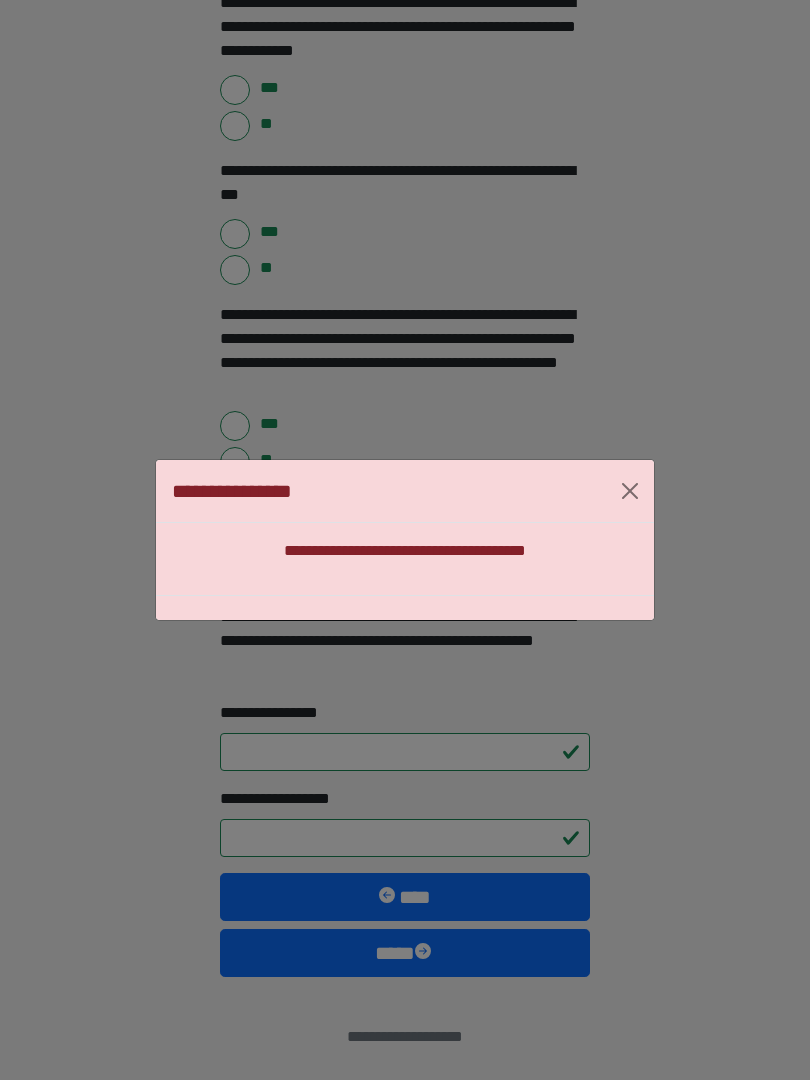 click at bounding box center [630, 491] 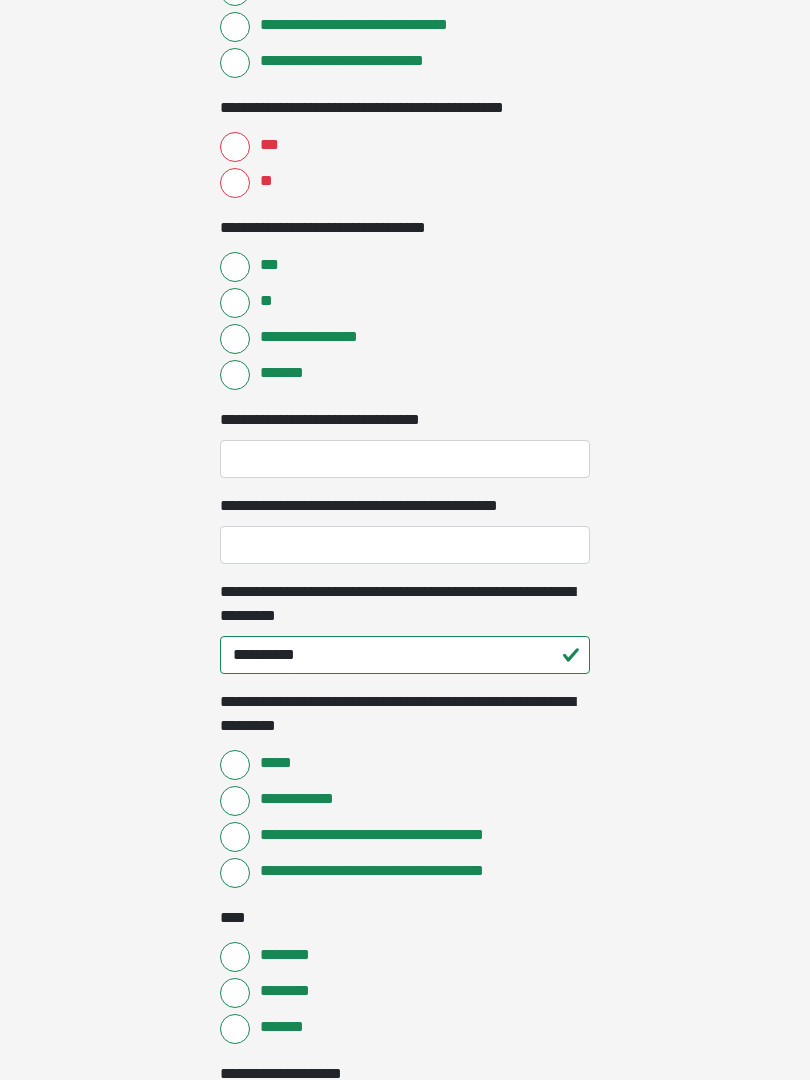 scroll, scrollTop: 1182, scrollLeft: 0, axis: vertical 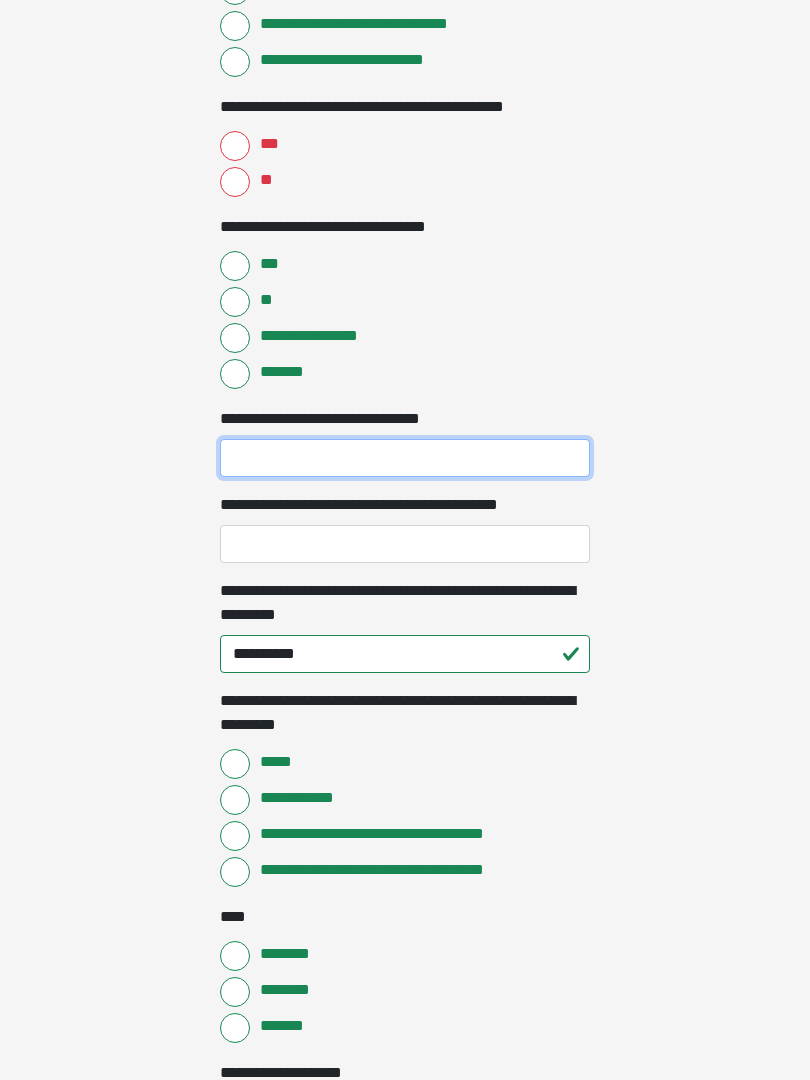 click on "**********" at bounding box center (405, 459) 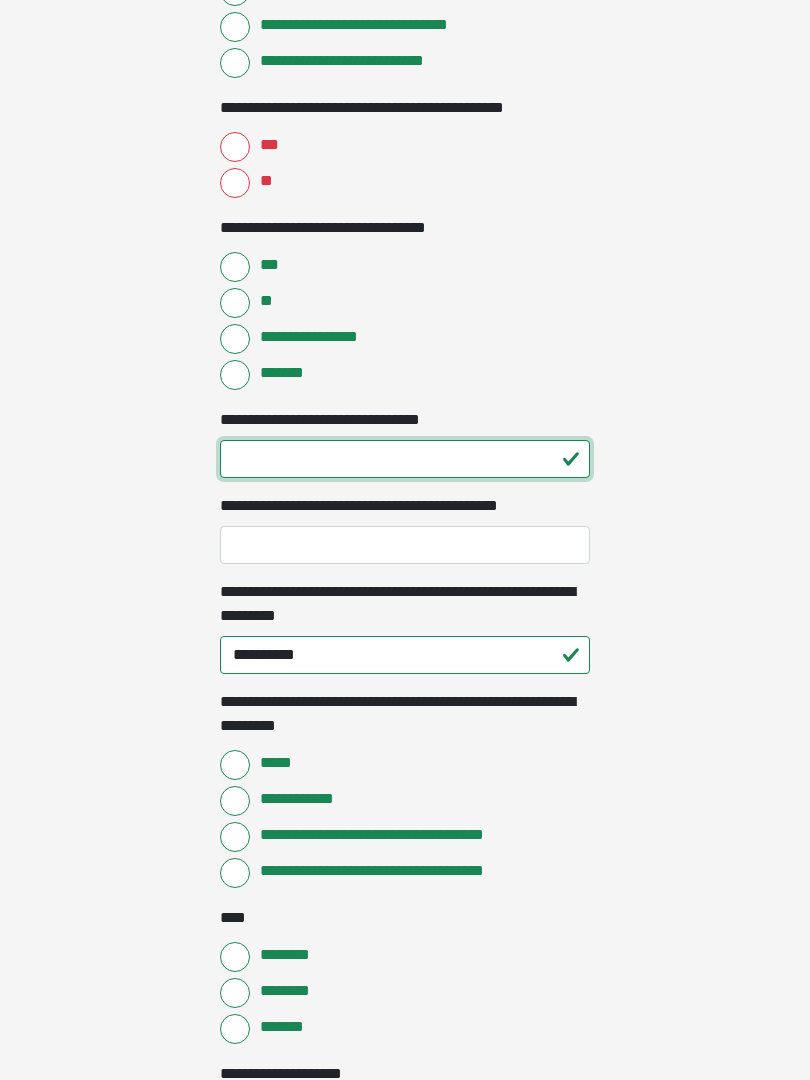 type on "**" 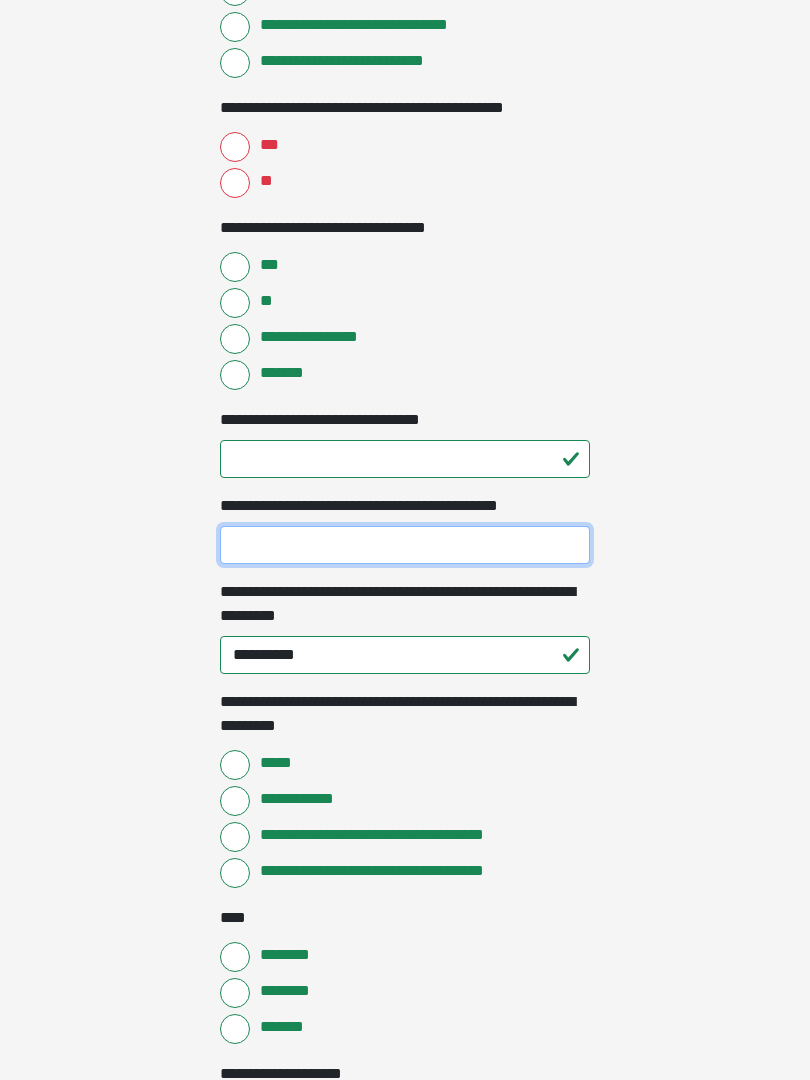 click on "**********" at bounding box center [405, 545] 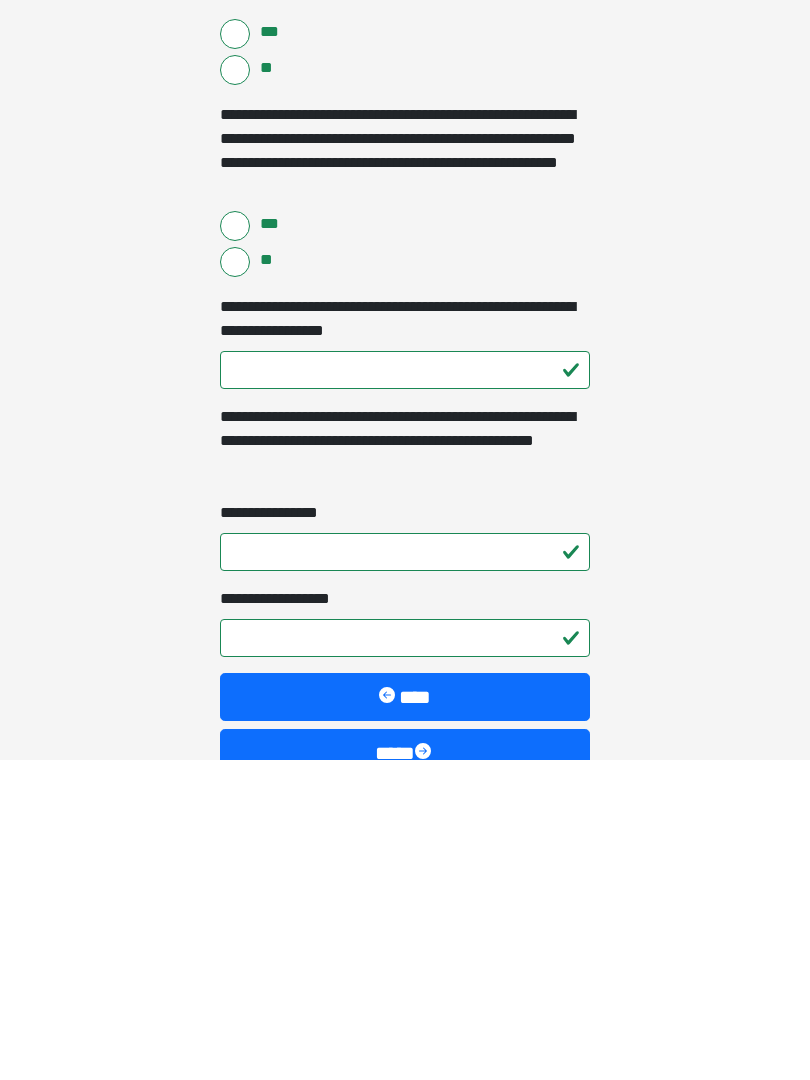 scroll, scrollTop: 2833, scrollLeft: 0, axis: vertical 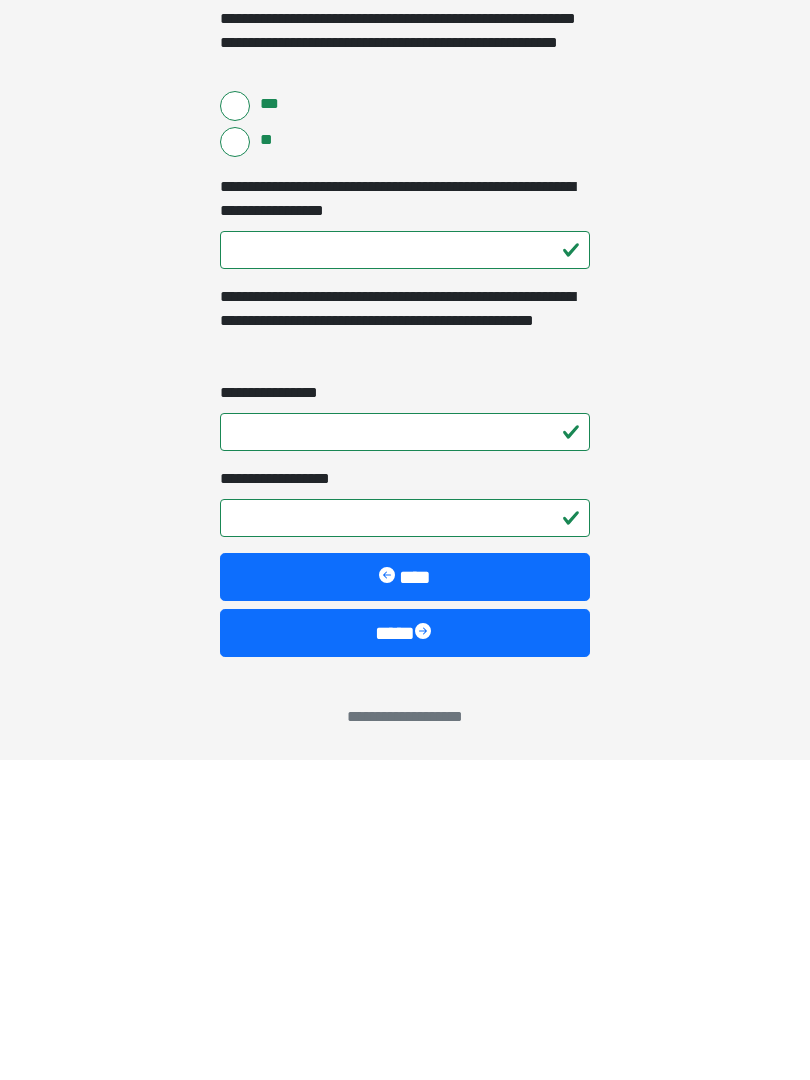 type on "**" 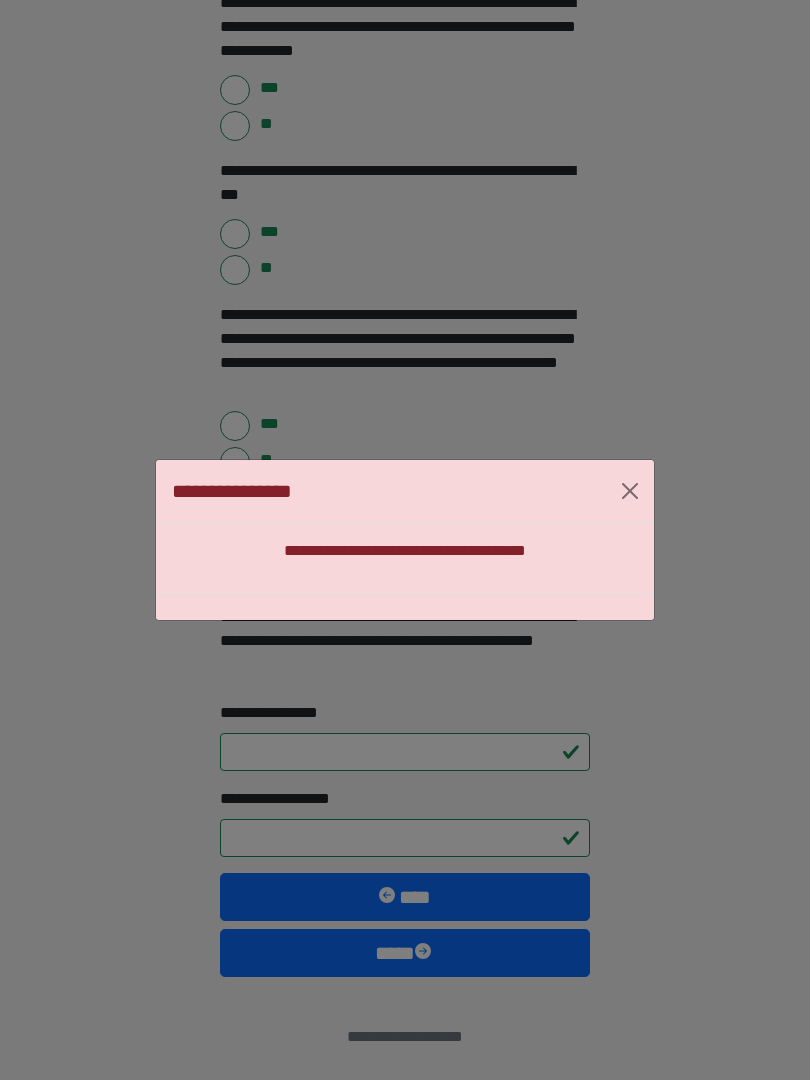 click at bounding box center (630, 491) 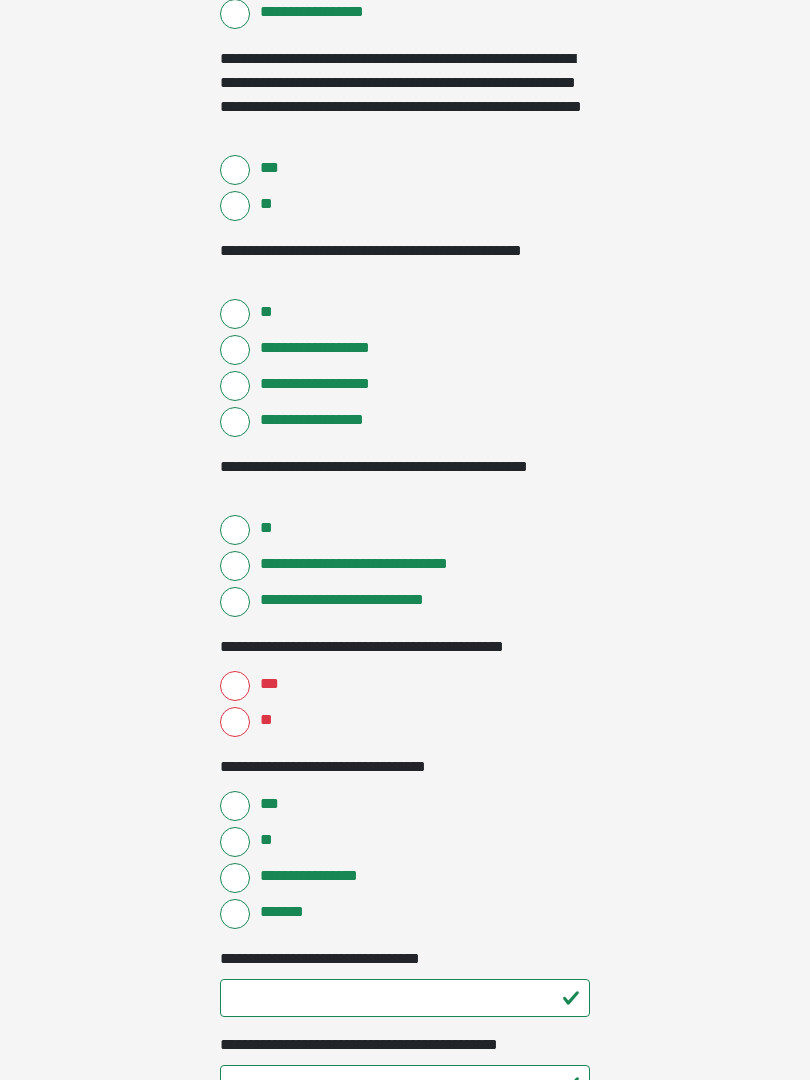 scroll, scrollTop: 643, scrollLeft: 0, axis: vertical 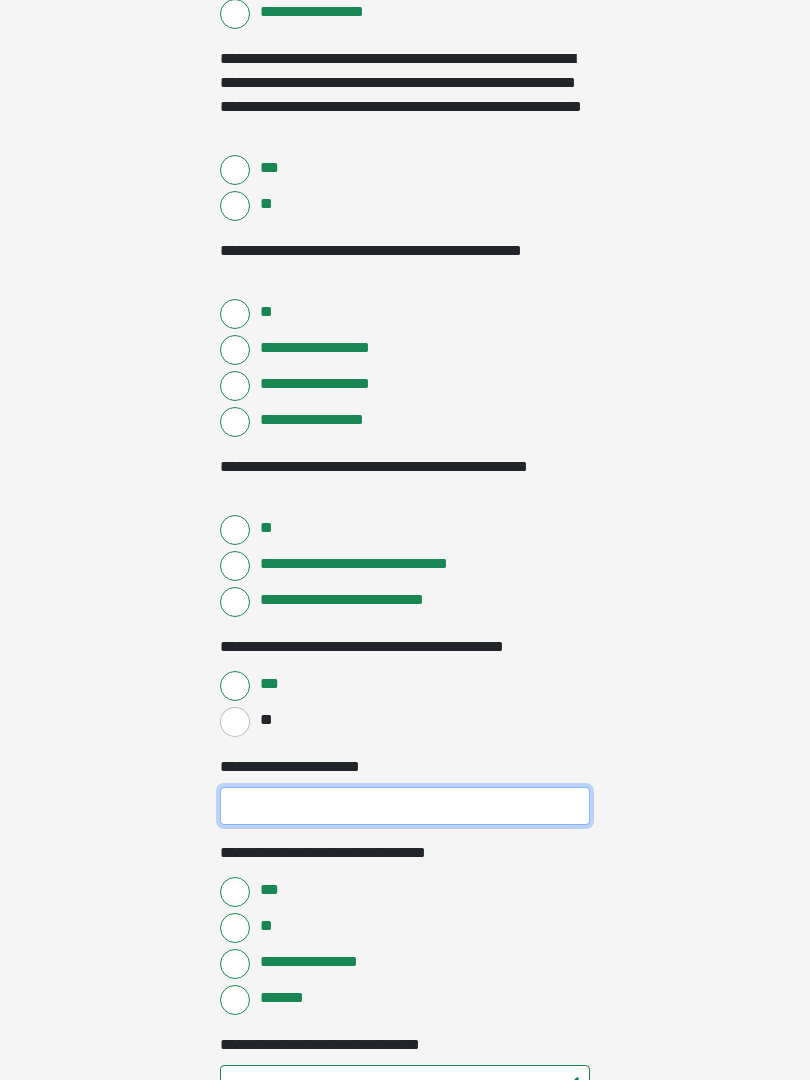 click on "**********" at bounding box center (405, 806) 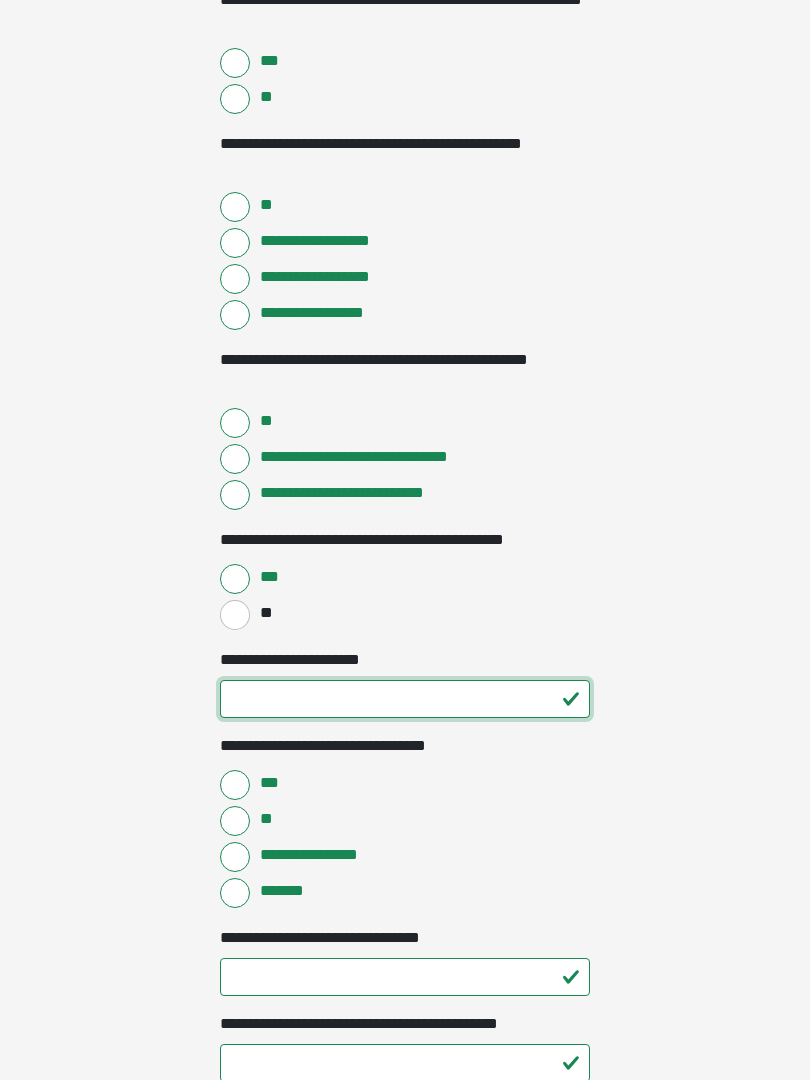 scroll, scrollTop: 750, scrollLeft: 0, axis: vertical 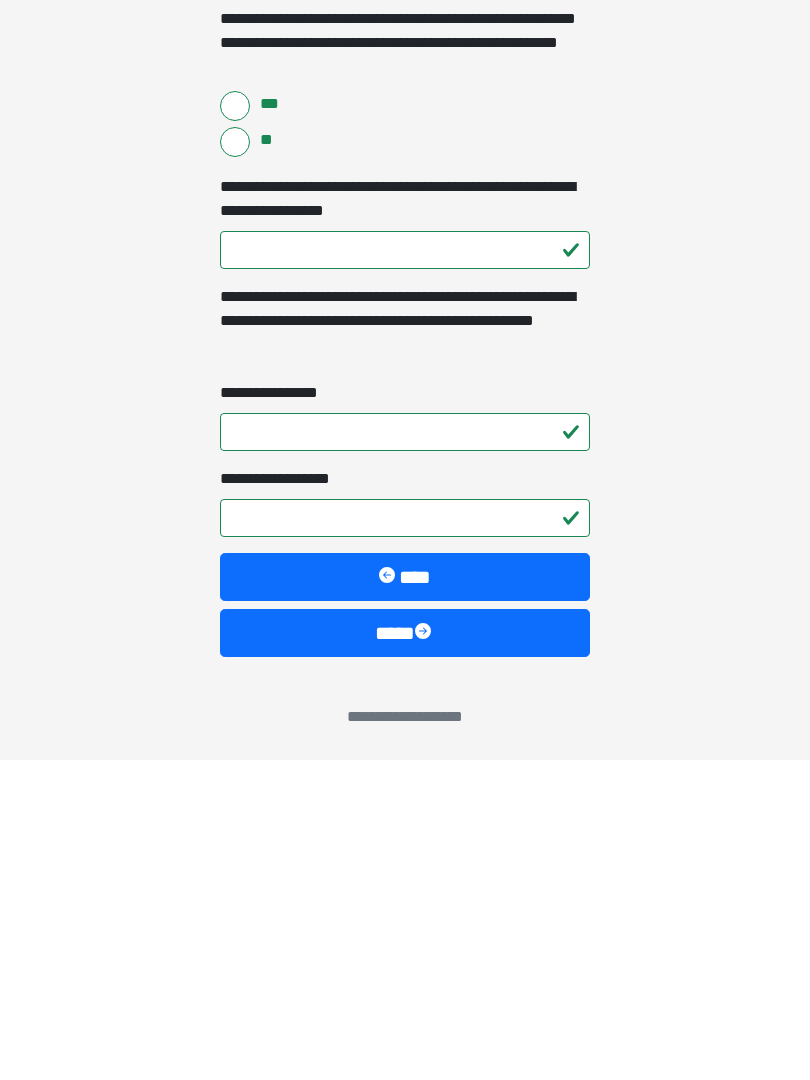click at bounding box center (425, 953) 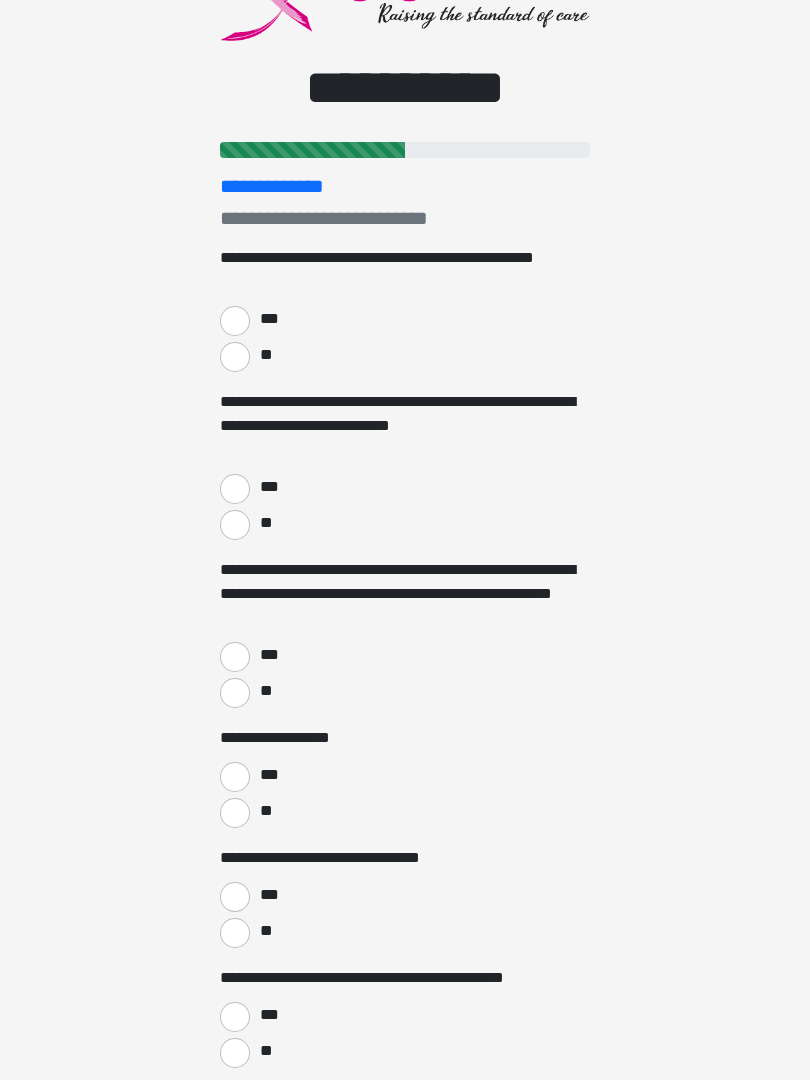 scroll, scrollTop: 0, scrollLeft: 0, axis: both 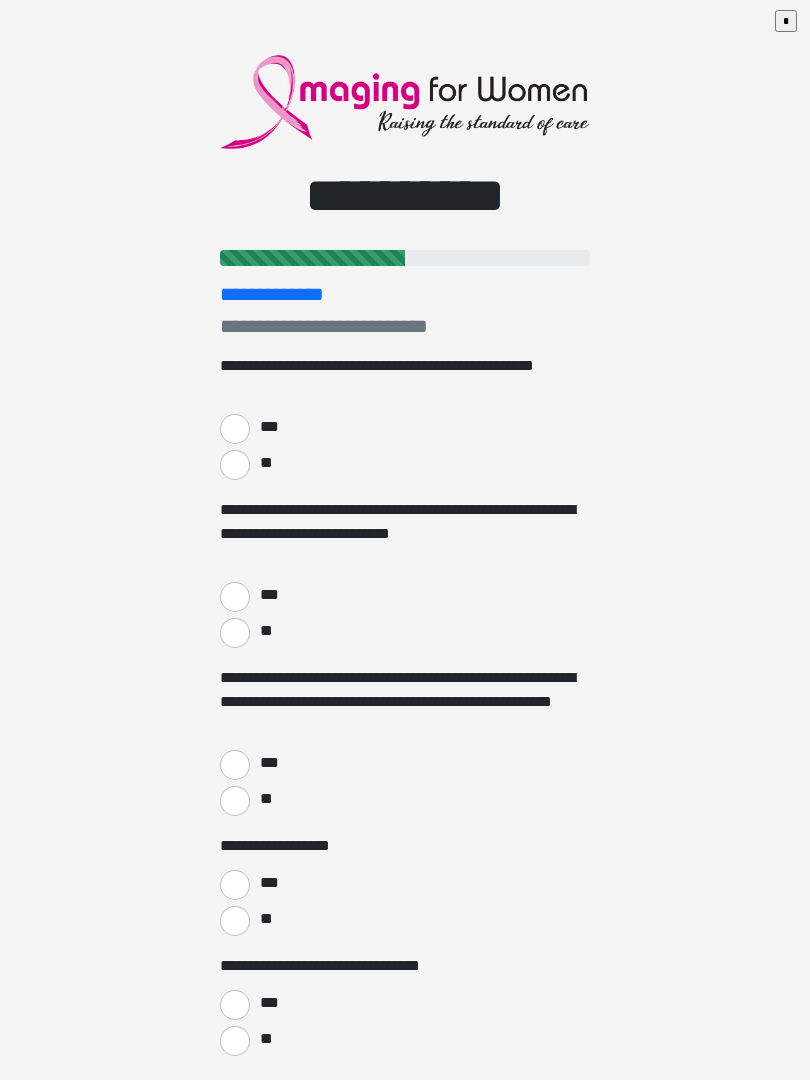 click on "**" at bounding box center [235, 465] 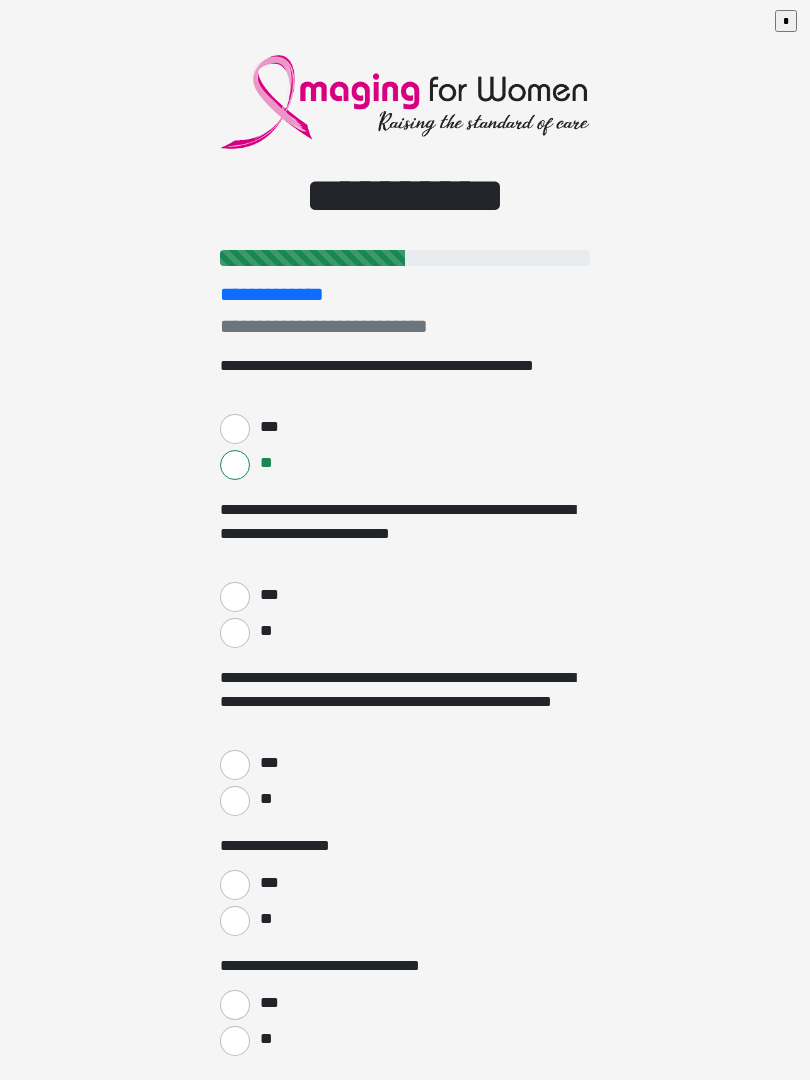 click on "**" at bounding box center (235, 633) 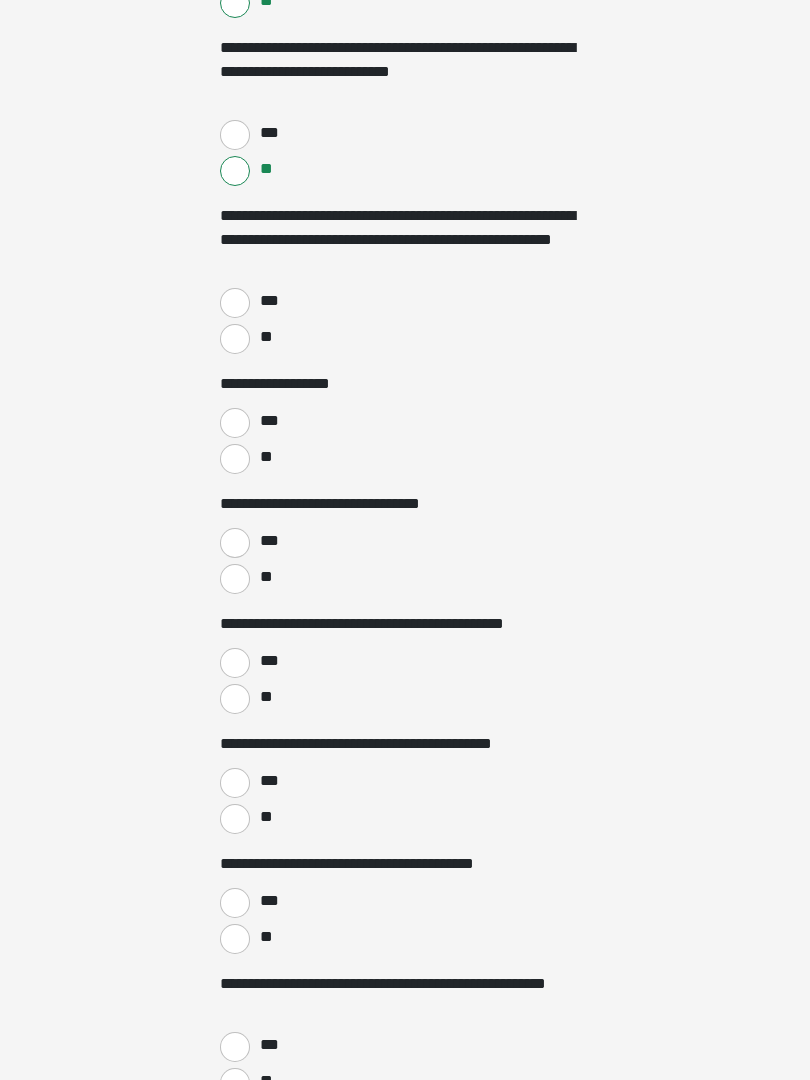 scroll, scrollTop: 462, scrollLeft: 0, axis: vertical 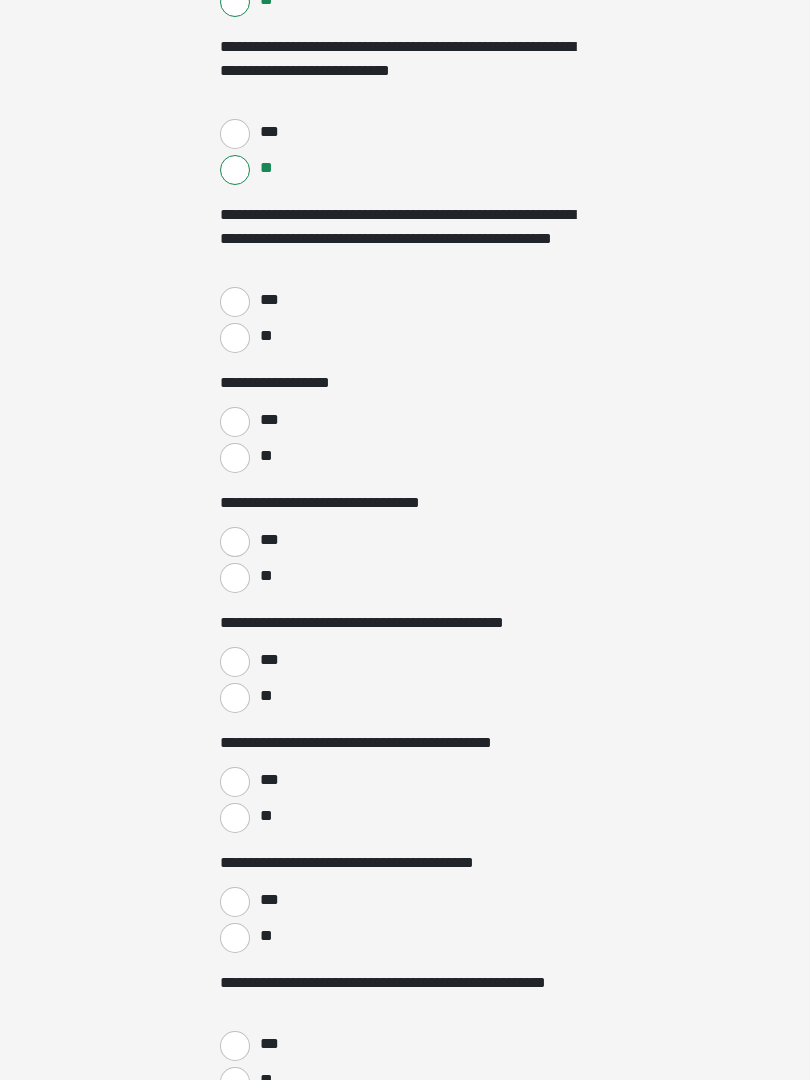 click on "**" at bounding box center (235, 339) 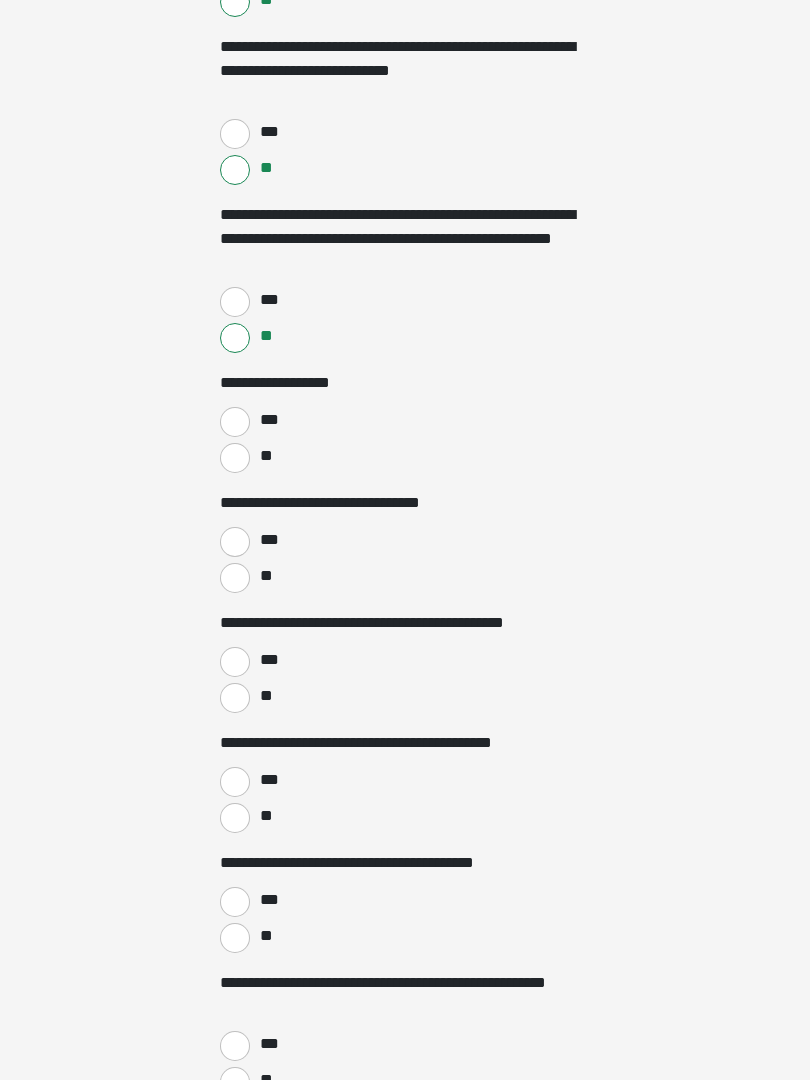 click on "***" at bounding box center [235, 422] 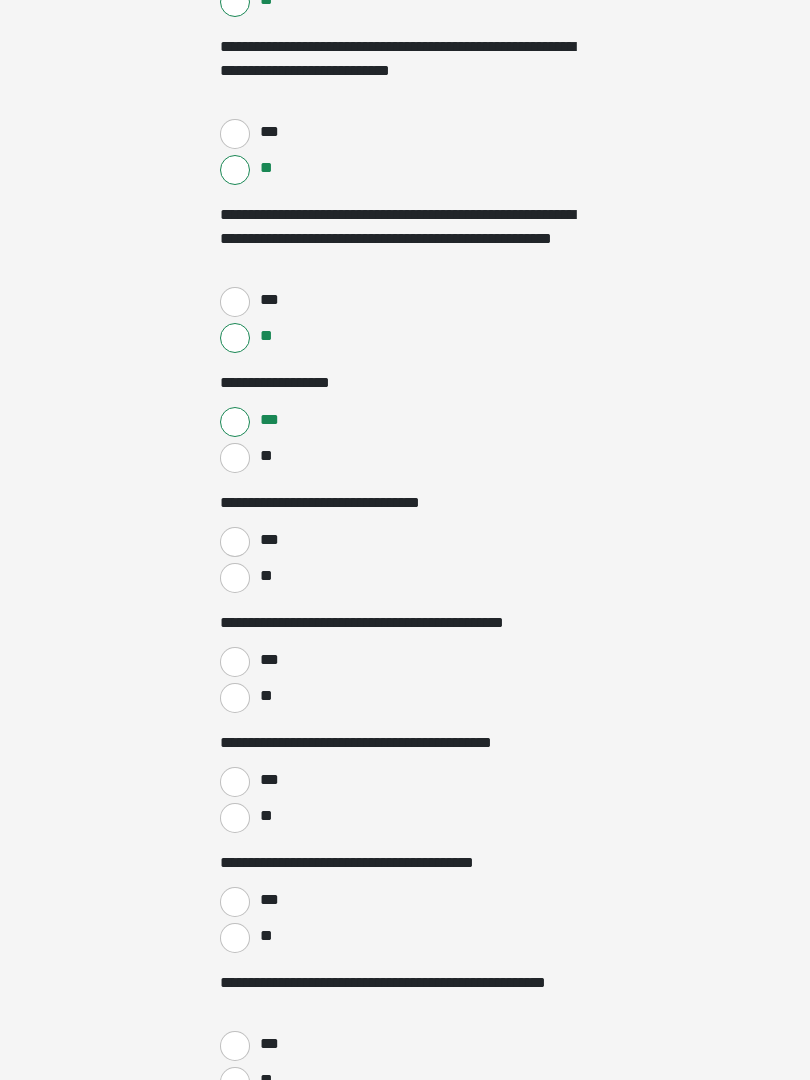 click on "**" at bounding box center [235, 578] 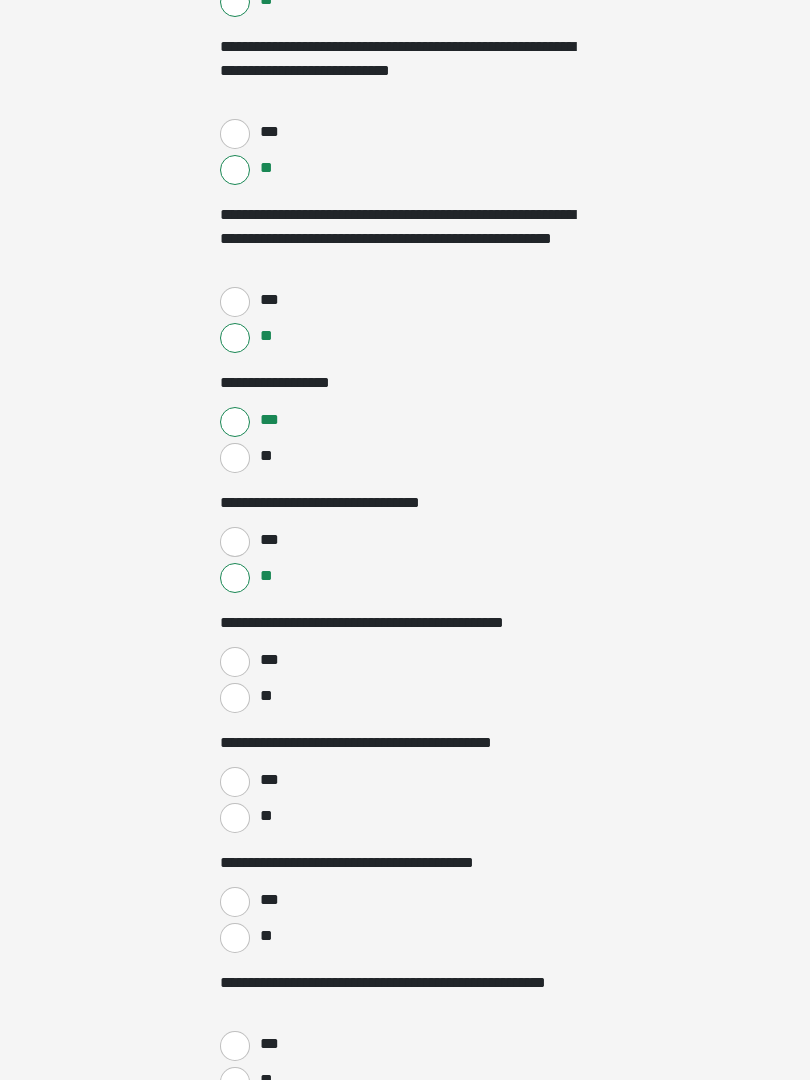 click on "**" at bounding box center (235, 698) 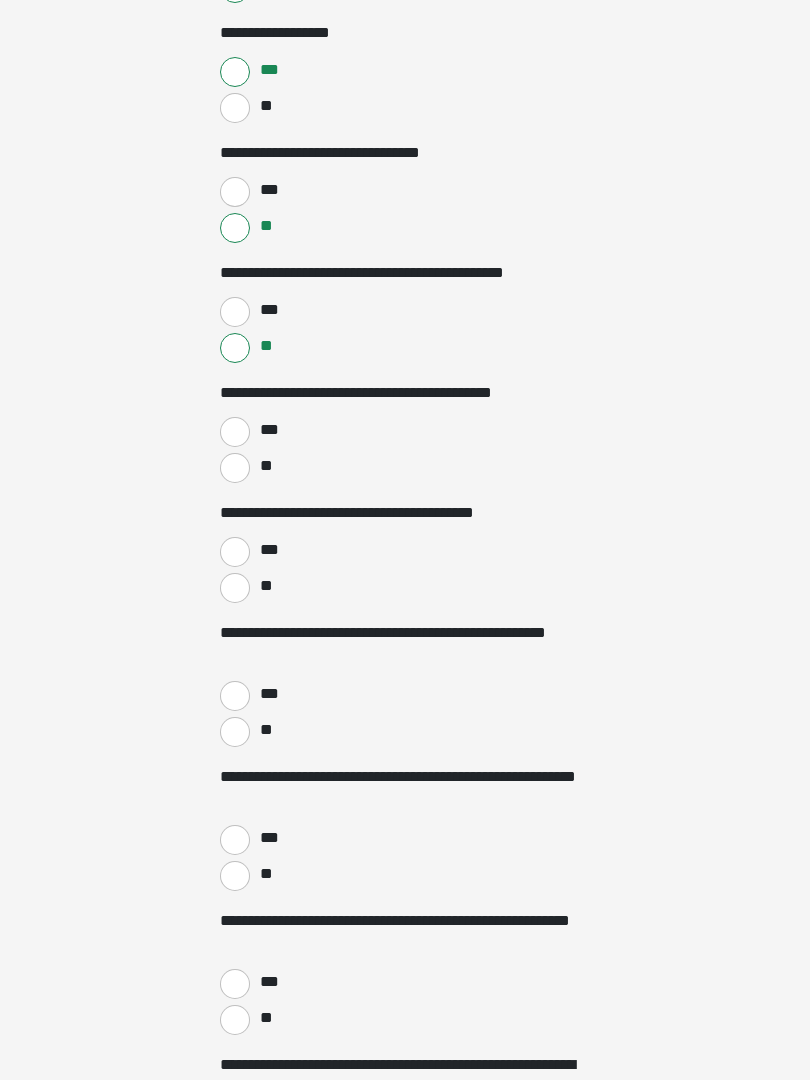 scroll, scrollTop: 813, scrollLeft: 0, axis: vertical 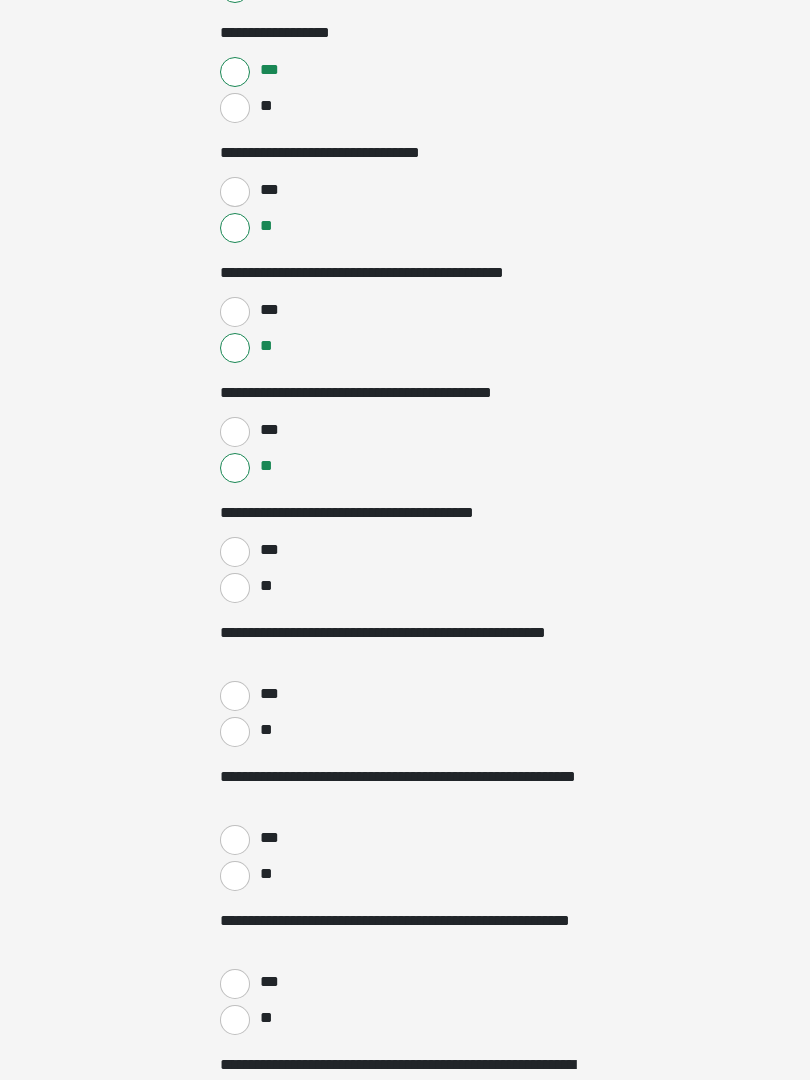 click on "**" at bounding box center [235, 588] 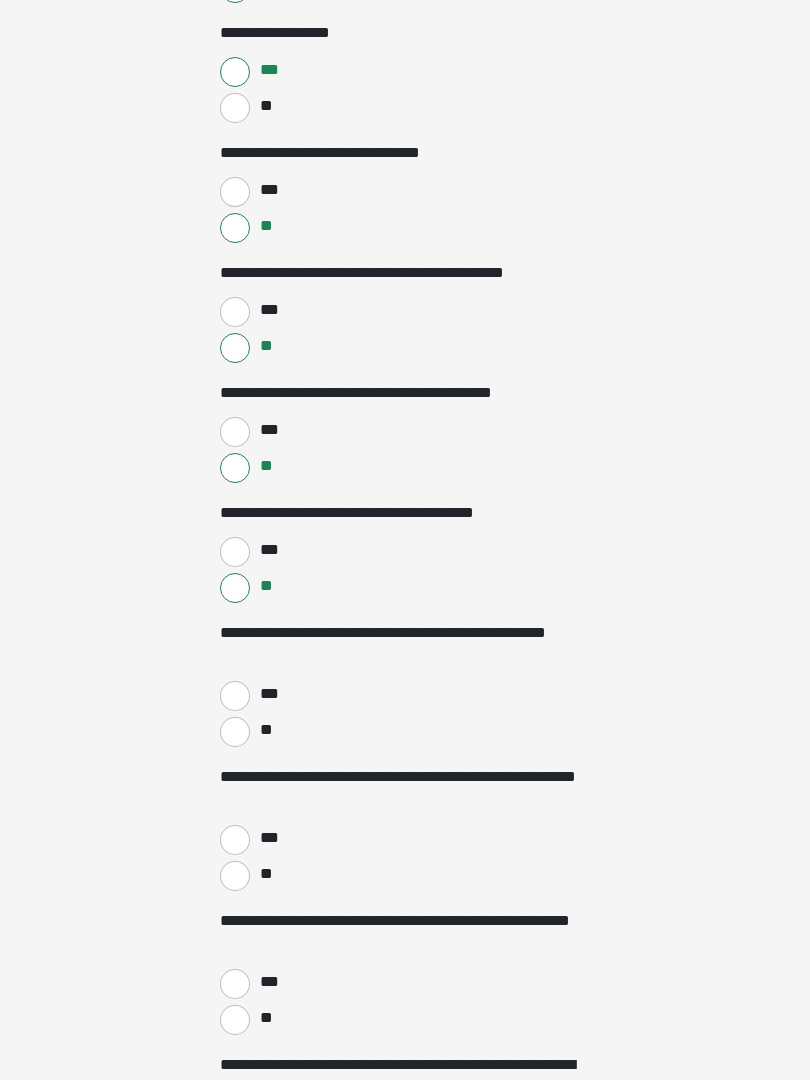 click on "**" at bounding box center [235, 732] 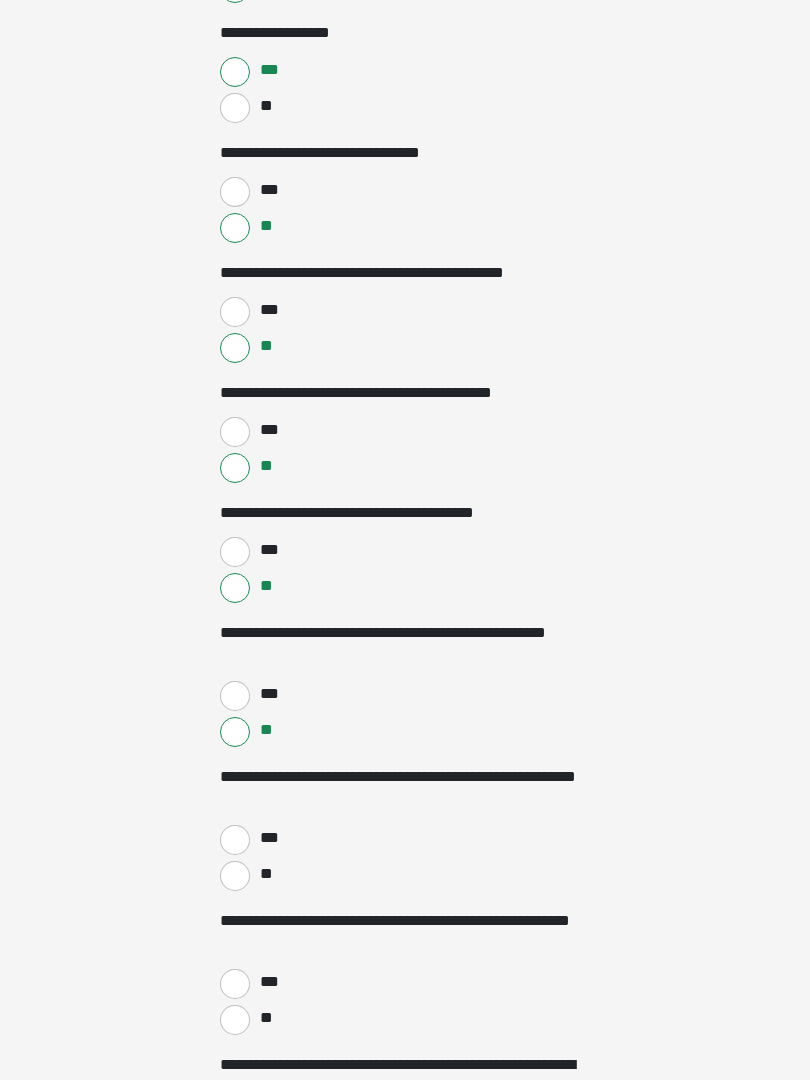 click on "**" at bounding box center [235, 876] 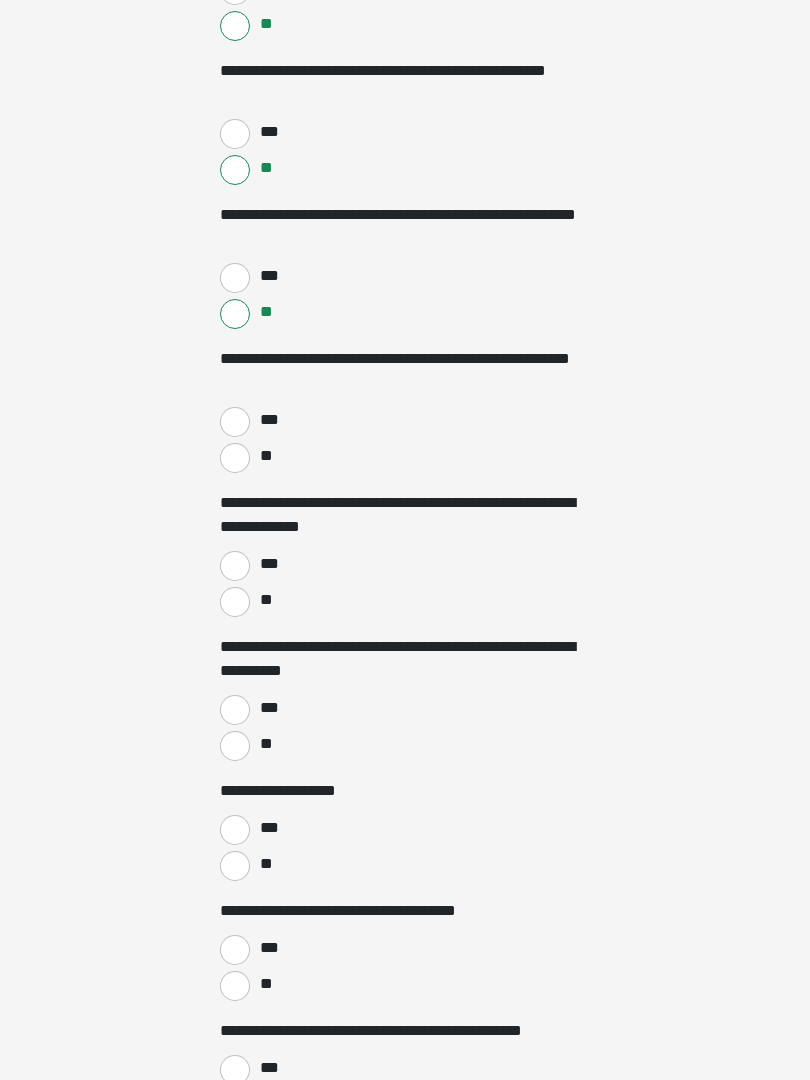 scroll, scrollTop: 1375, scrollLeft: 0, axis: vertical 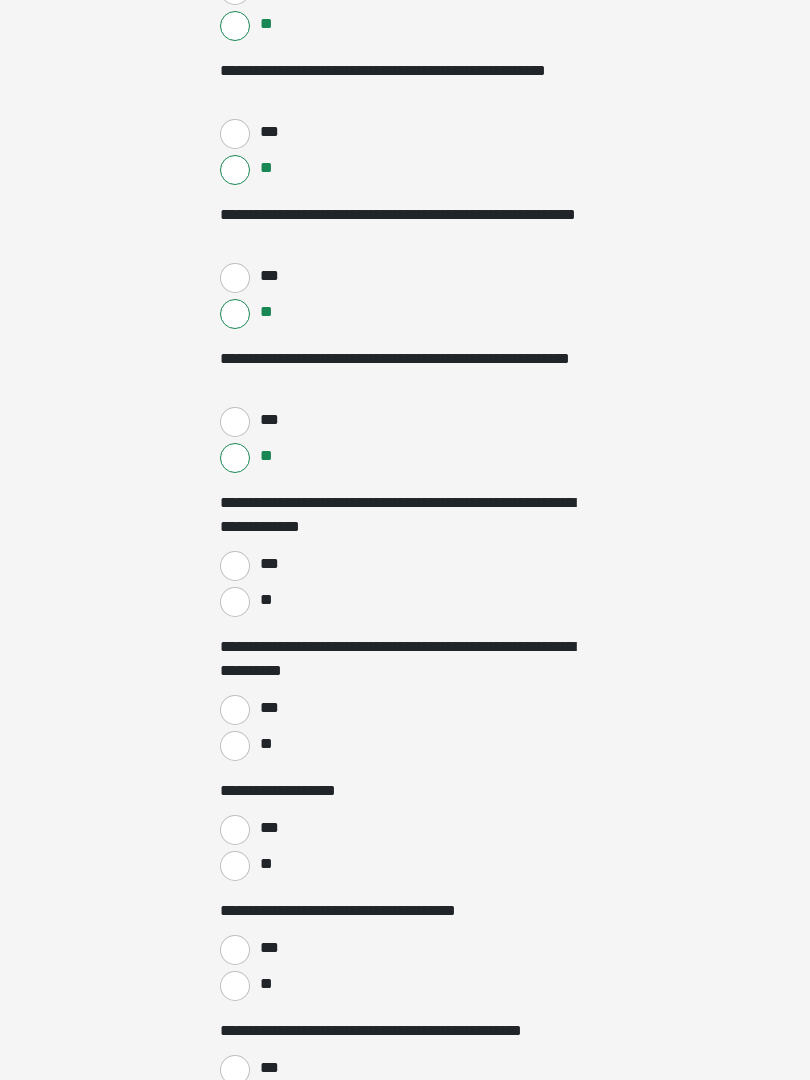 click on "**" at bounding box center [235, 602] 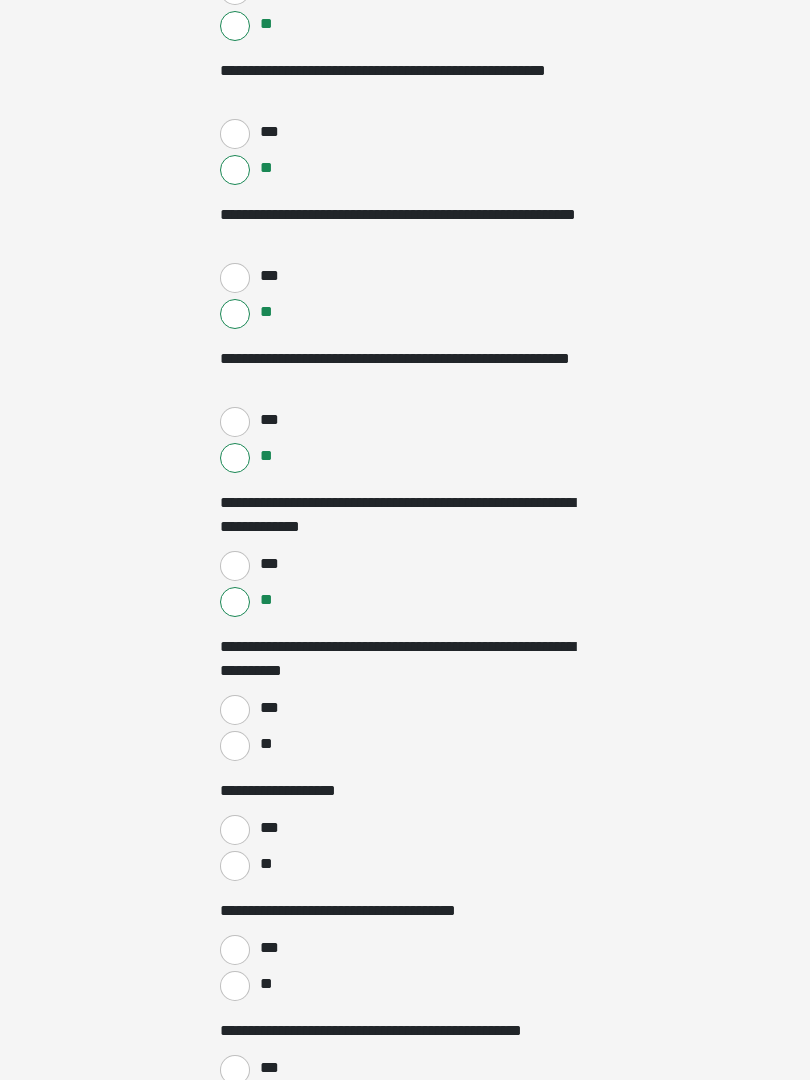 click on "**" at bounding box center [235, 746] 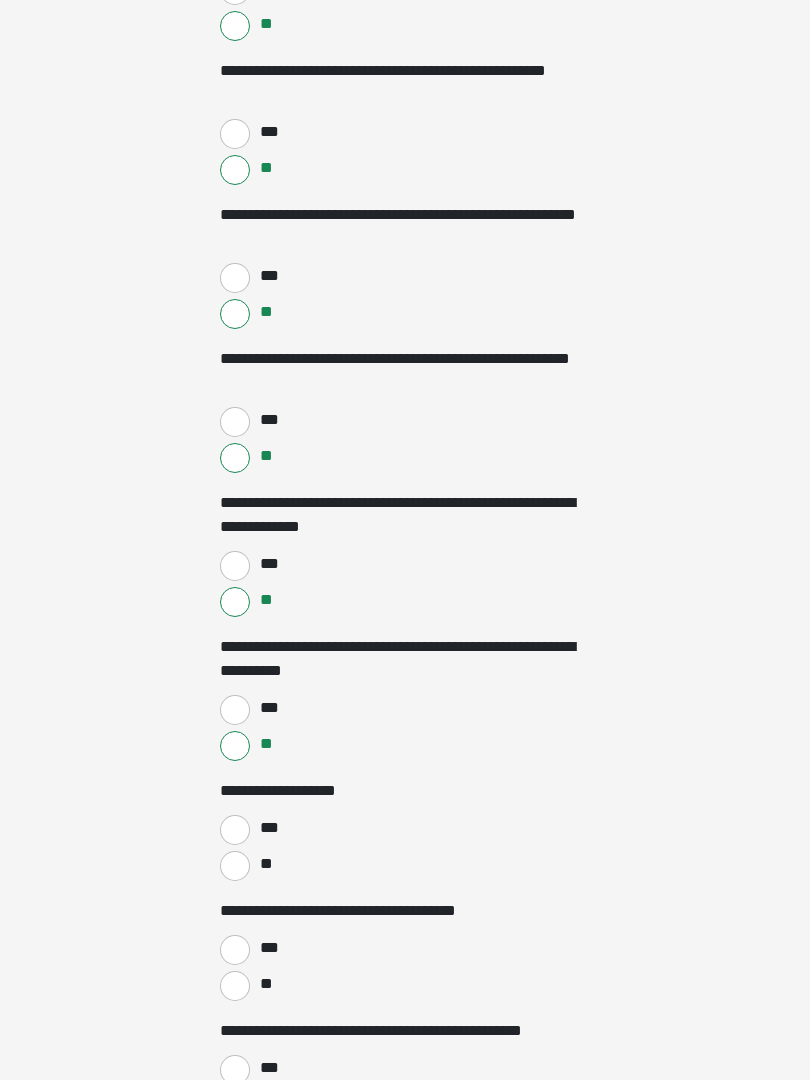 click on "**" at bounding box center (265, 864) 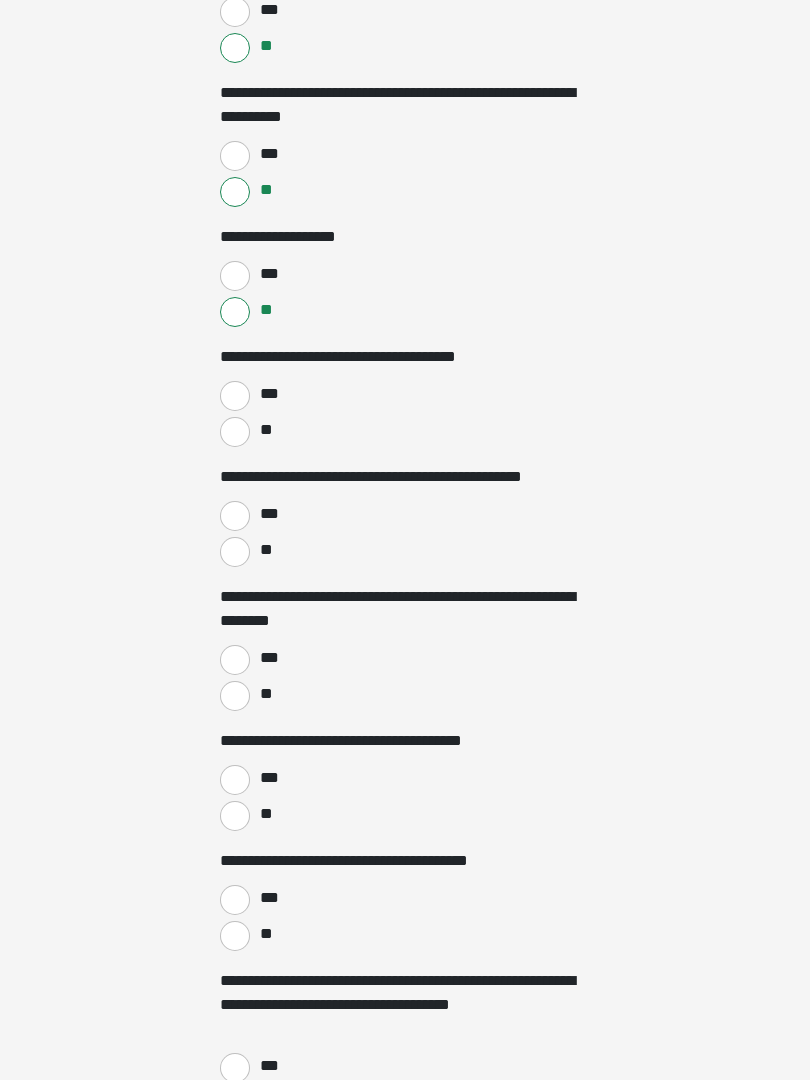 scroll, scrollTop: 1930, scrollLeft: 0, axis: vertical 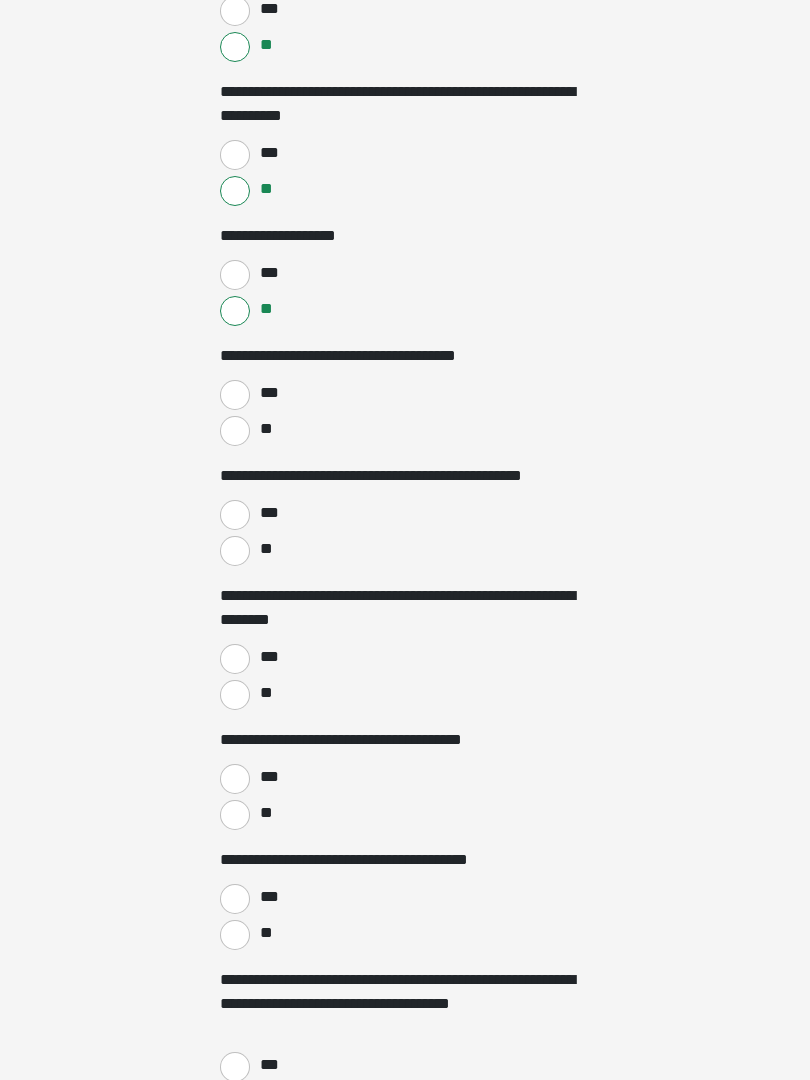 click on "**" at bounding box center (235, 431) 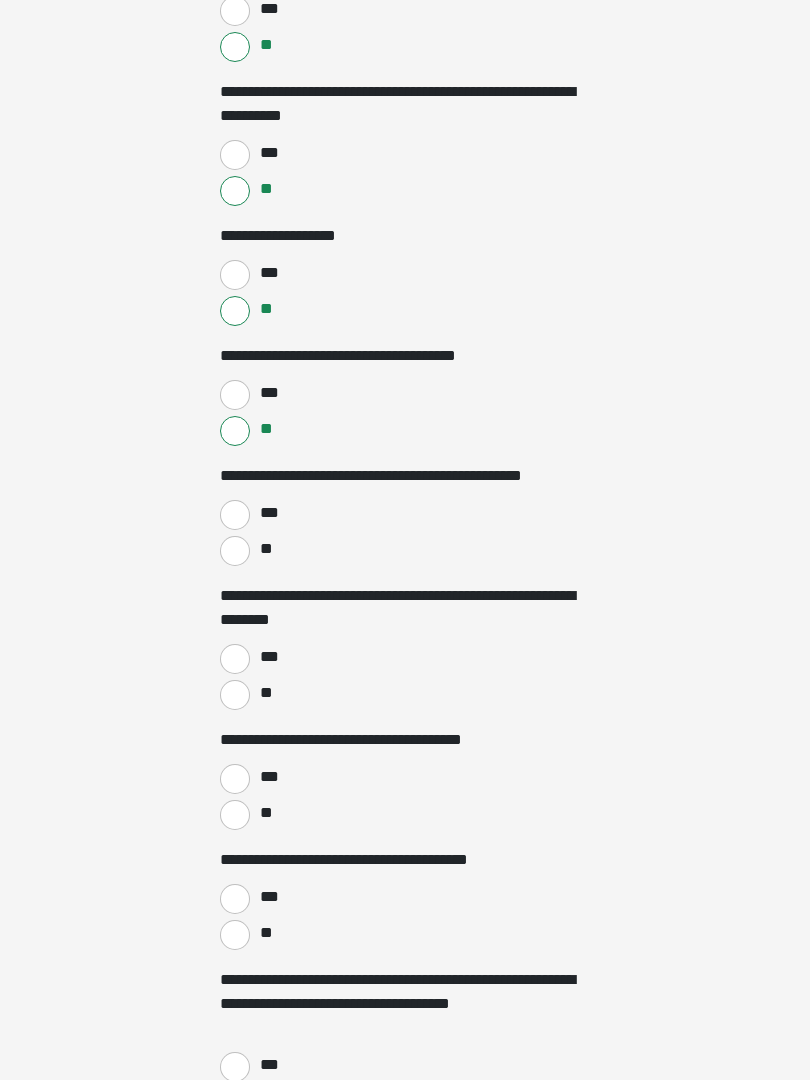 click on "**" at bounding box center [235, 695] 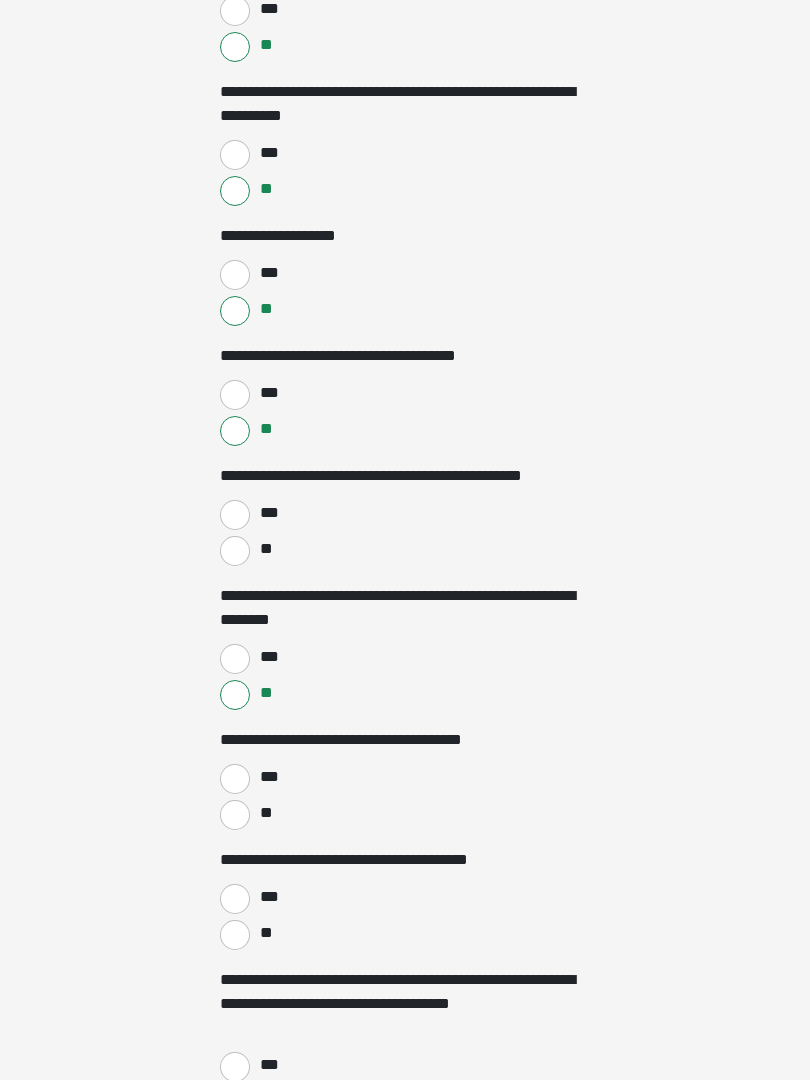 click on "***" at bounding box center [235, 779] 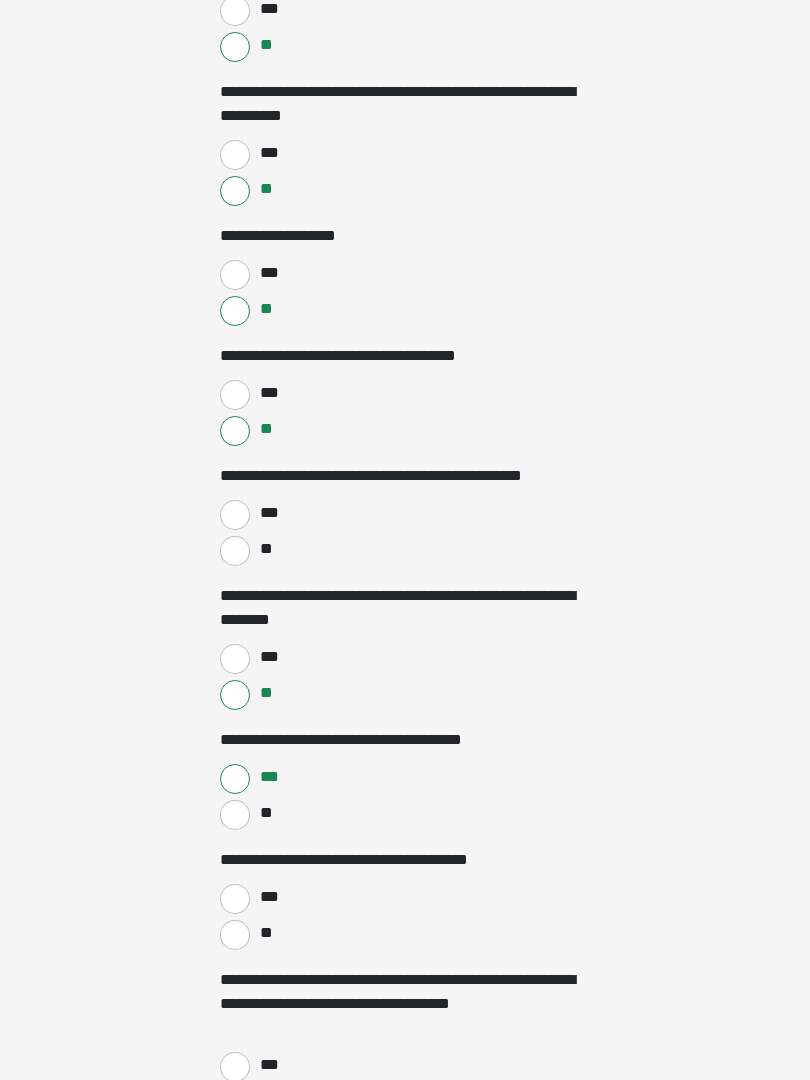 click on "**" at bounding box center [235, 935] 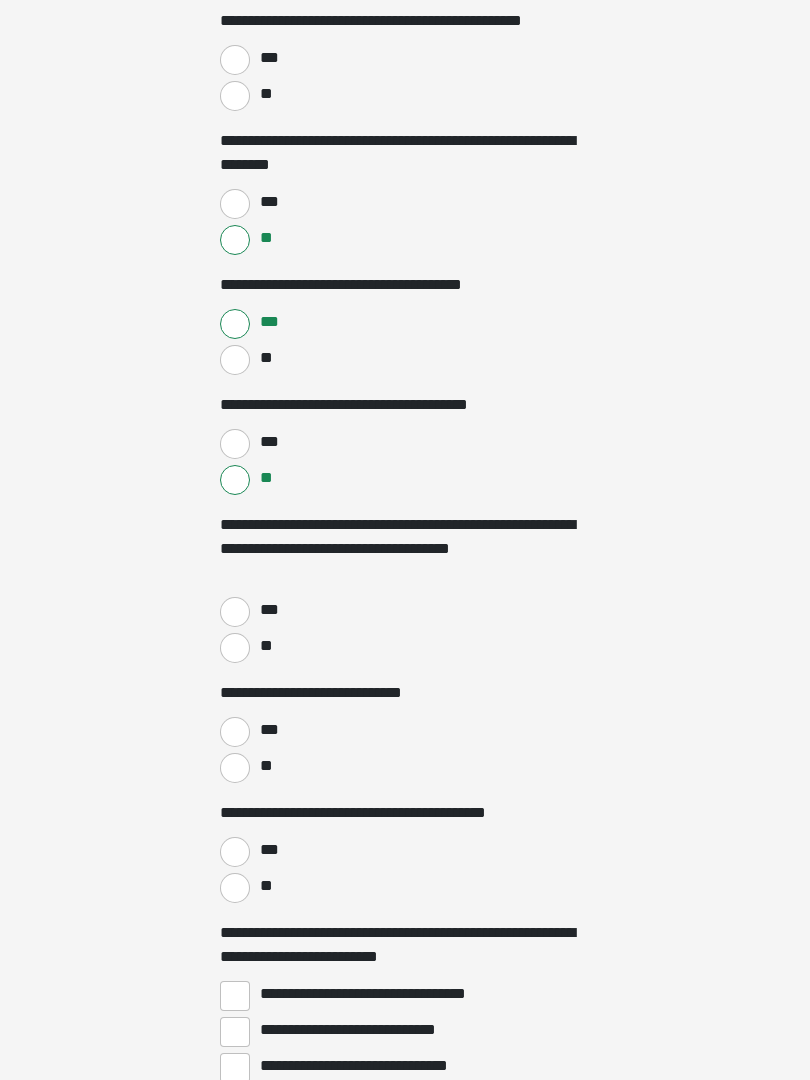 scroll, scrollTop: 2386, scrollLeft: 0, axis: vertical 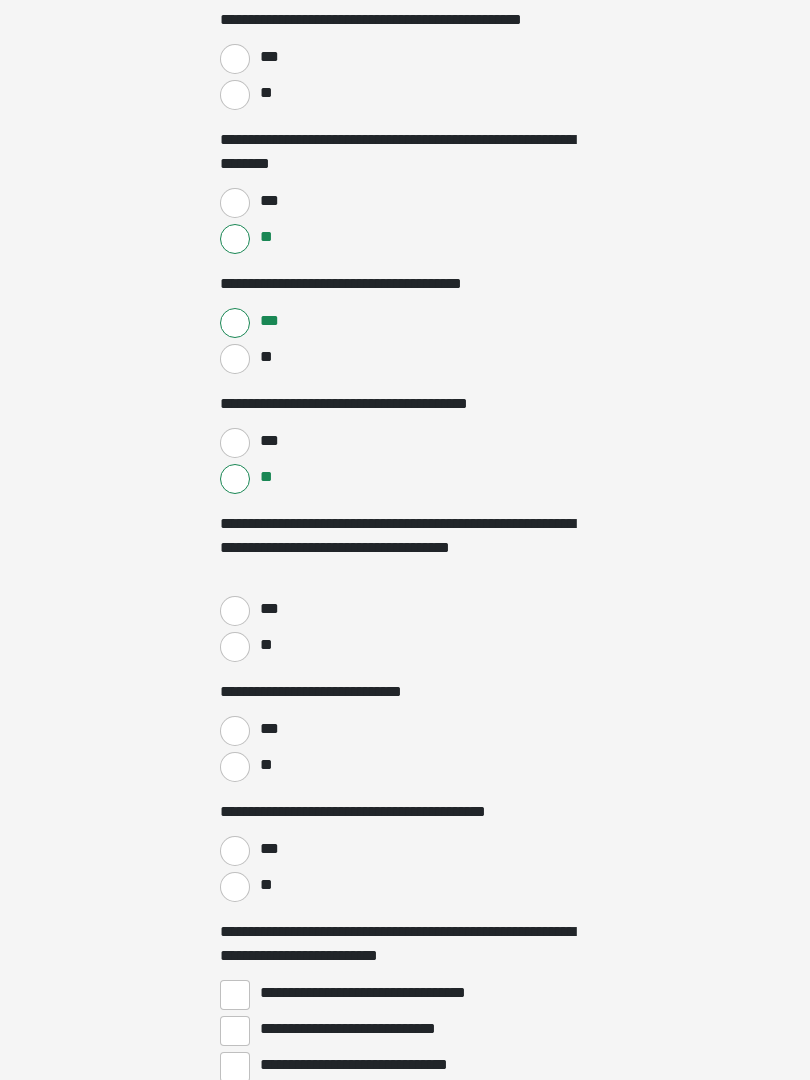 click on "**" at bounding box center [235, 647] 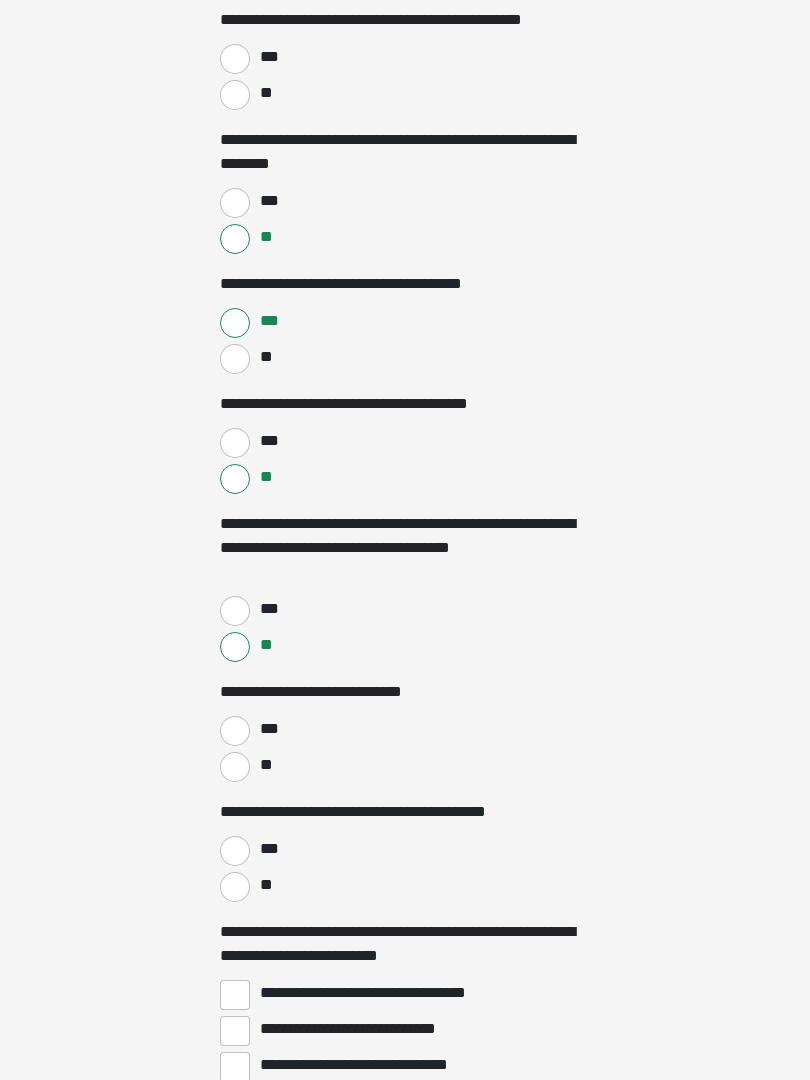 click on "***" at bounding box center [235, 731] 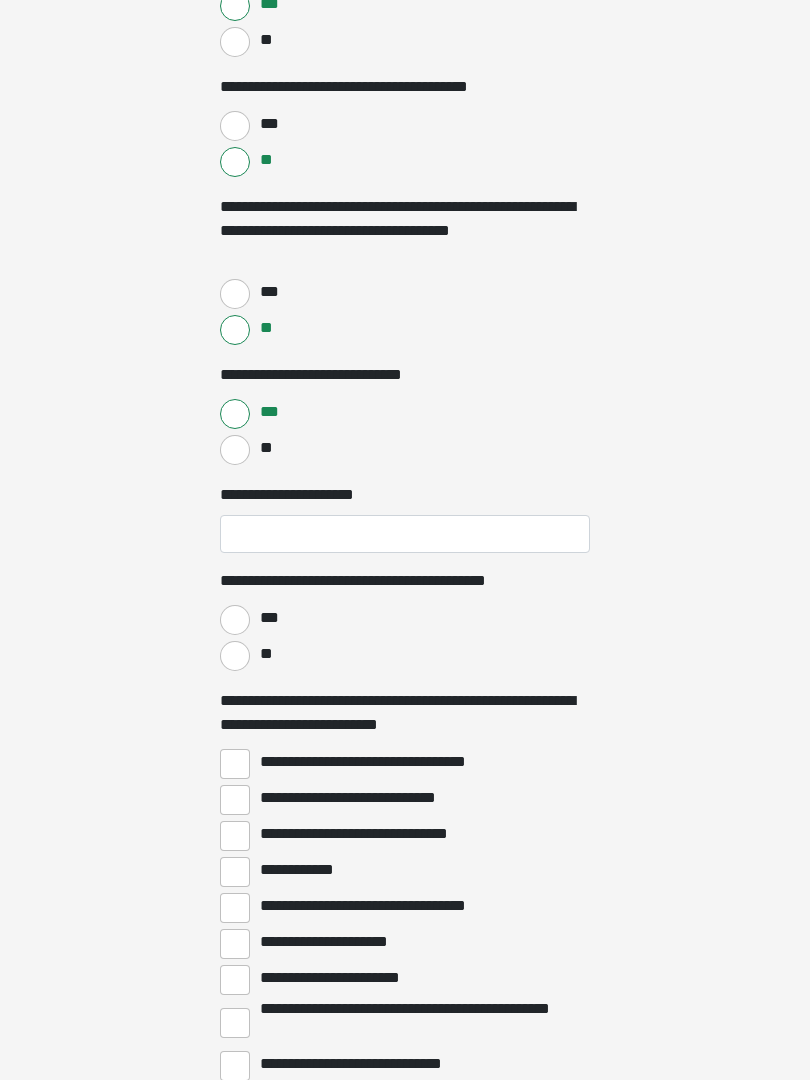 scroll, scrollTop: 2704, scrollLeft: 0, axis: vertical 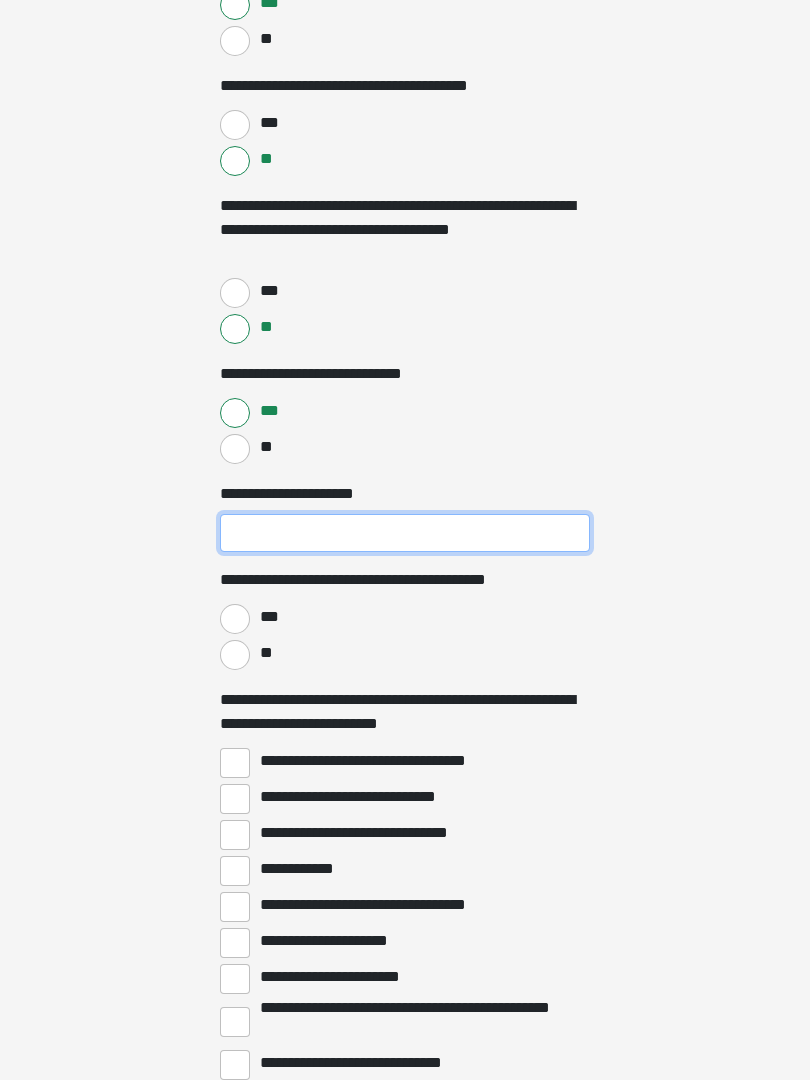 click on "**********" at bounding box center [405, 533] 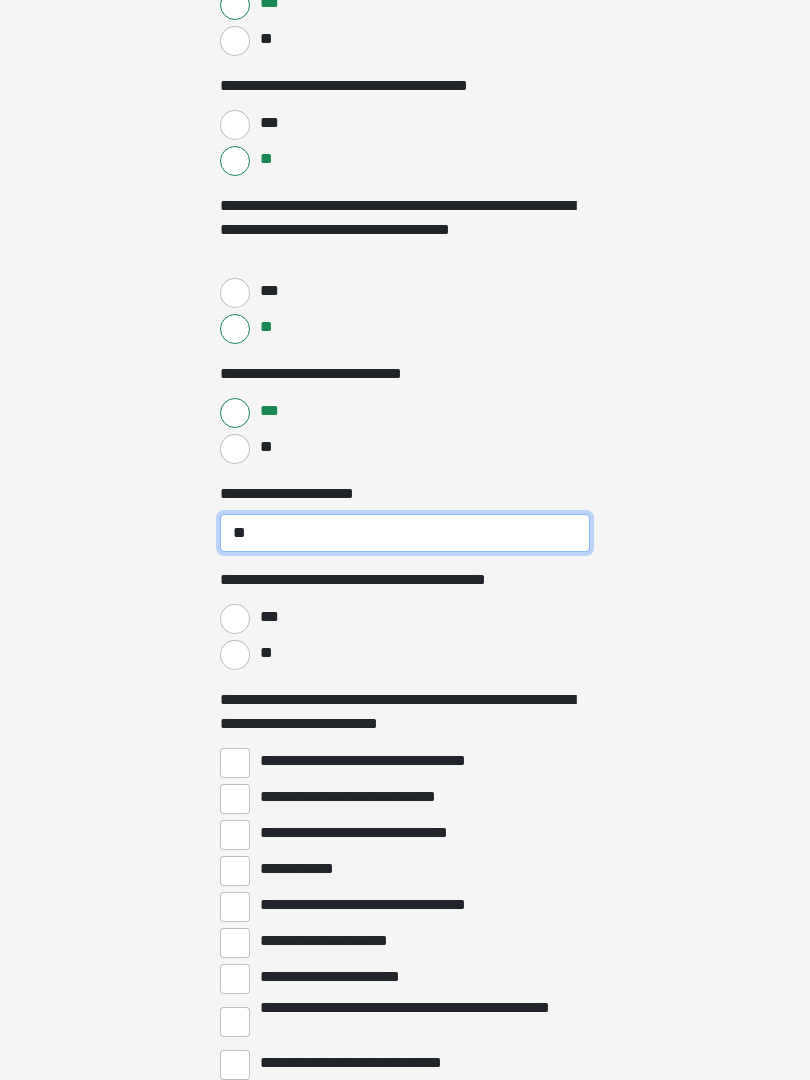 type on "**" 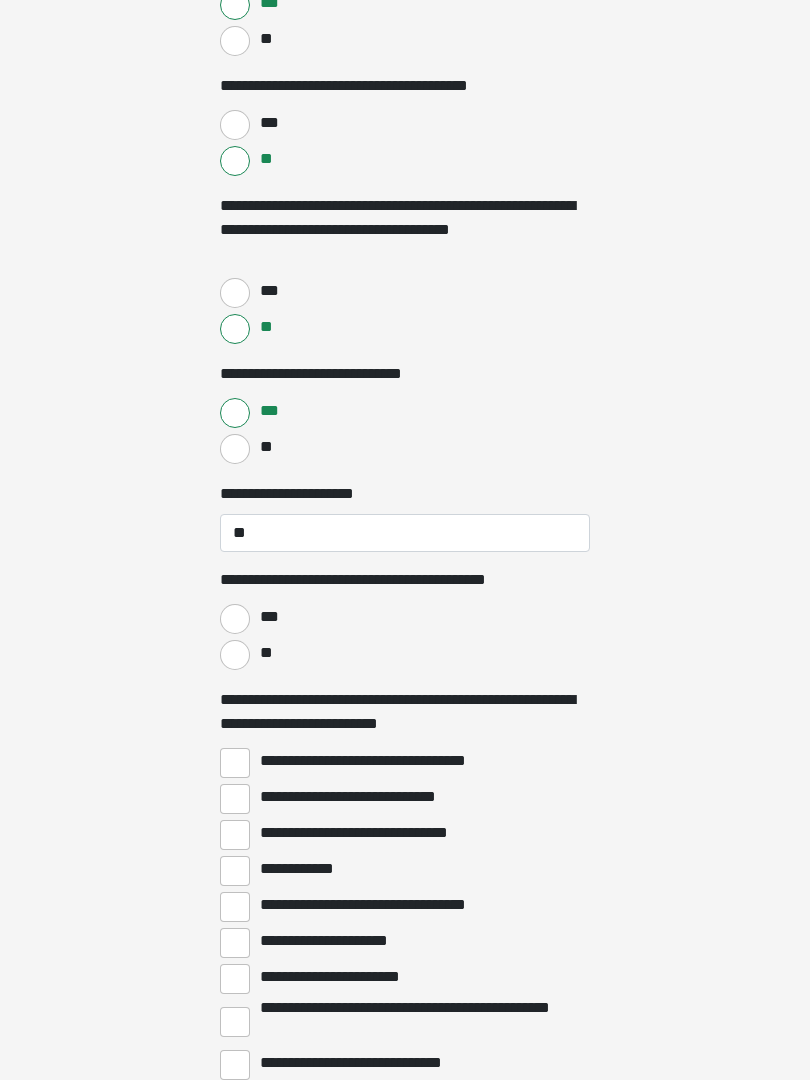 click on "**" at bounding box center [235, 655] 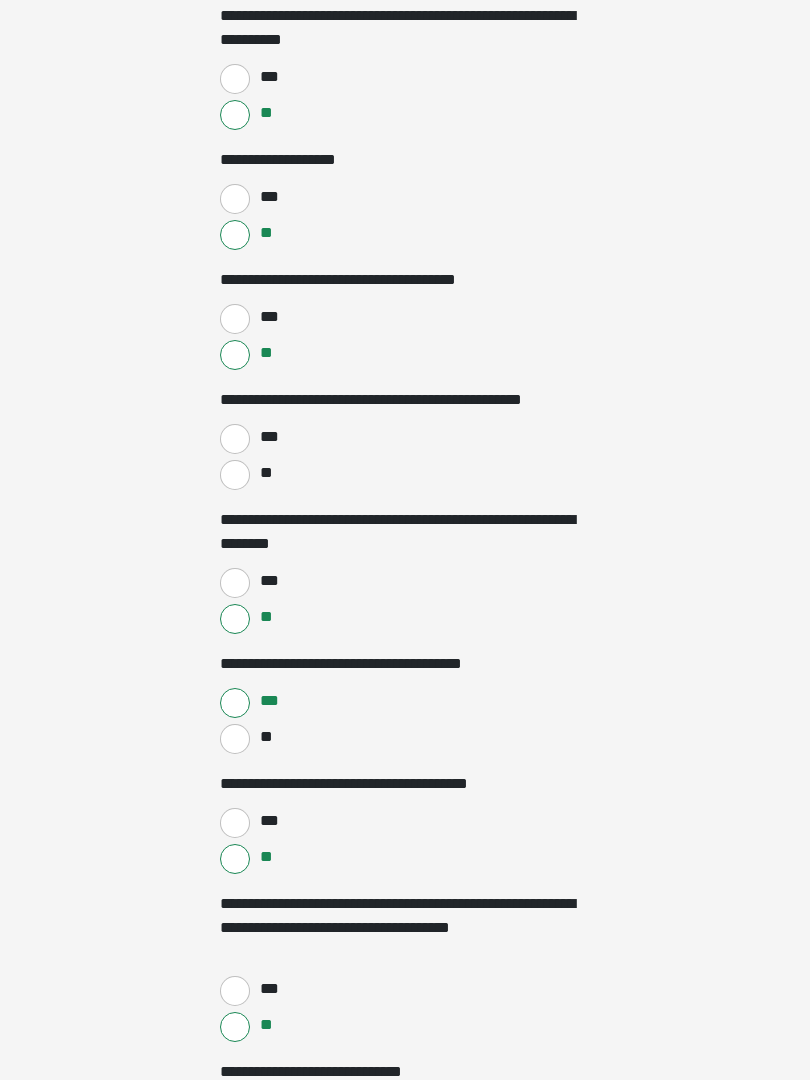 scroll, scrollTop: 2002, scrollLeft: 0, axis: vertical 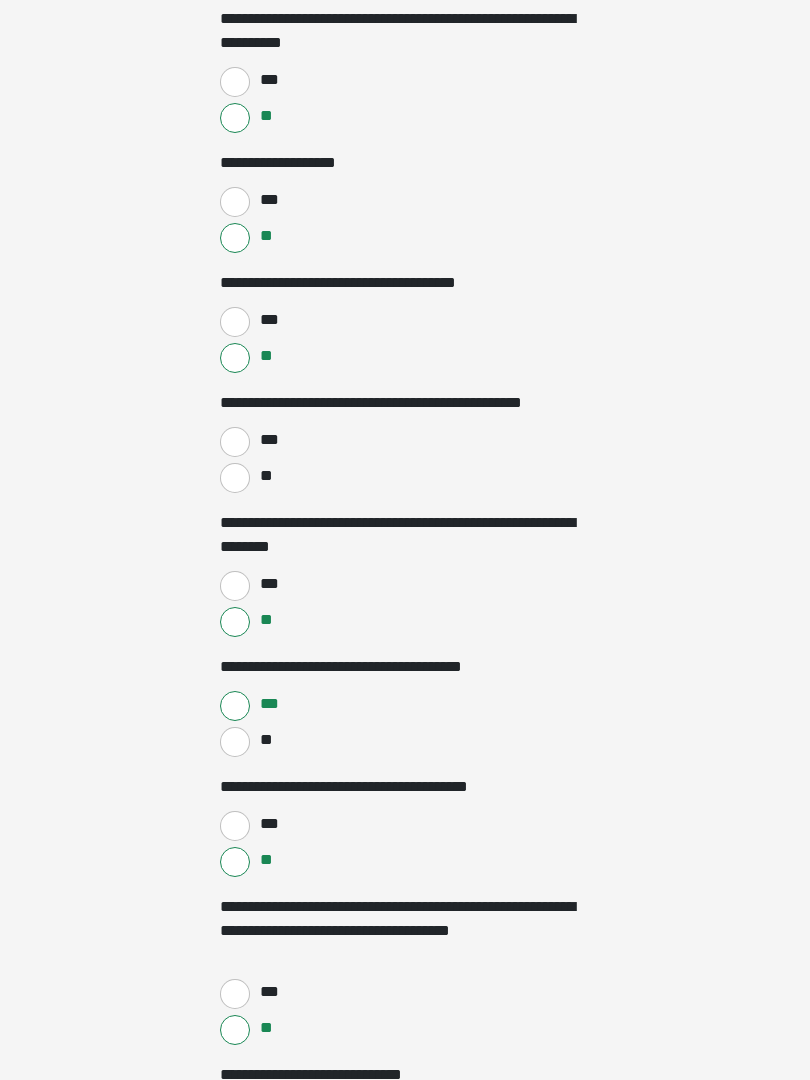 click on "**" at bounding box center [235, 479] 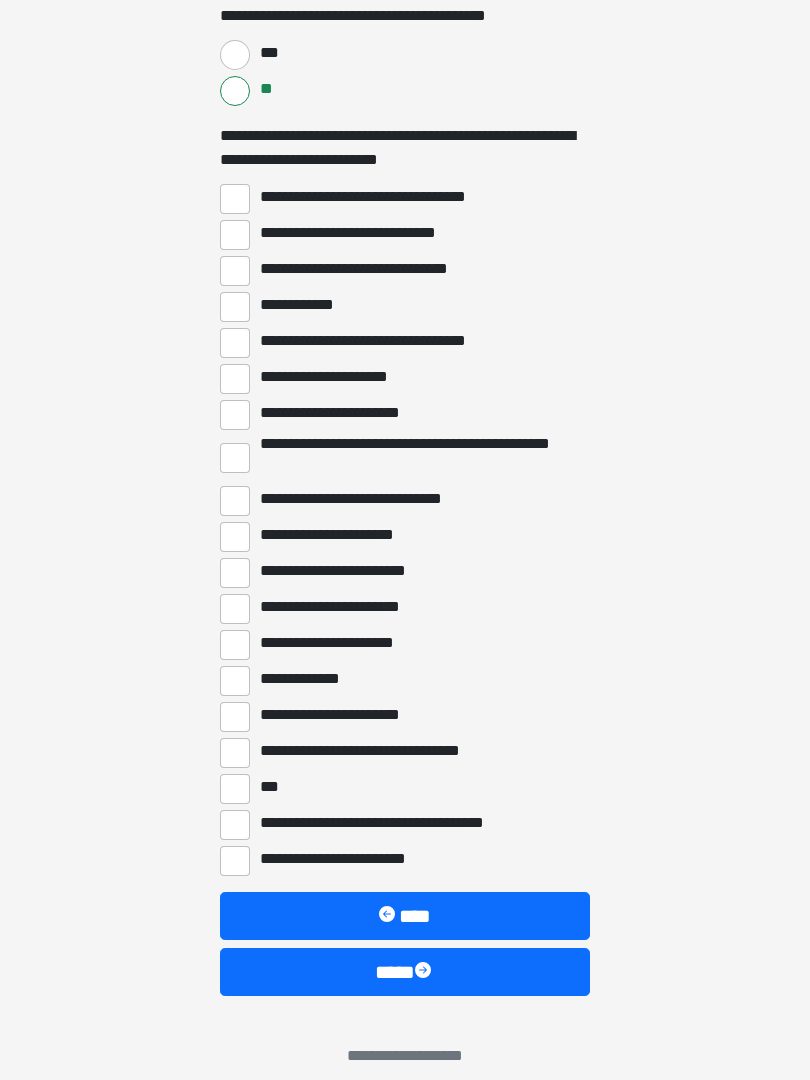 scroll, scrollTop: 3287, scrollLeft: 0, axis: vertical 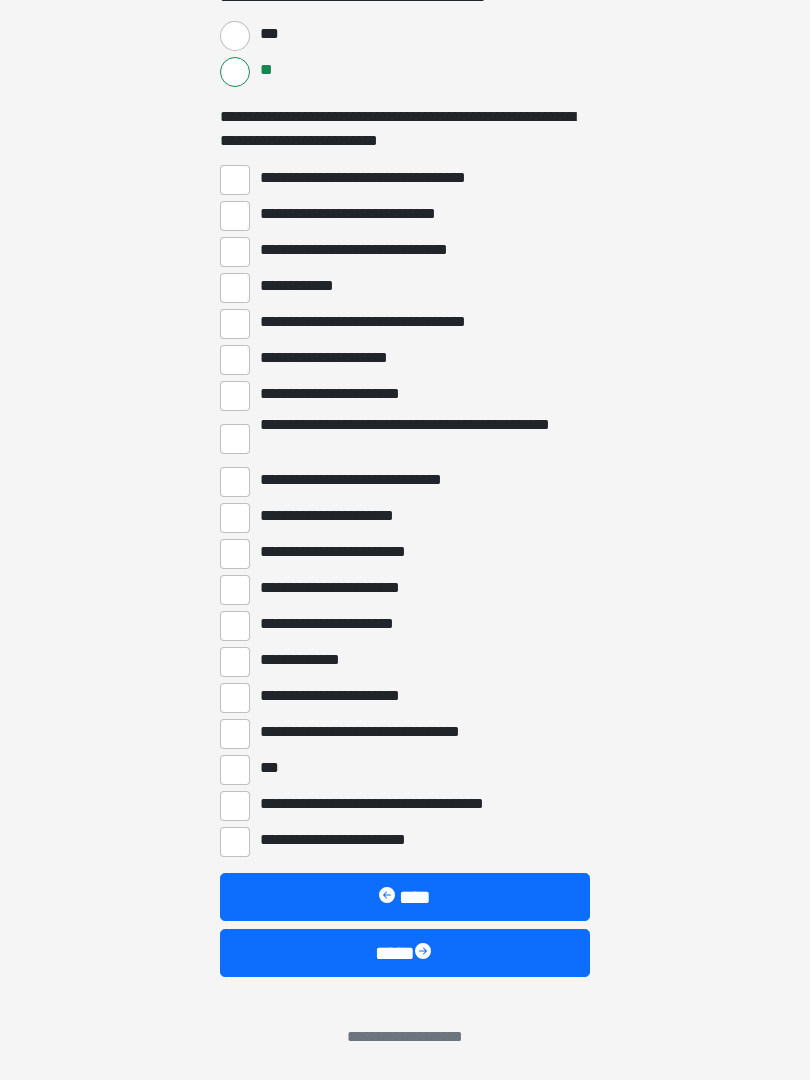 click on "****" at bounding box center (405, 953) 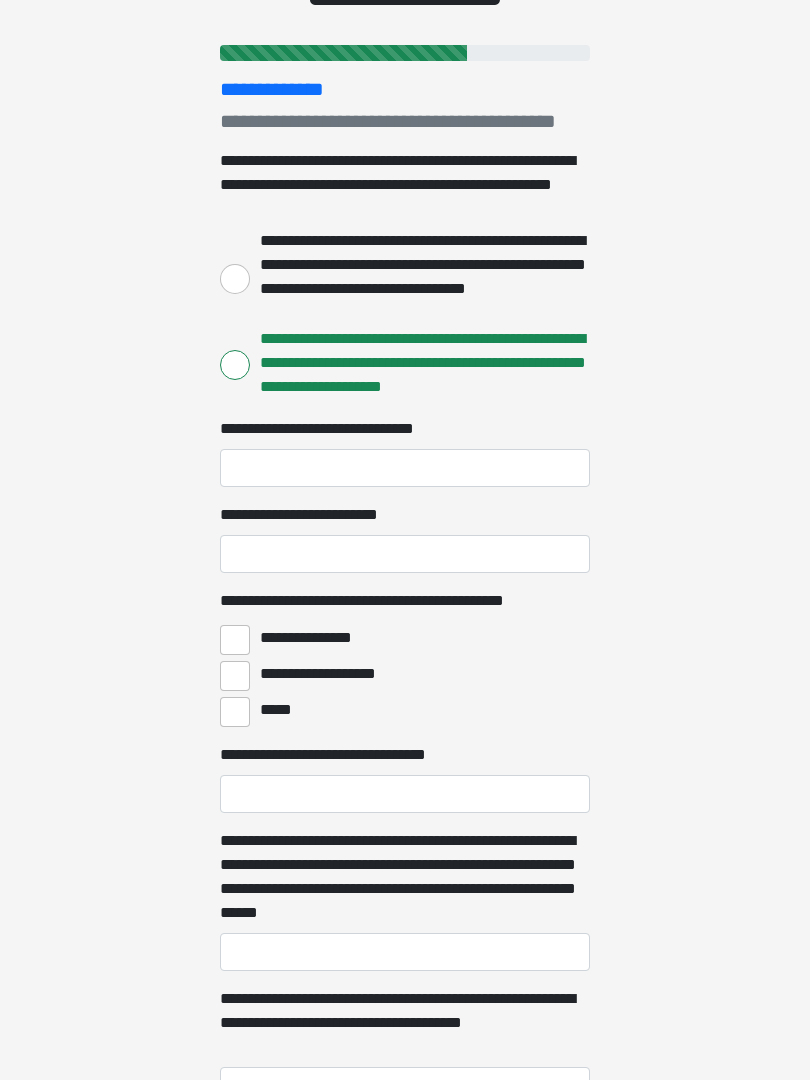 scroll, scrollTop: 207, scrollLeft: 0, axis: vertical 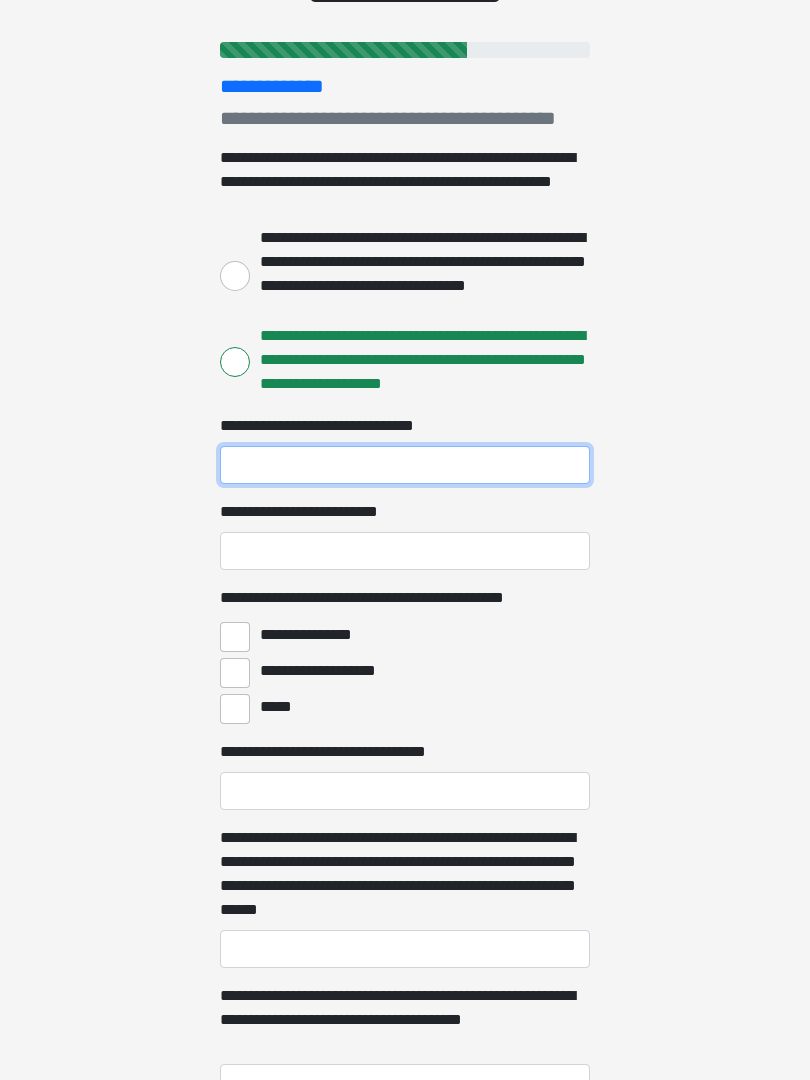 click on "**********" at bounding box center [405, 466] 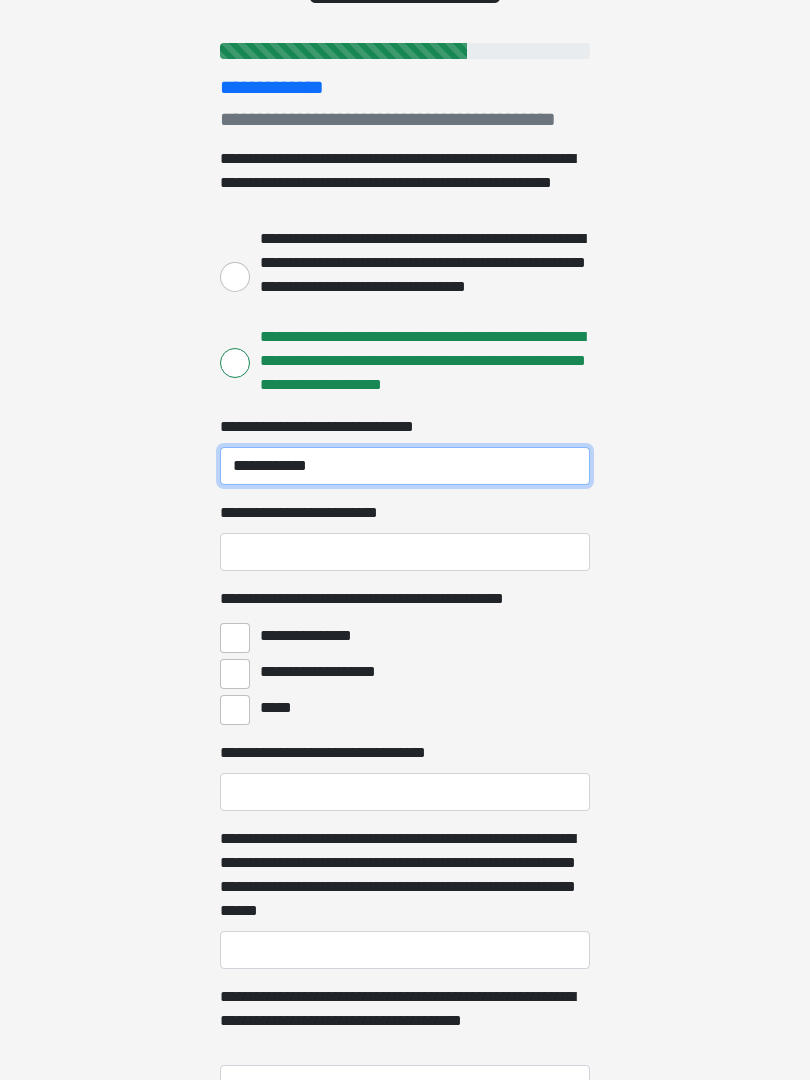 type on "**********" 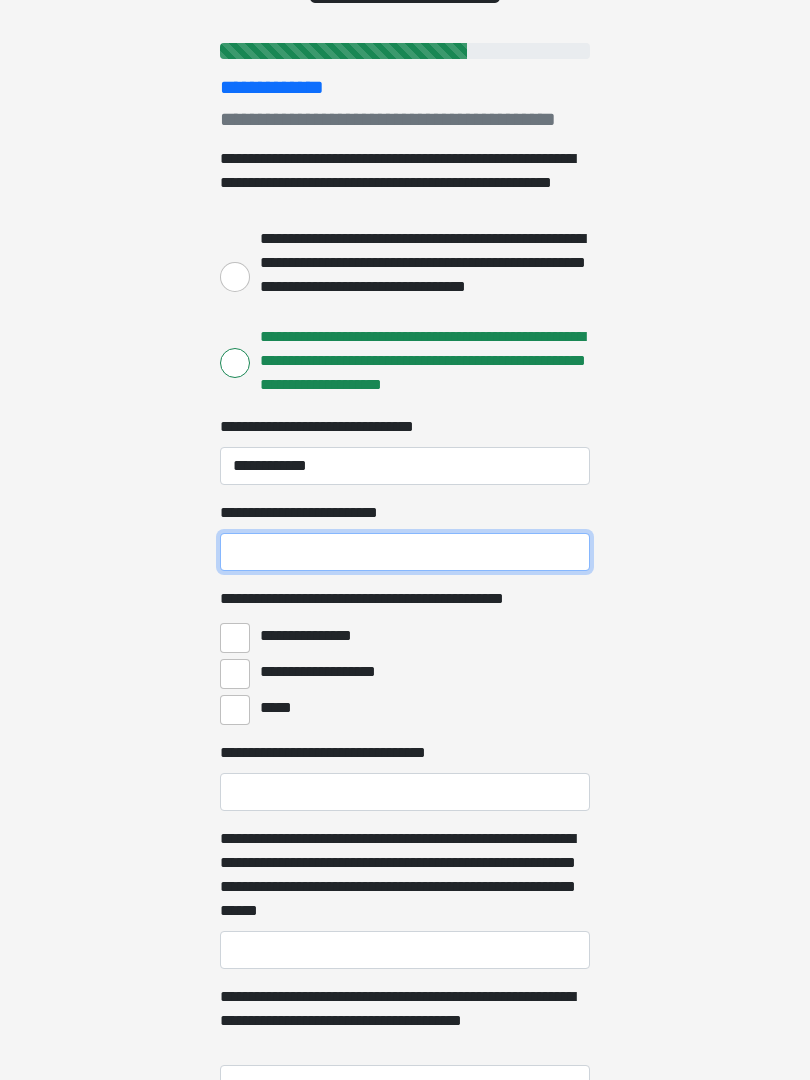 click on "**********" at bounding box center (405, 552) 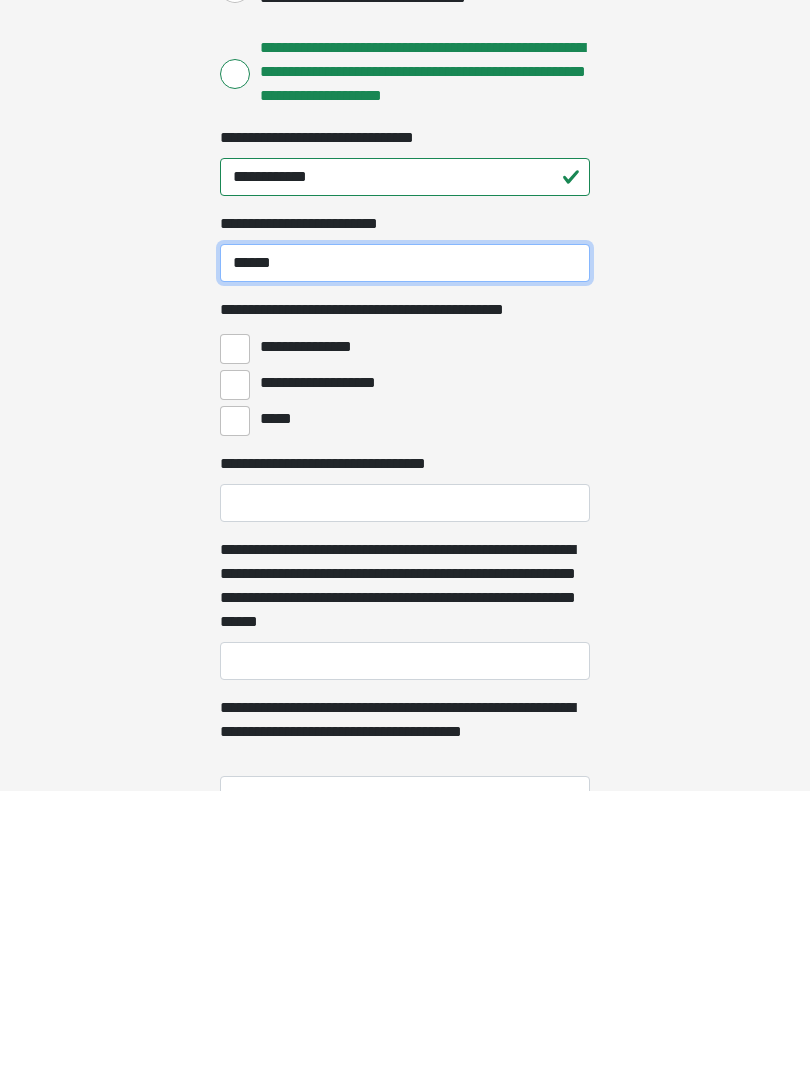 type on "******" 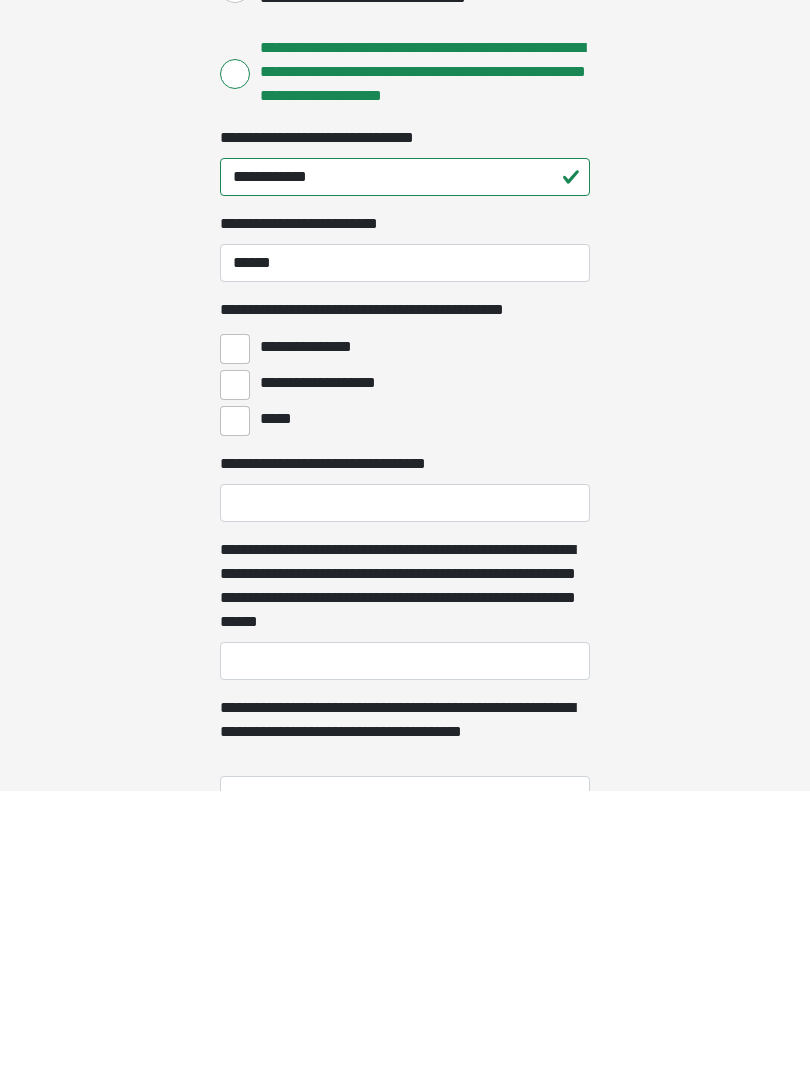 click on "**********" at bounding box center (235, 638) 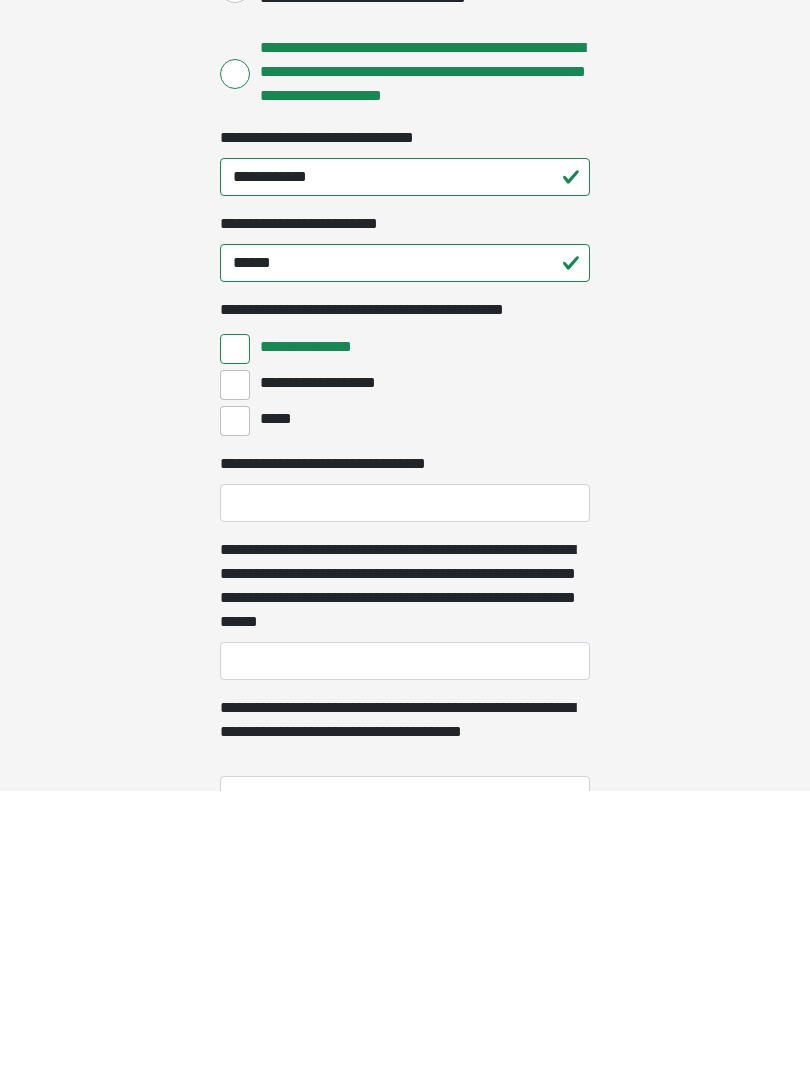 scroll, scrollTop: 497, scrollLeft: 0, axis: vertical 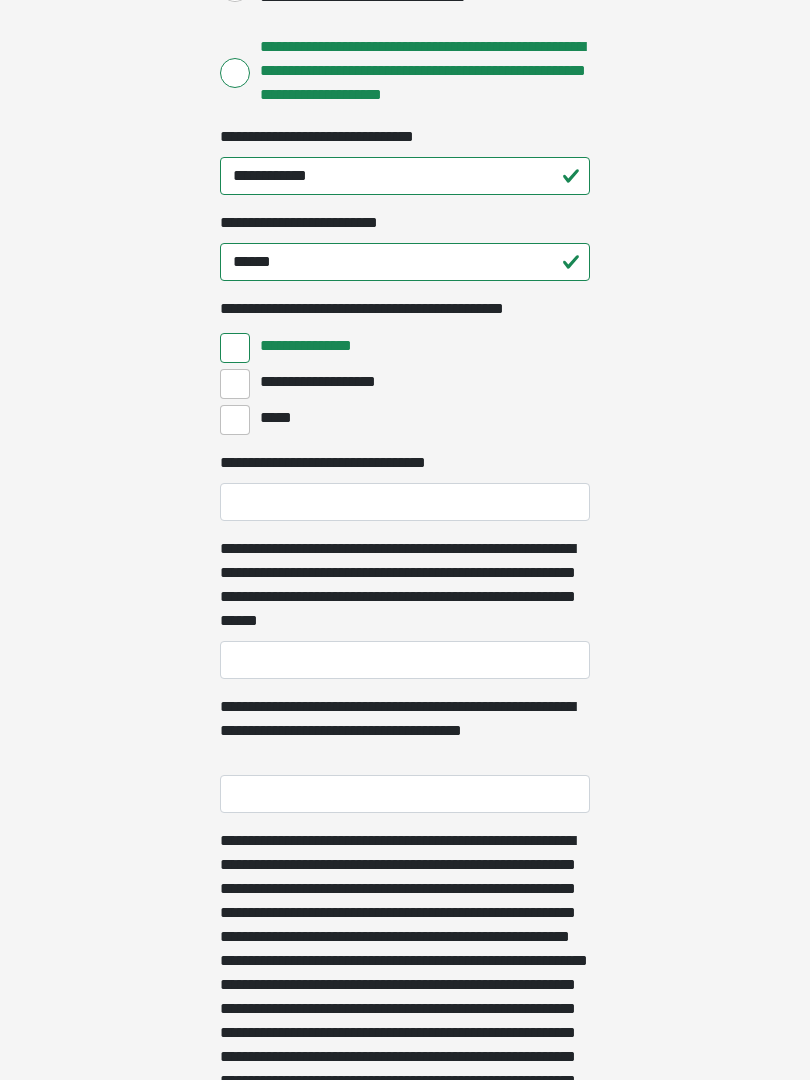 click on "**********" at bounding box center [235, 384] 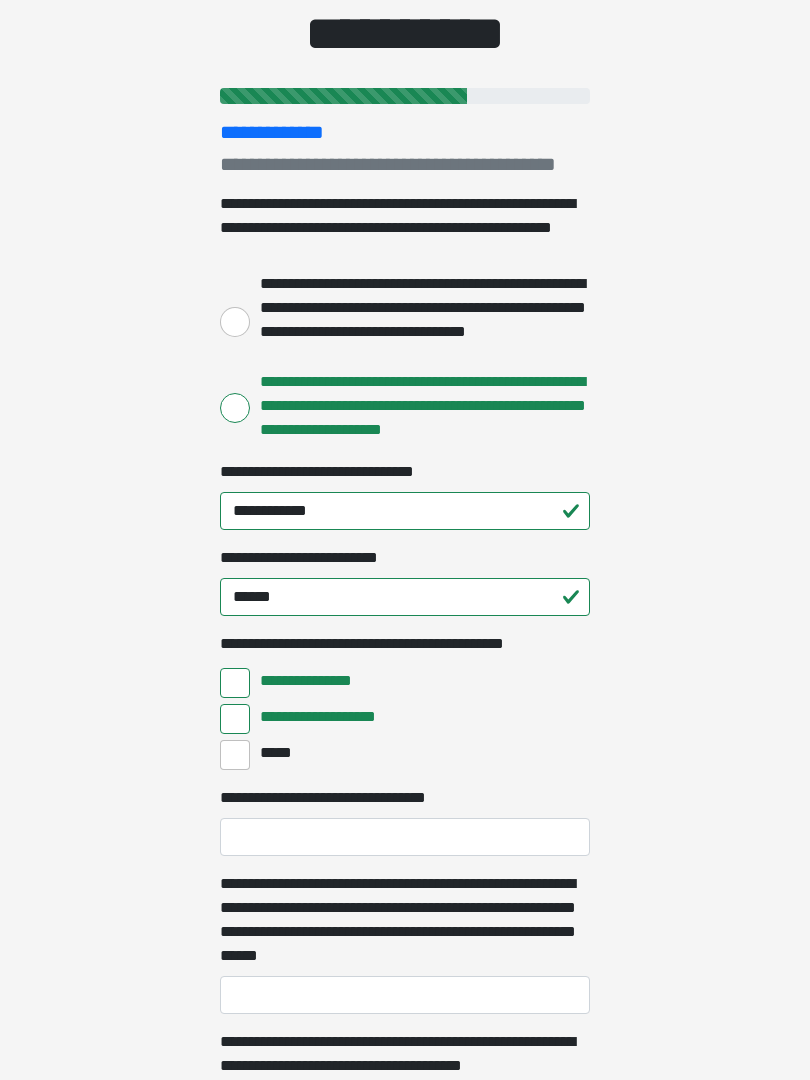scroll, scrollTop: 161, scrollLeft: 0, axis: vertical 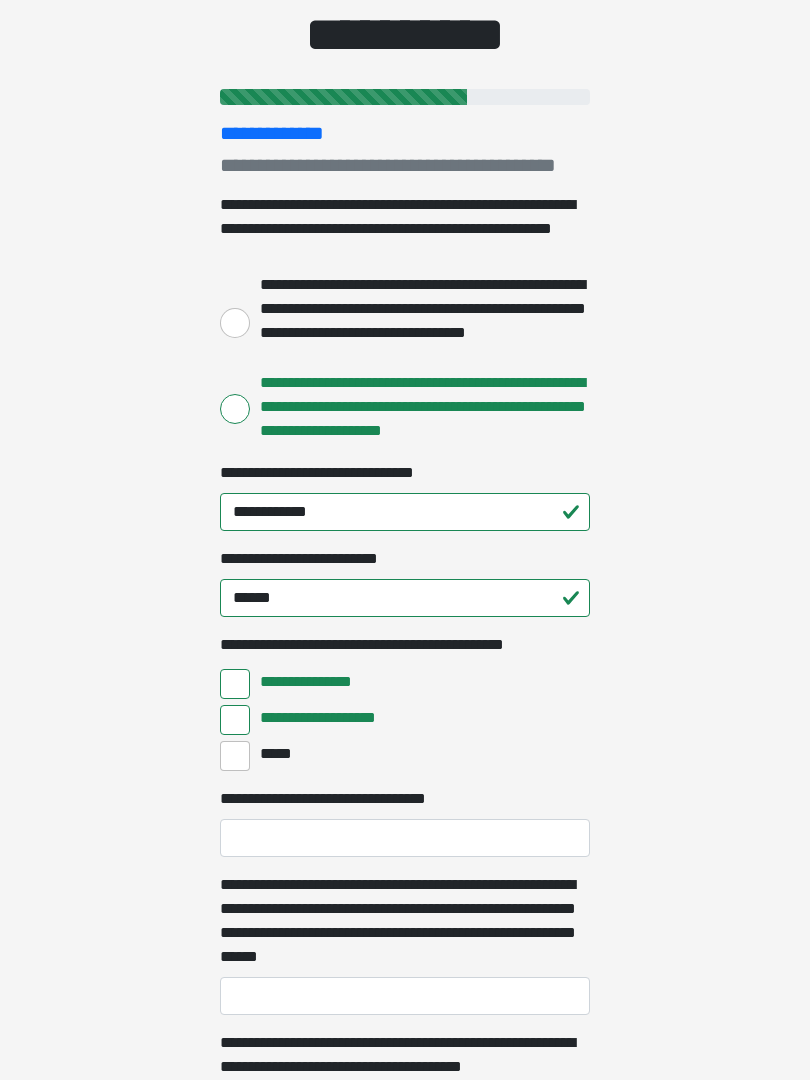 click on "**********" at bounding box center [235, 720] 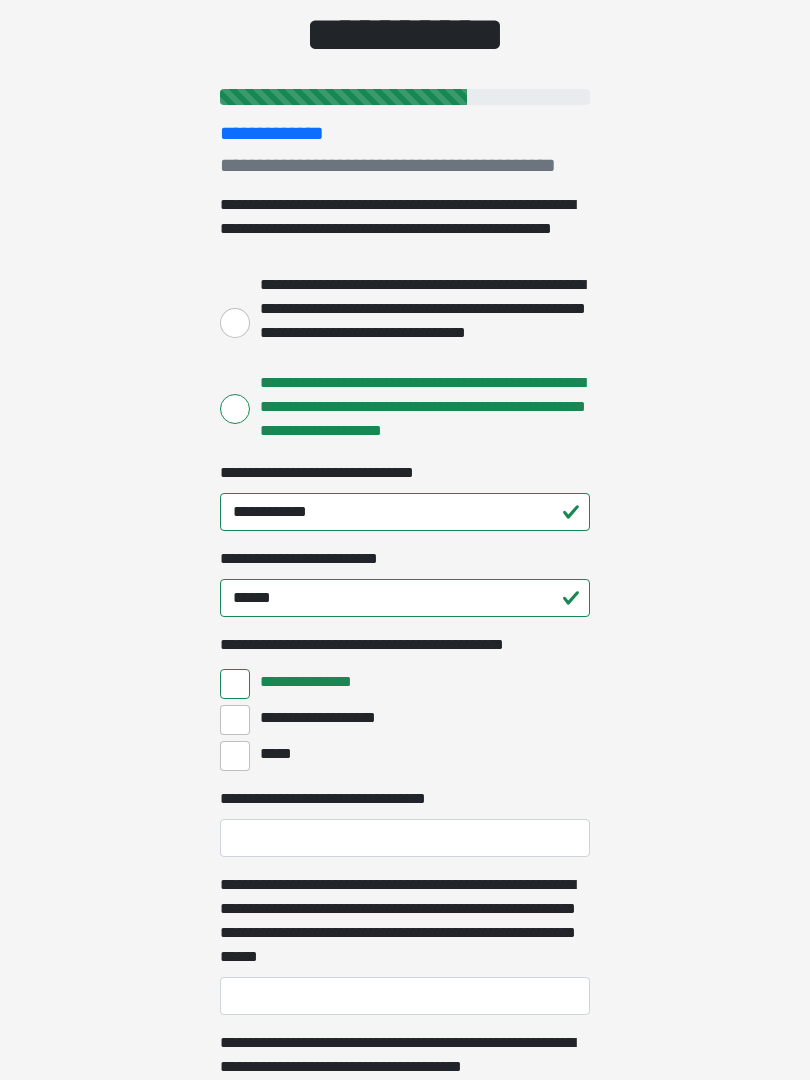 click on "**********" at bounding box center (235, 684) 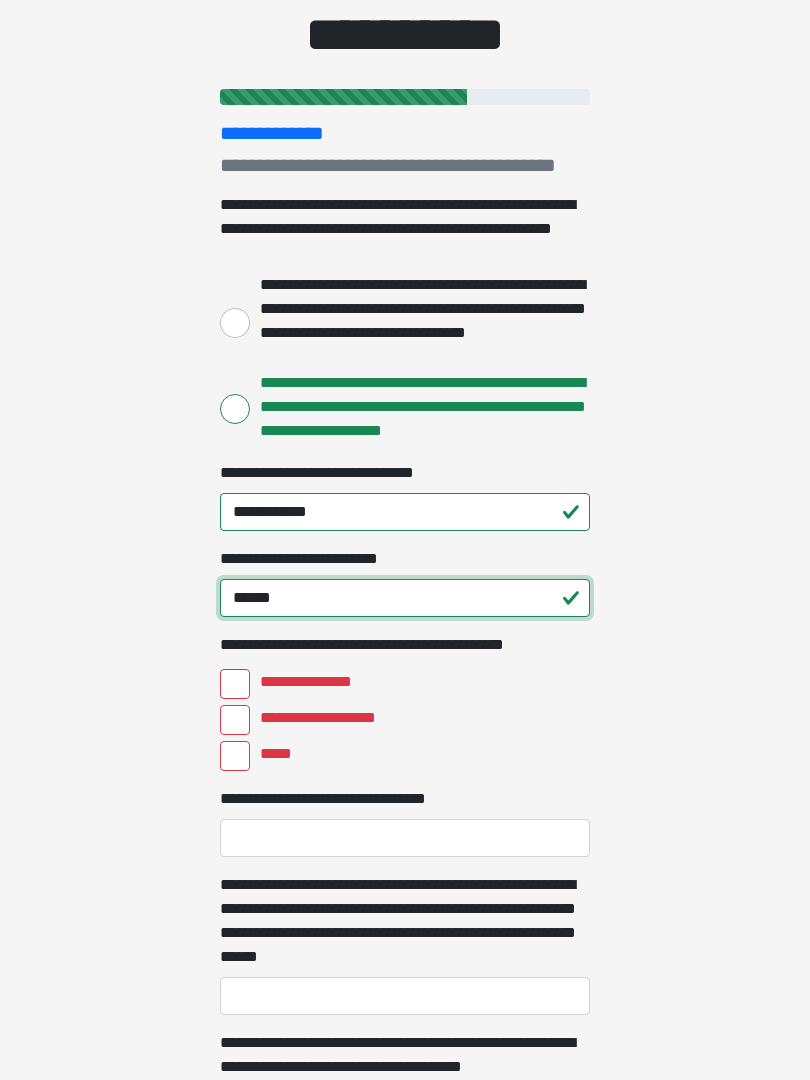 click on "******" at bounding box center [405, 598] 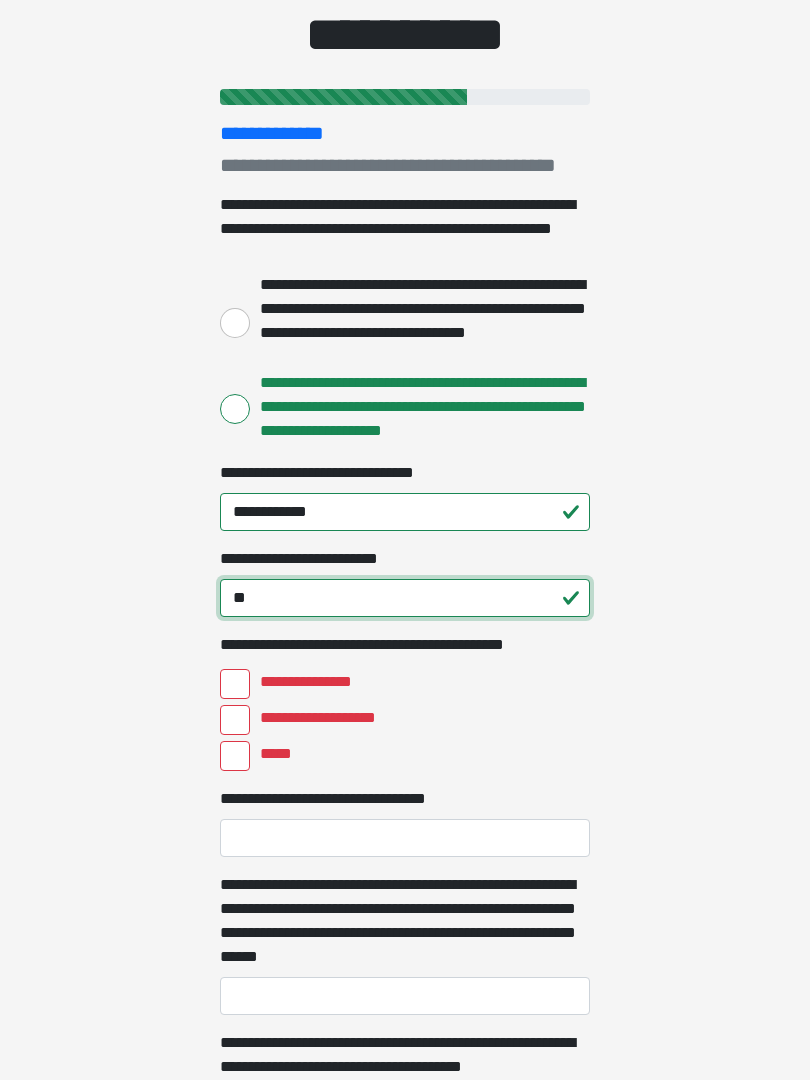 type on "*" 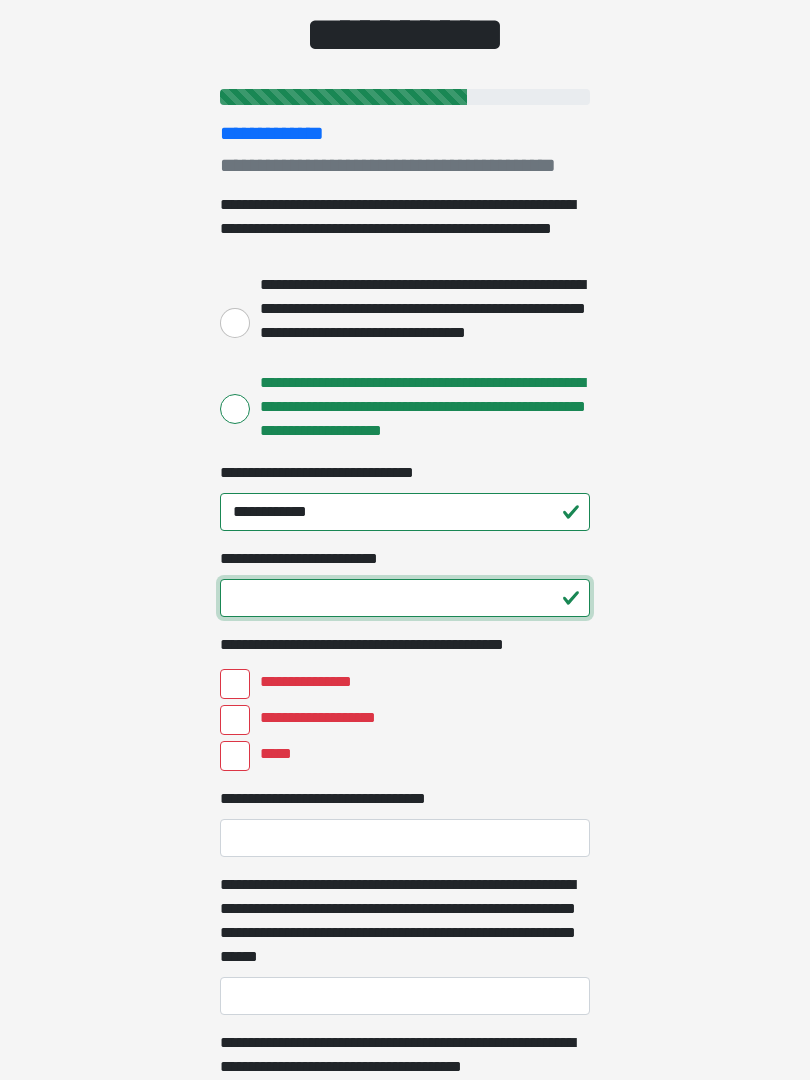 type 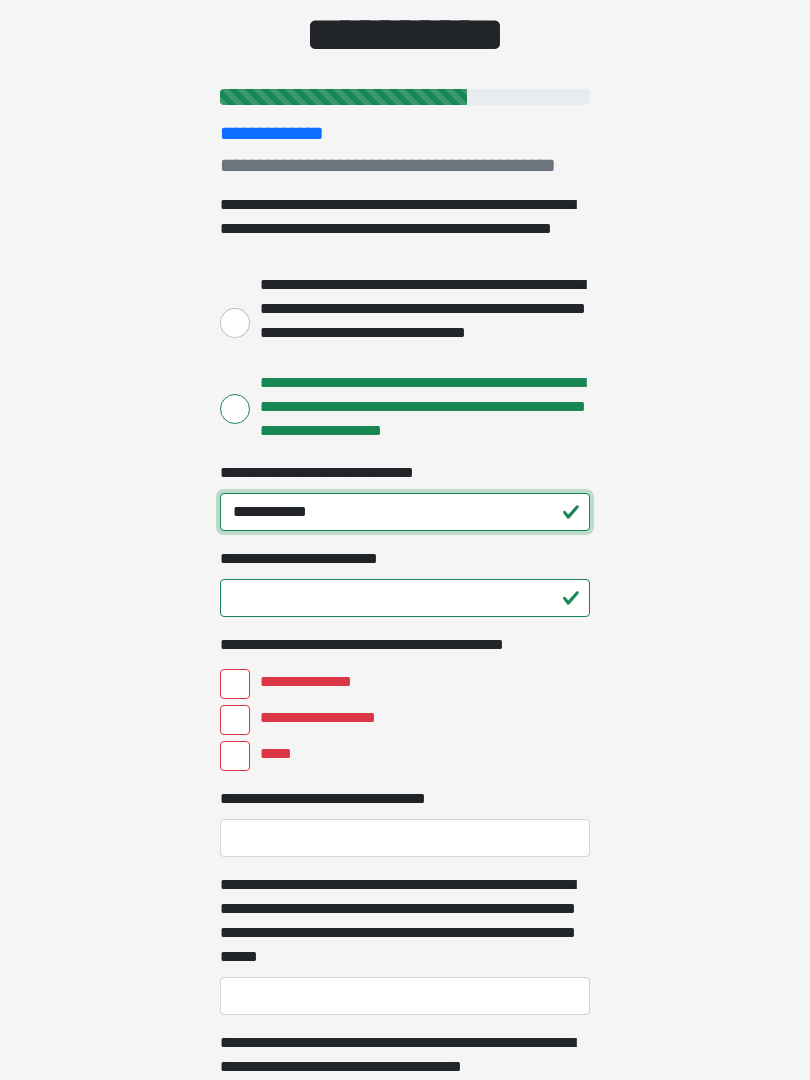 click on "**********" at bounding box center (405, 512) 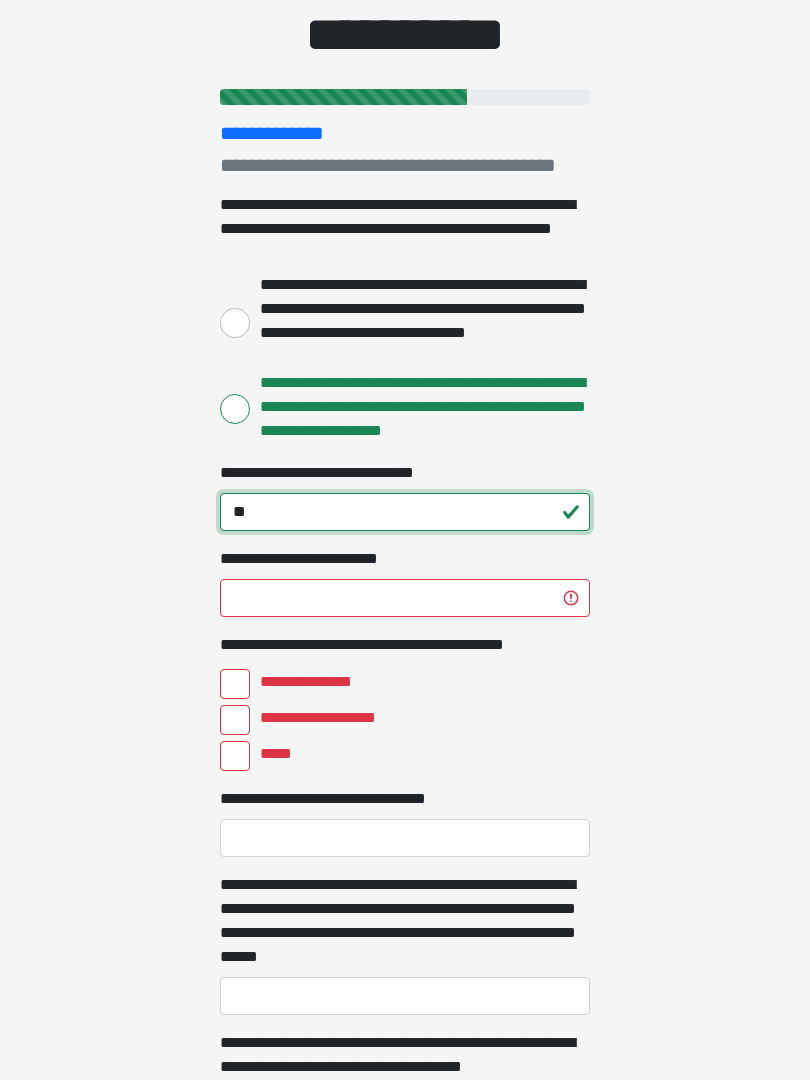 type on "*" 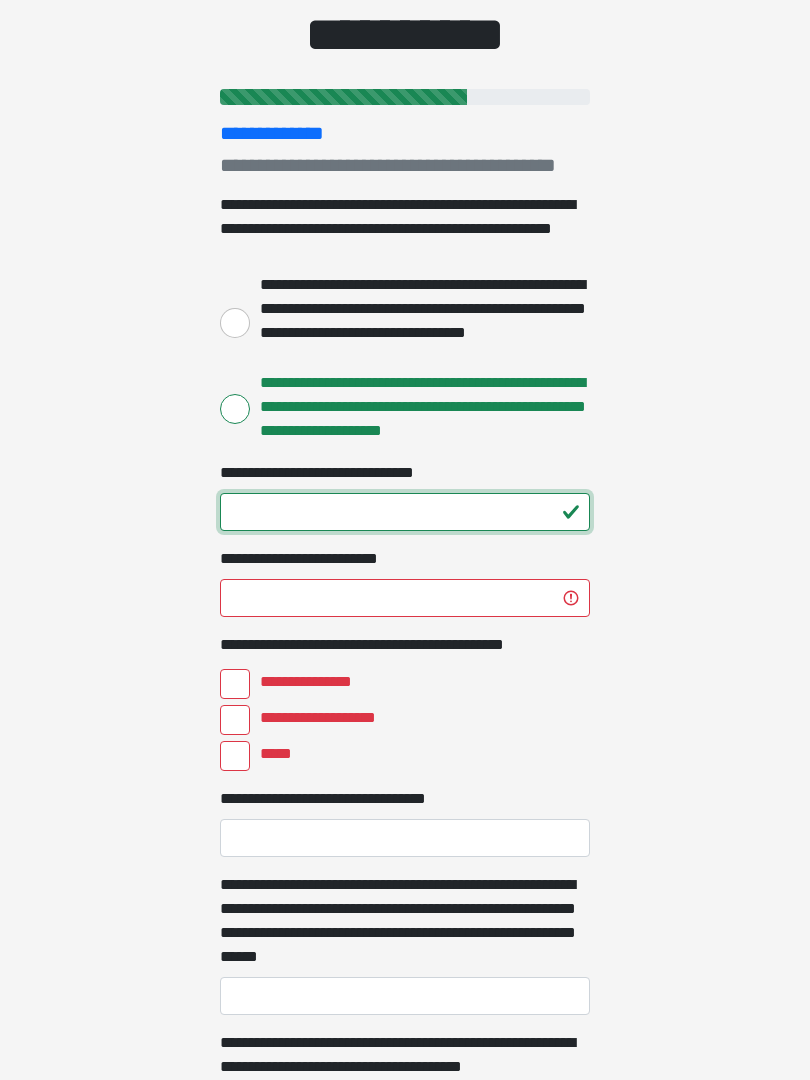 click on "**********" at bounding box center [405, 512] 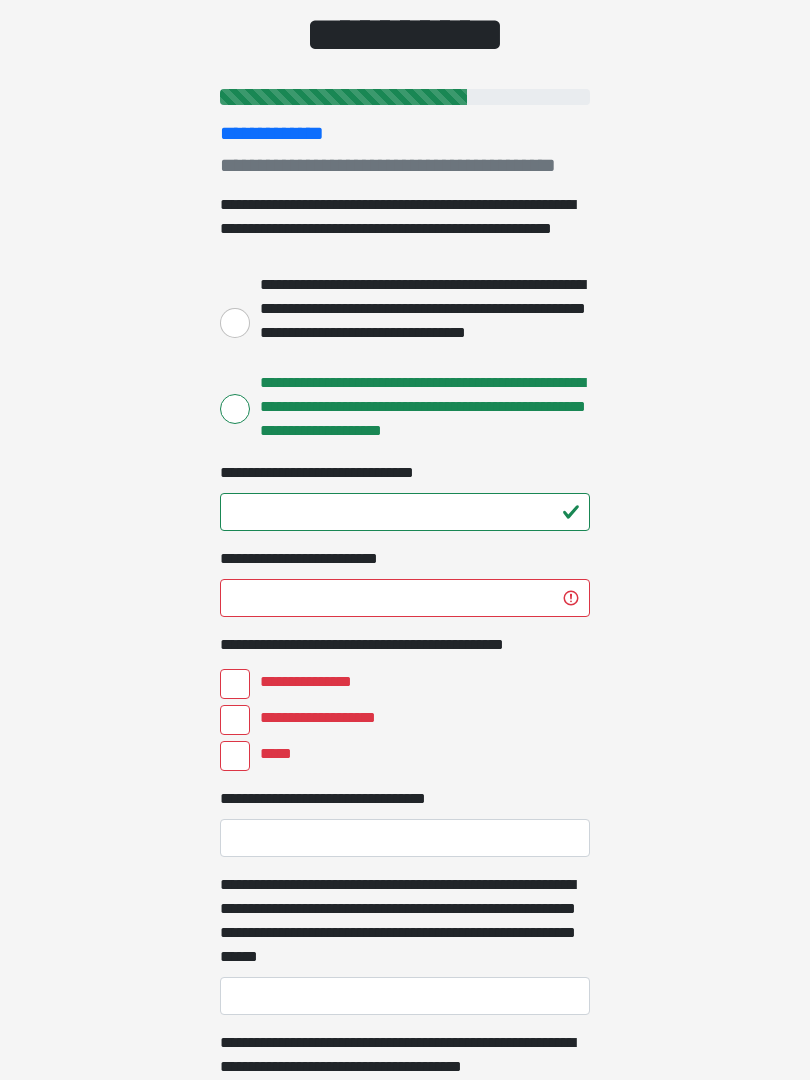click on "**********" at bounding box center (405, 379) 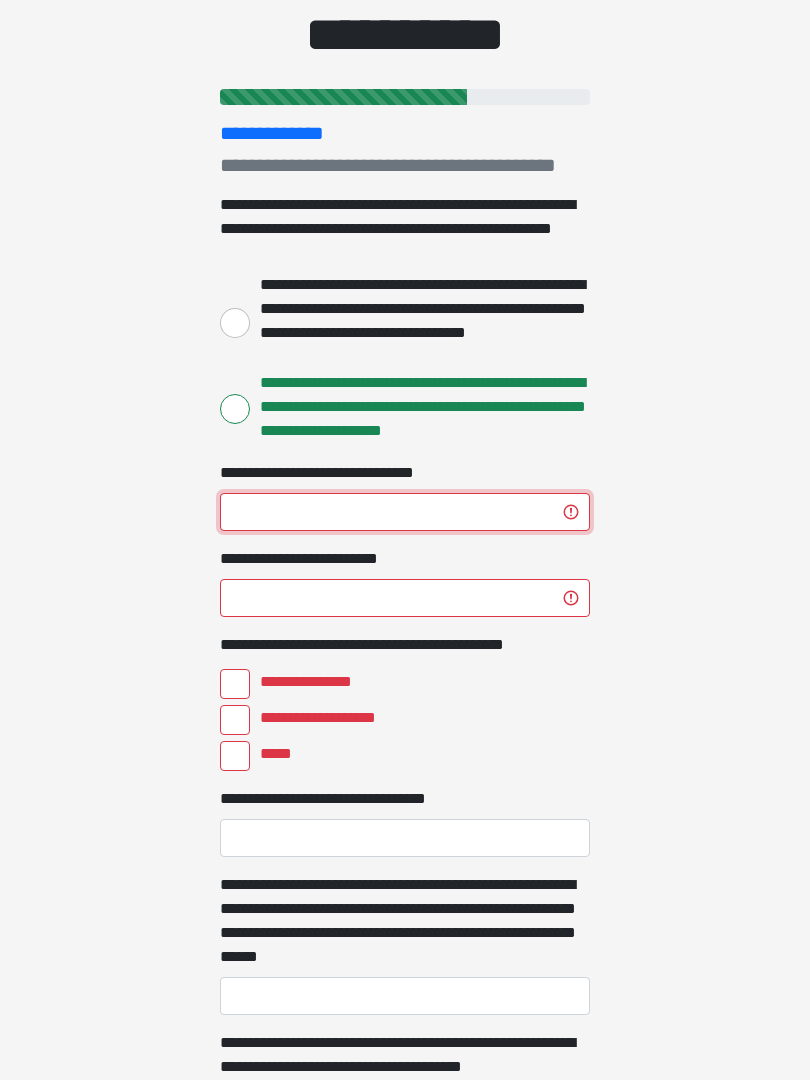 click on "**********" at bounding box center [405, 512] 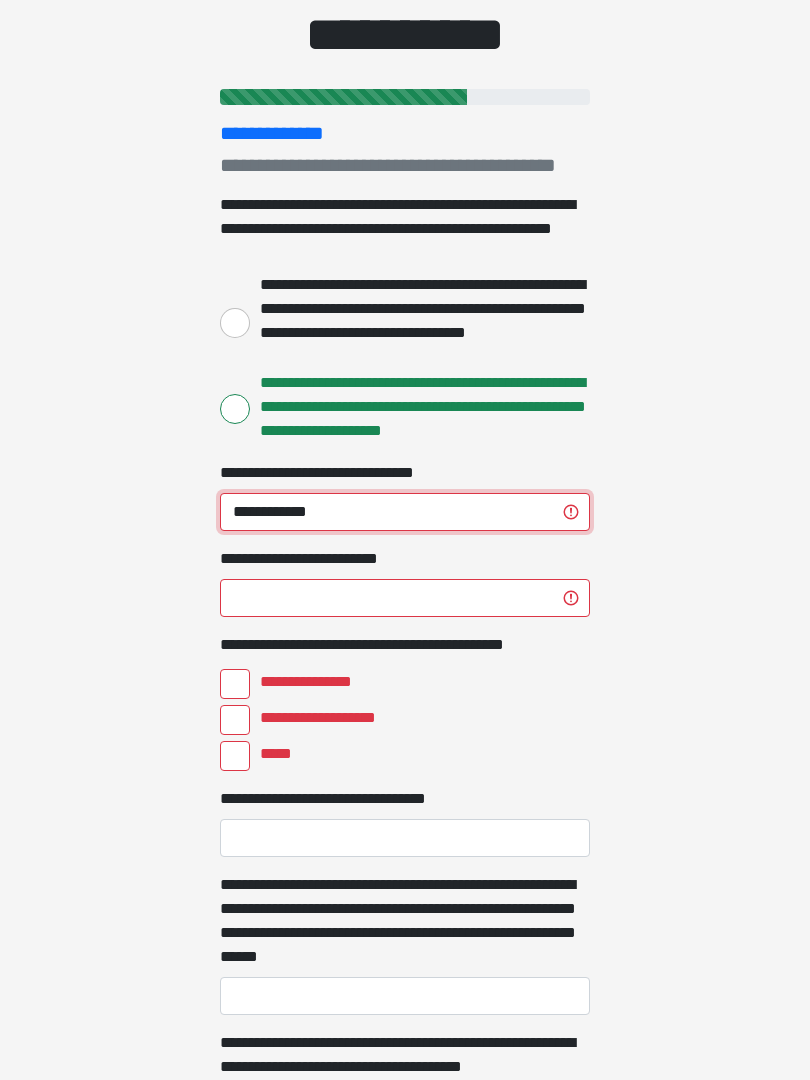 type on "**********" 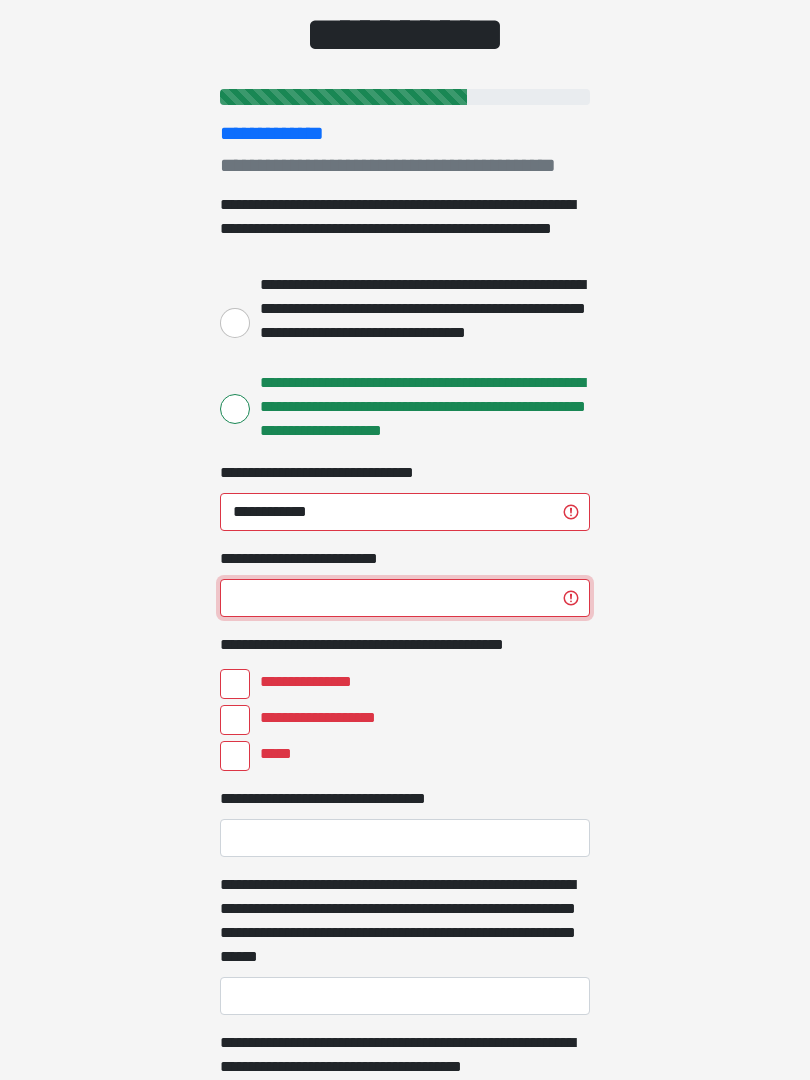 click on "**********" at bounding box center (405, 598) 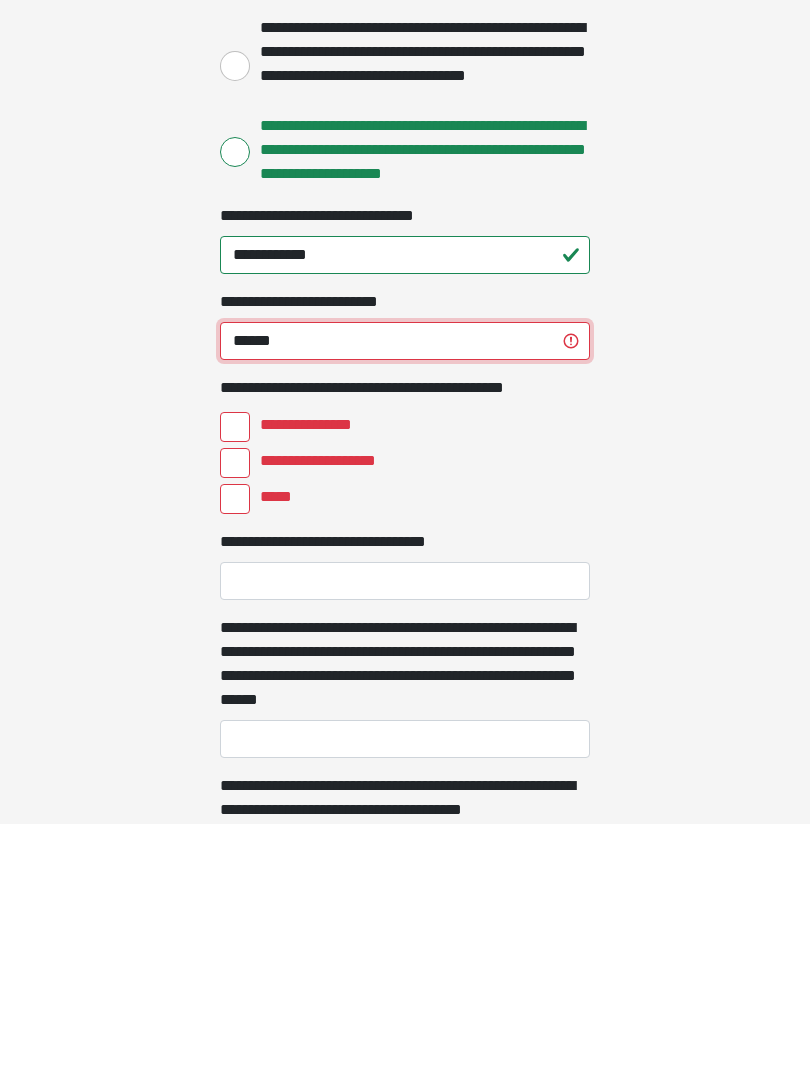 type on "******" 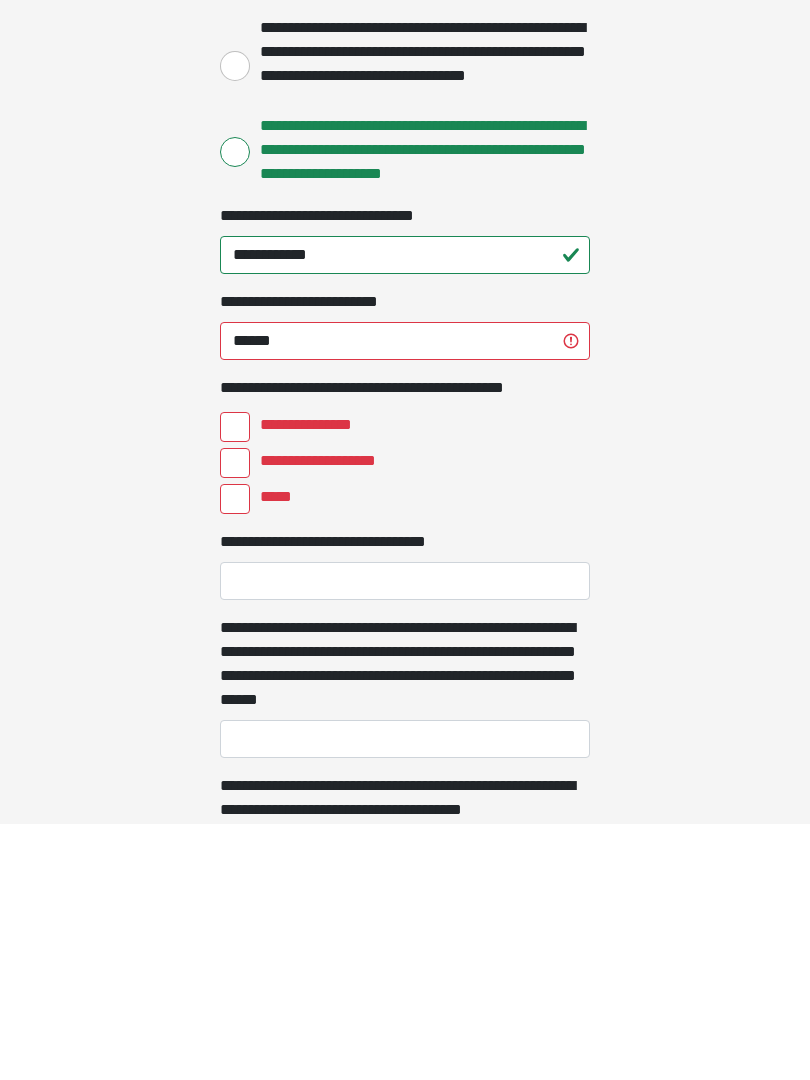 click on "**********" at bounding box center [315, 682] 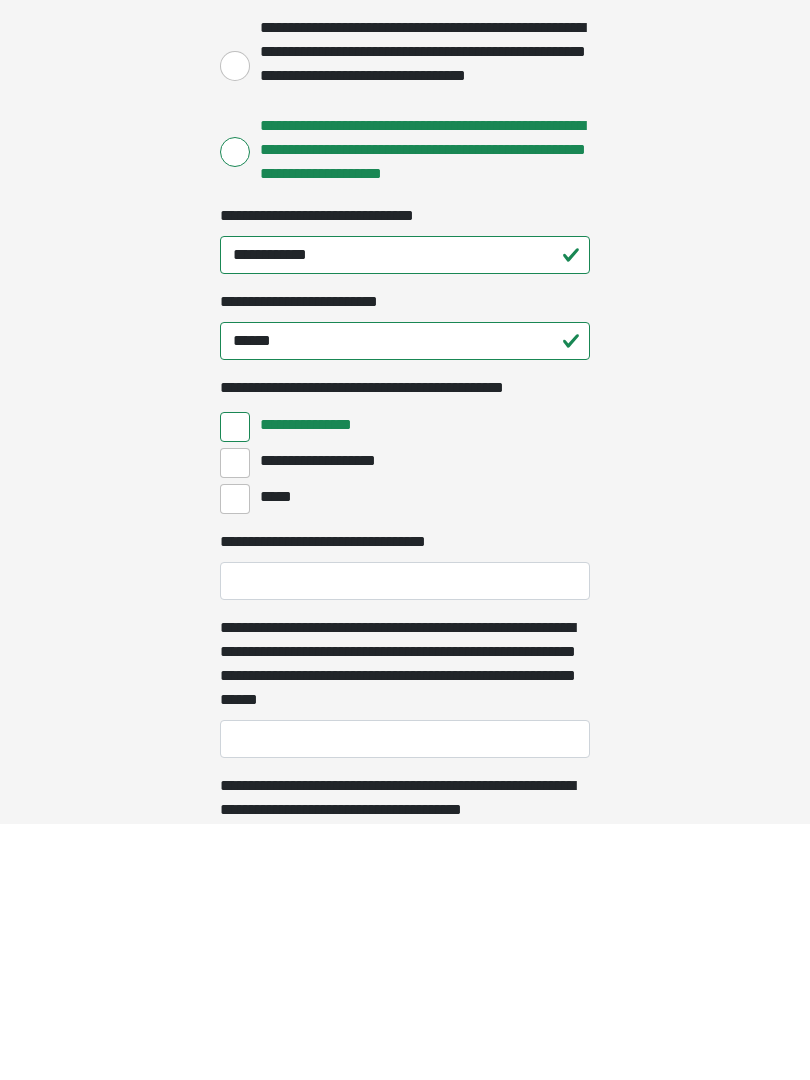 scroll, scrollTop: 418, scrollLeft: 0, axis: vertical 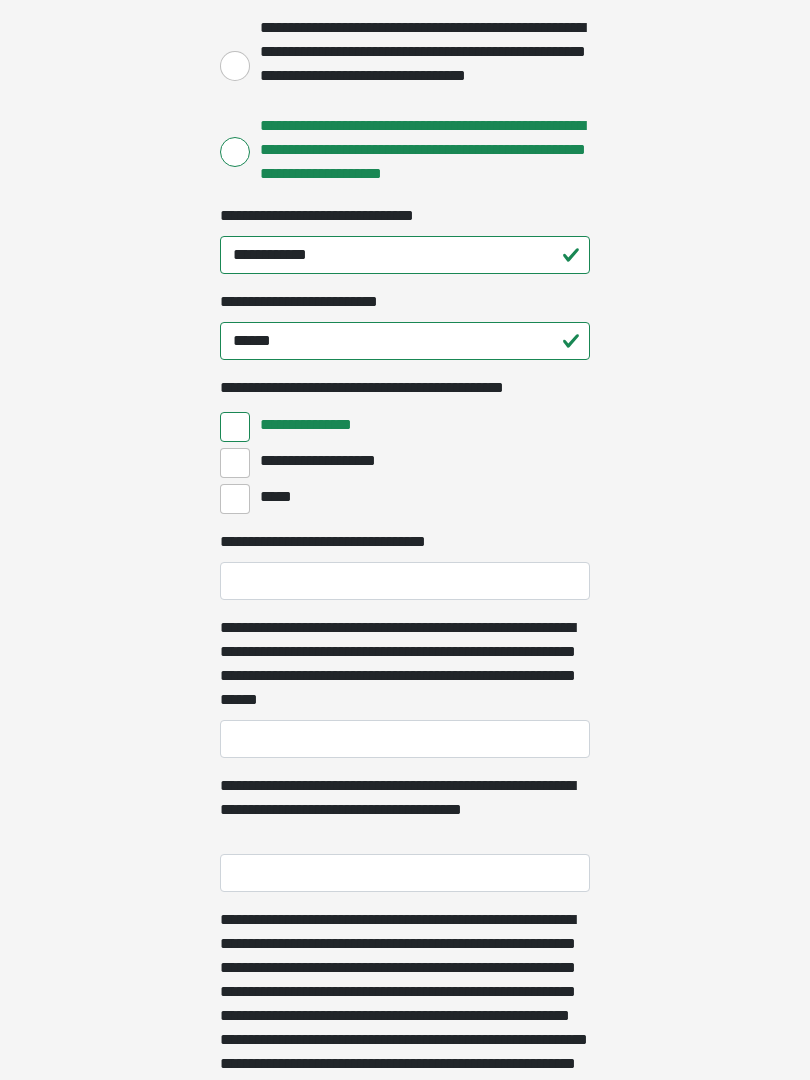 click on "**********" at bounding box center [235, 463] 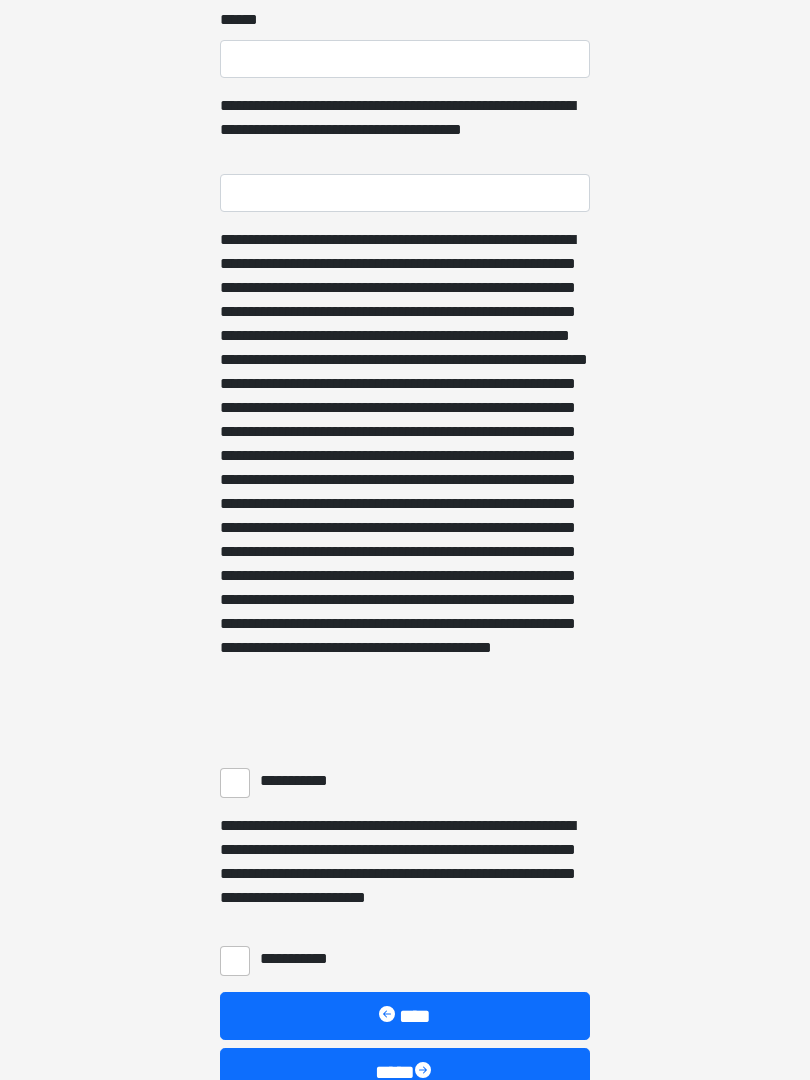 scroll, scrollTop: 1098, scrollLeft: 0, axis: vertical 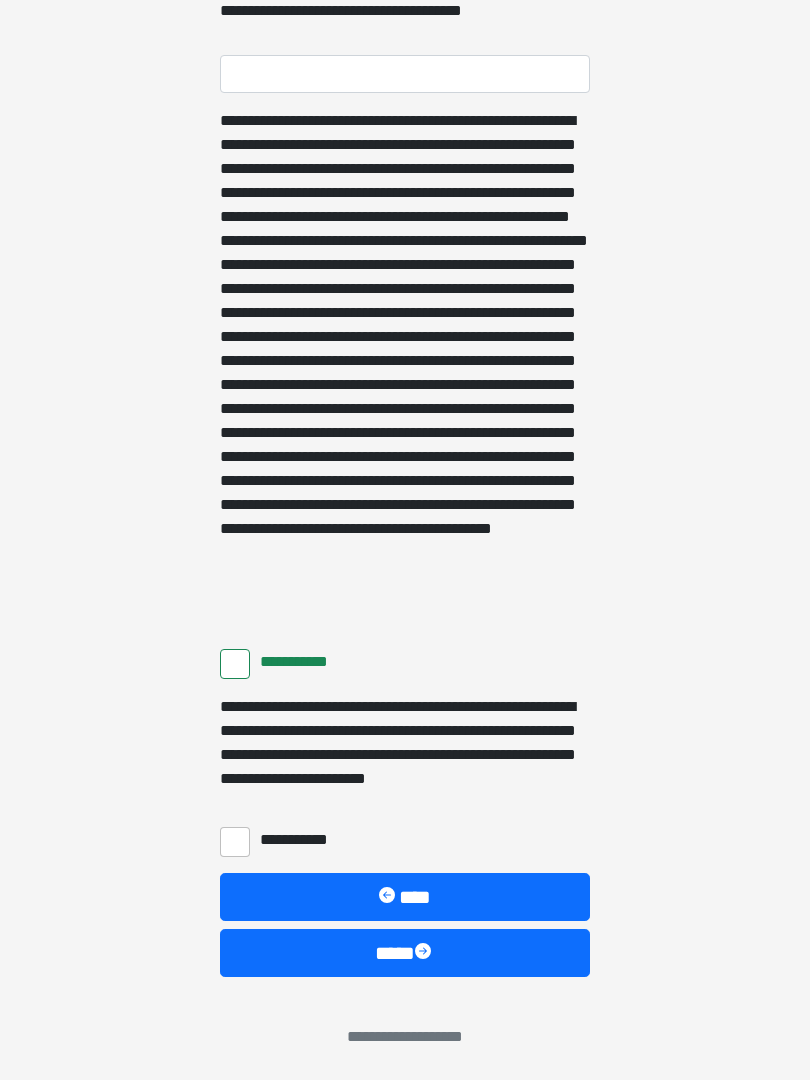 click on "**********" at bounding box center [235, 842] 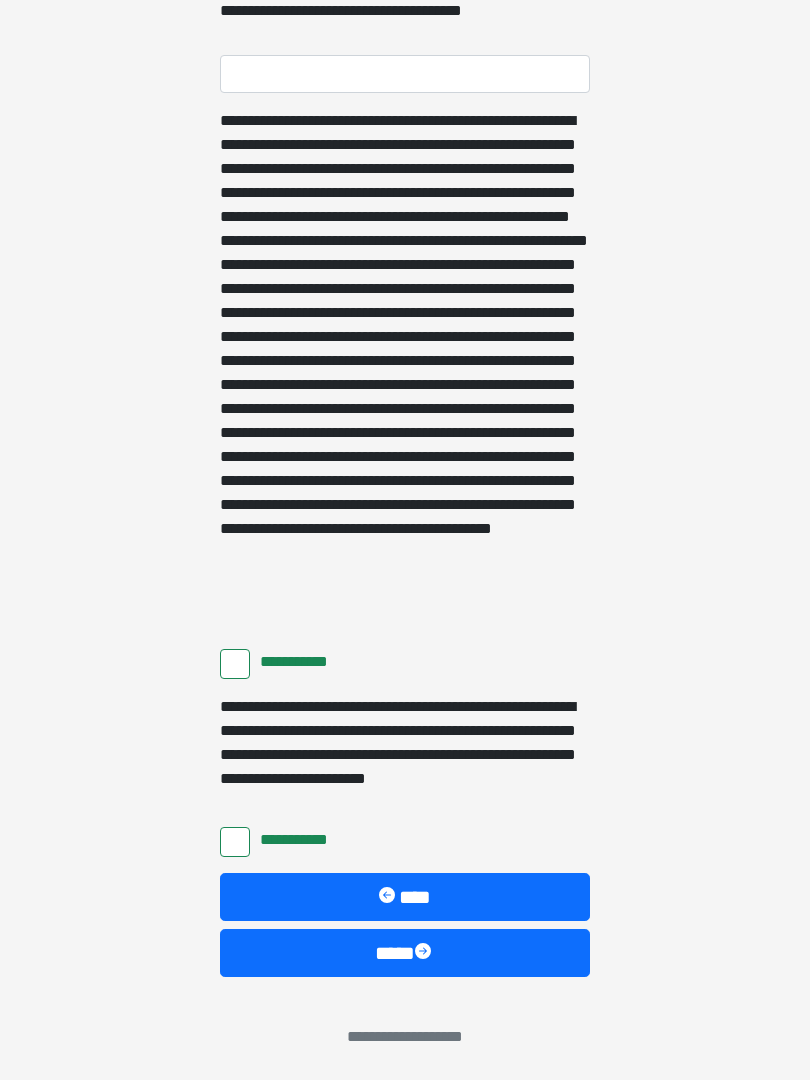 click at bounding box center [425, 953] 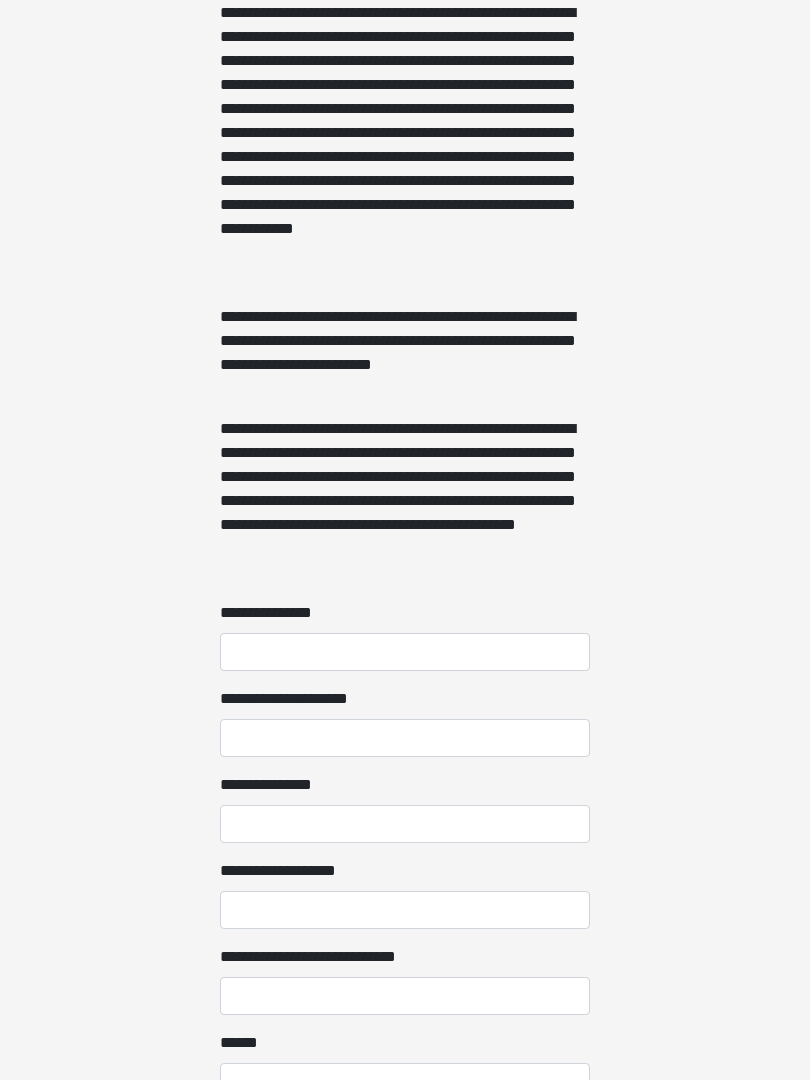 scroll, scrollTop: 1137, scrollLeft: 0, axis: vertical 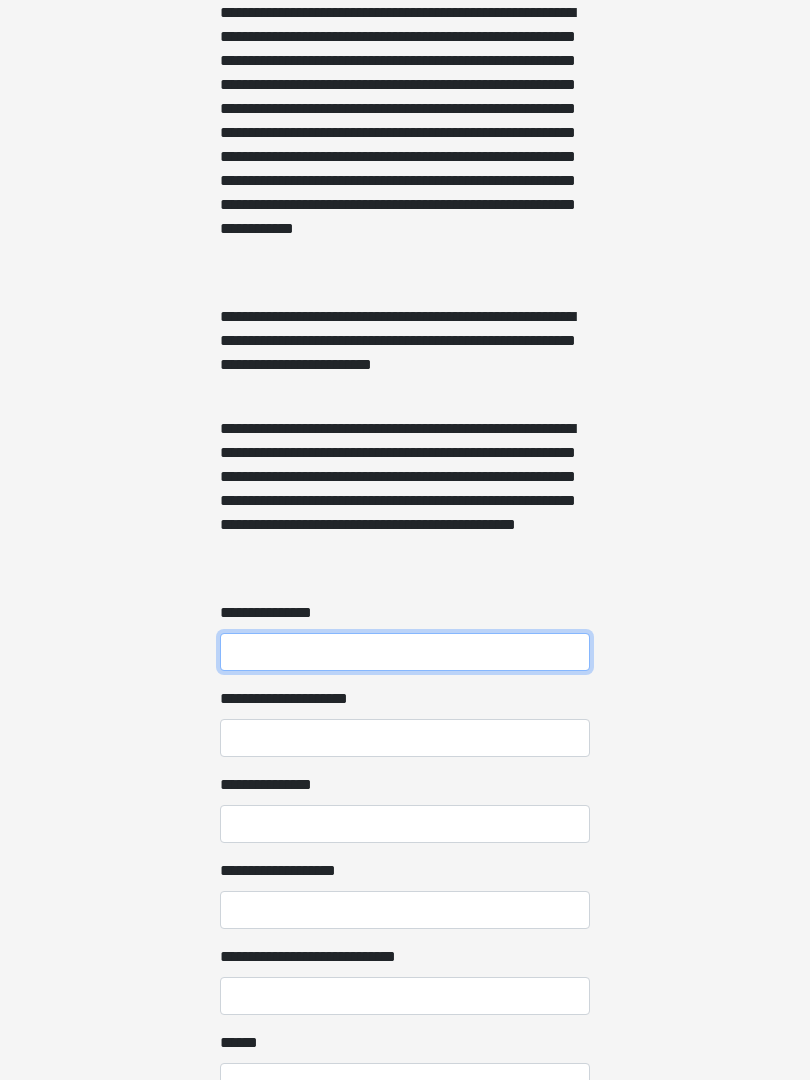 click on "**********" at bounding box center [405, 652] 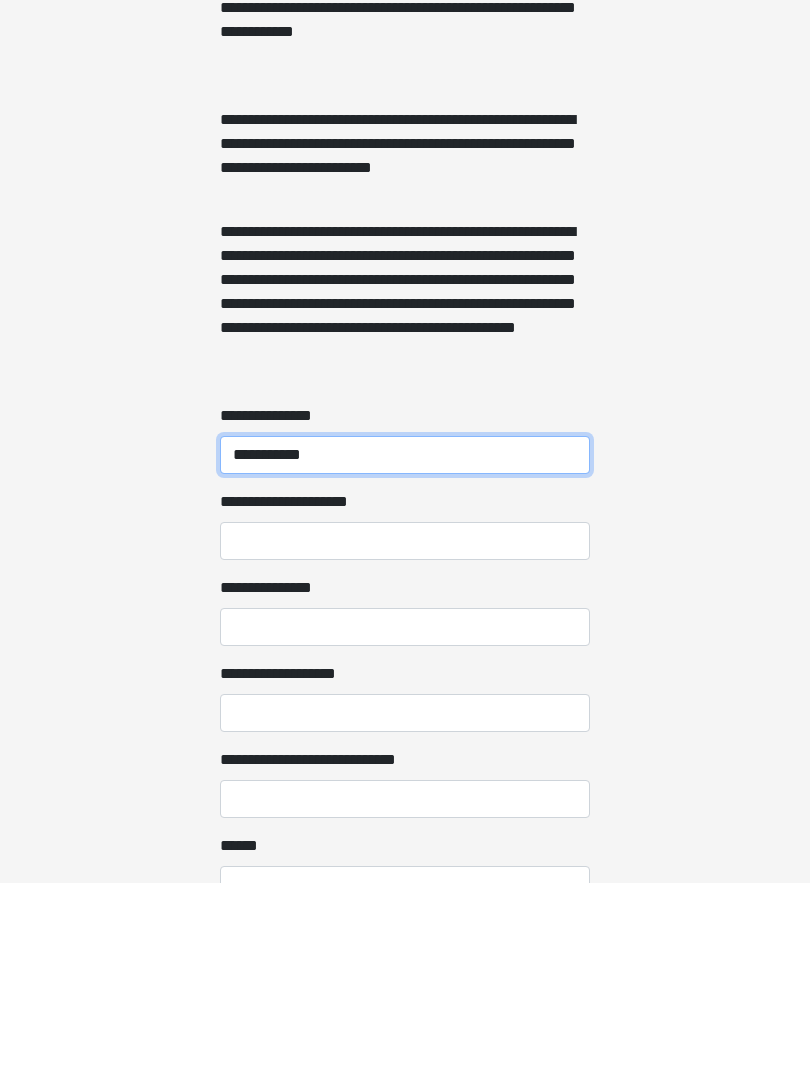 type on "**********" 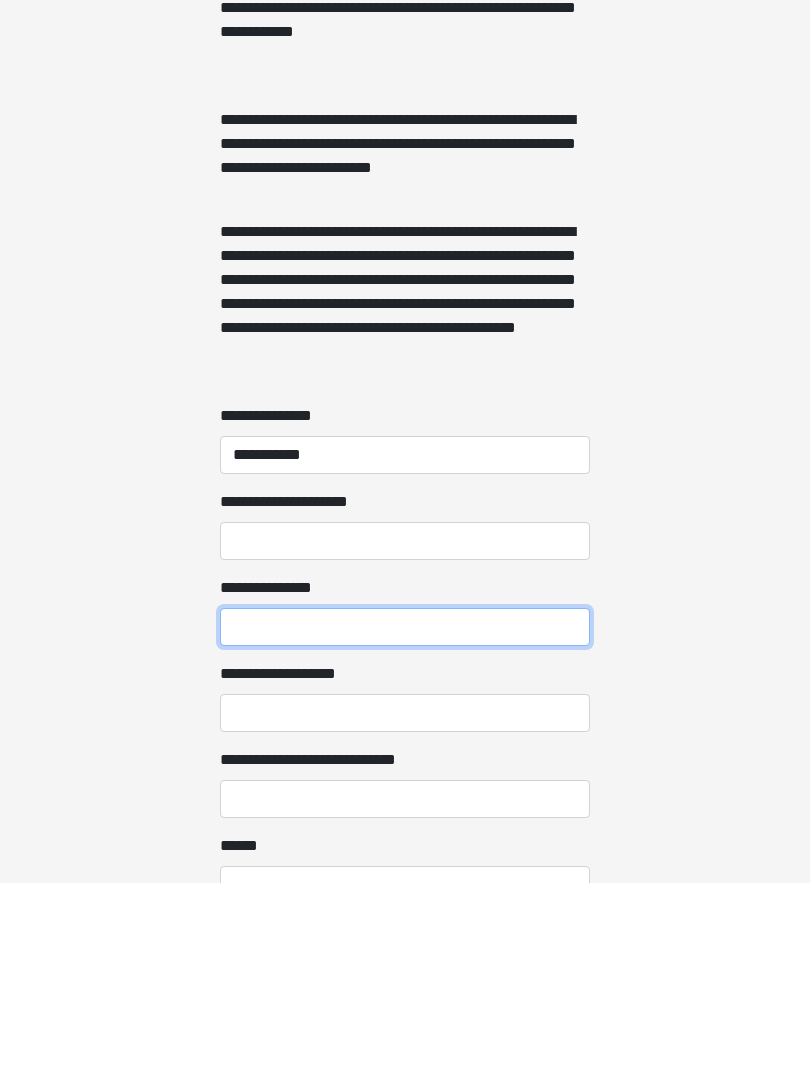 click on "**********" at bounding box center [405, 824] 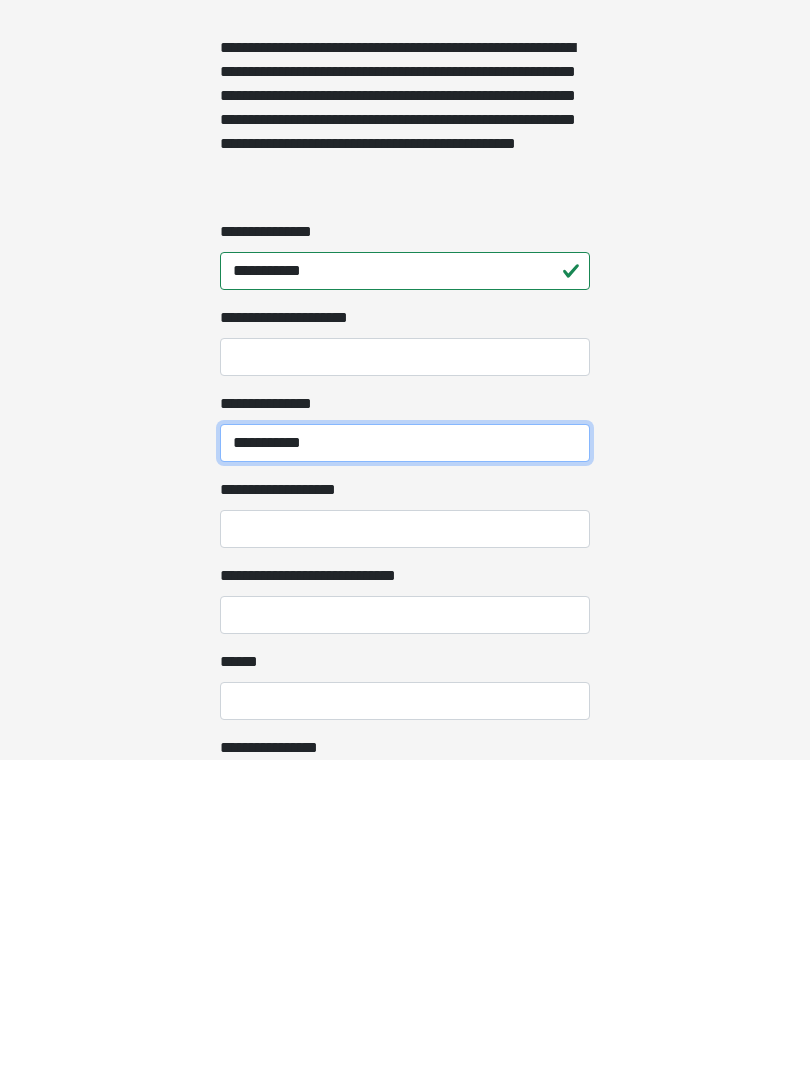scroll, scrollTop: 1201, scrollLeft: 0, axis: vertical 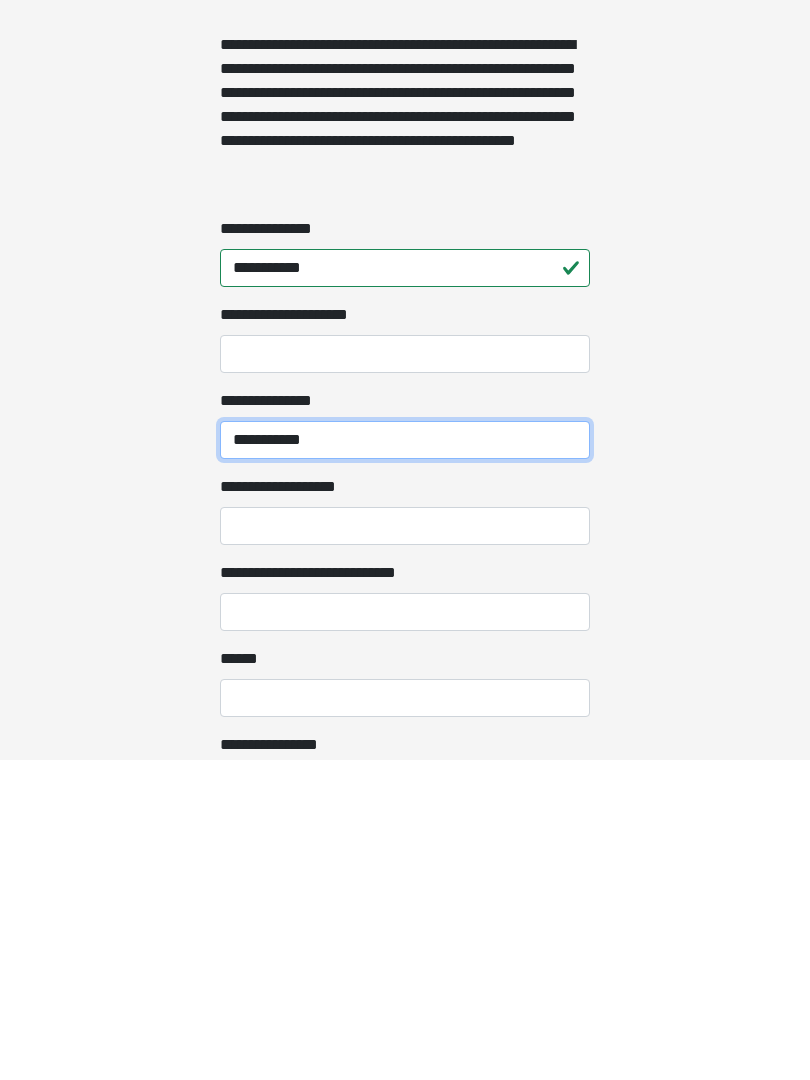 type on "**********" 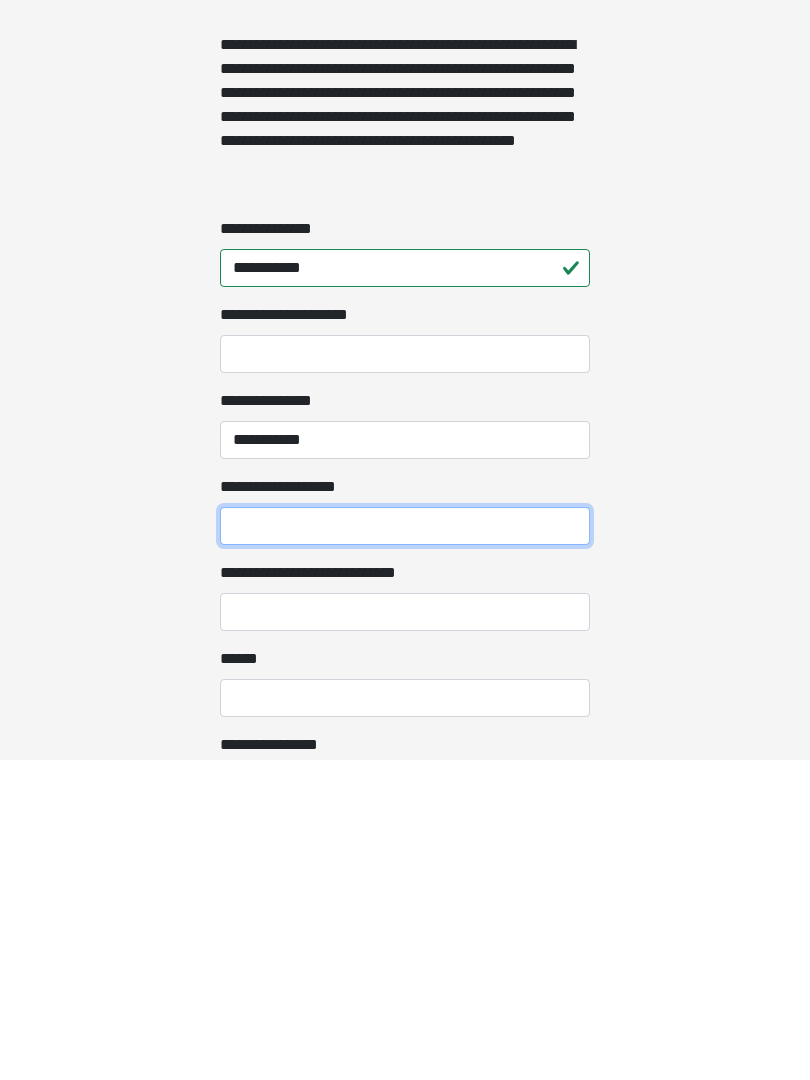 click on "**********" at bounding box center (405, 846) 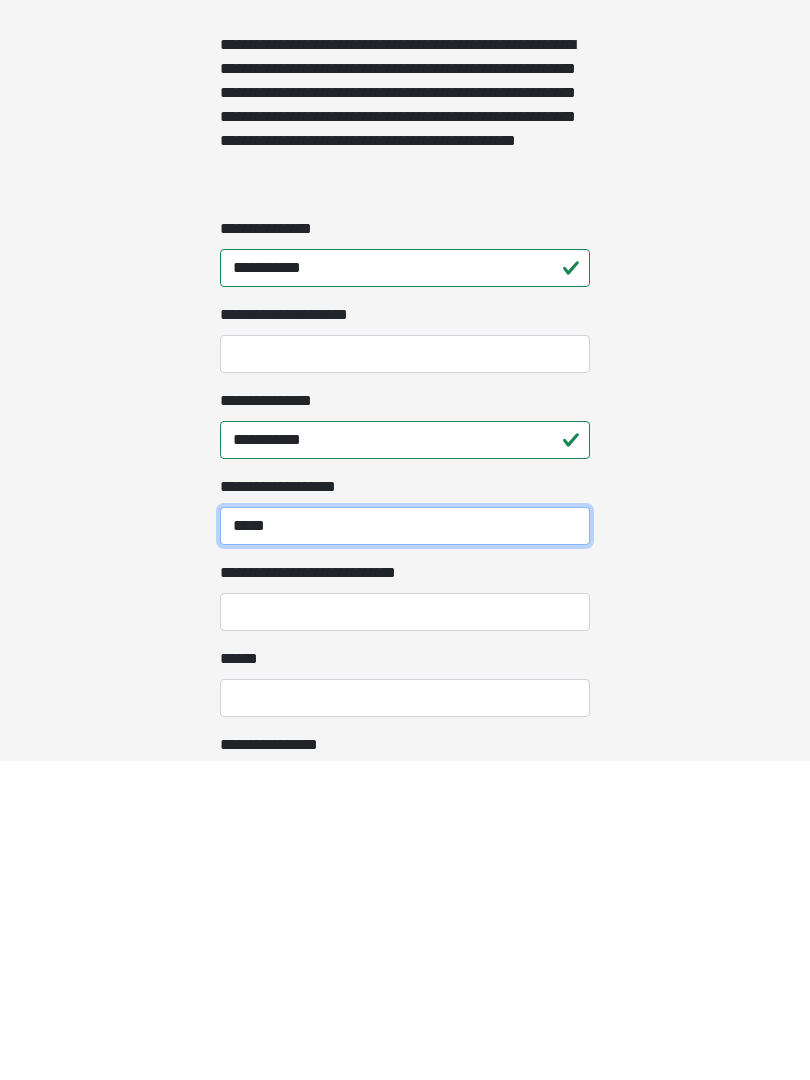 type on "*****" 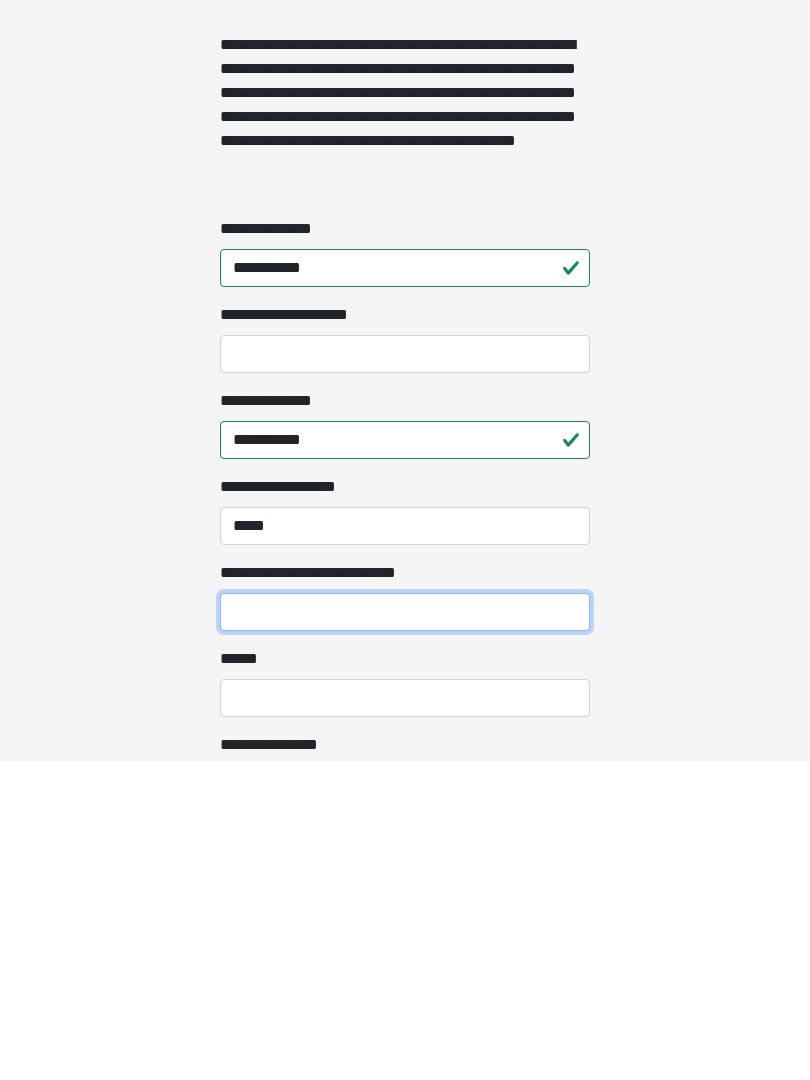 click on "**********" at bounding box center [405, 932] 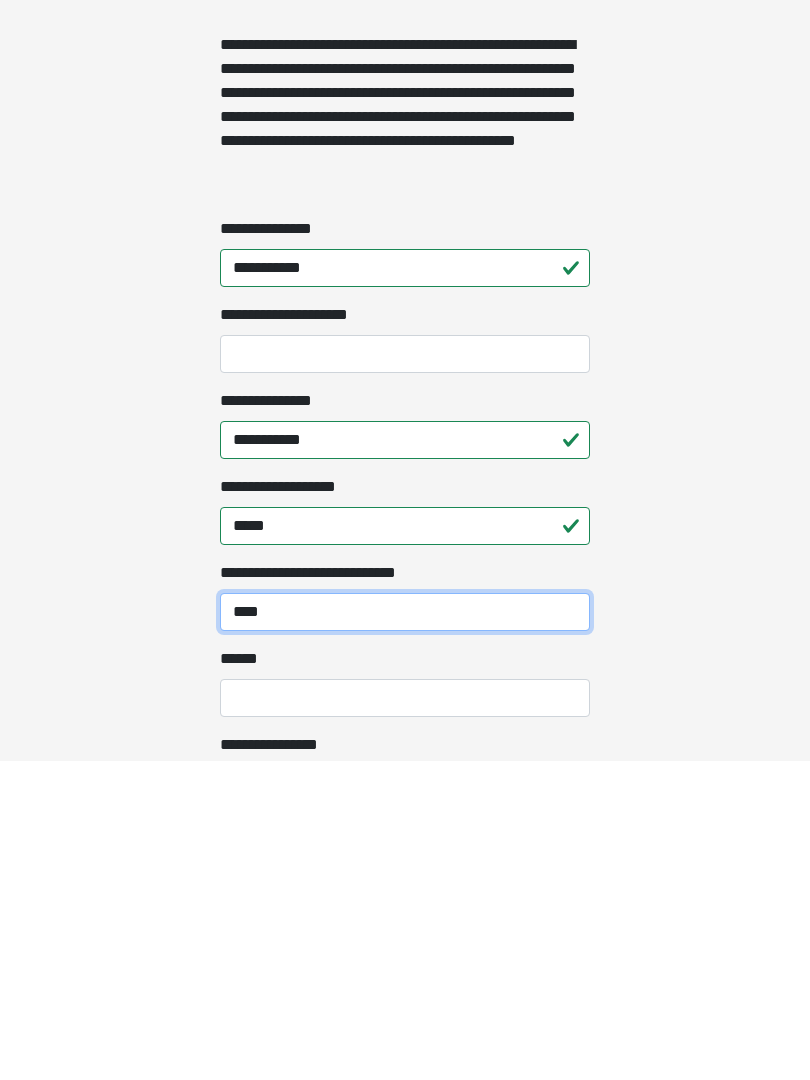 type on "****" 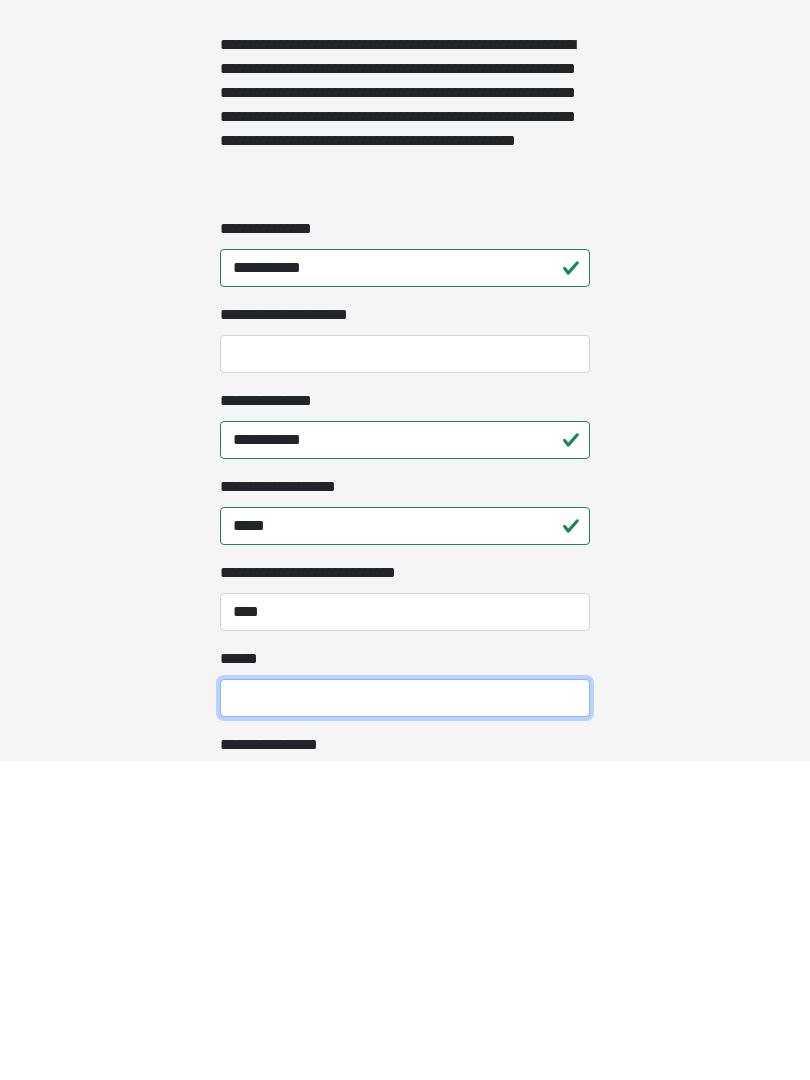 click on "**** *" at bounding box center [405, 1018] 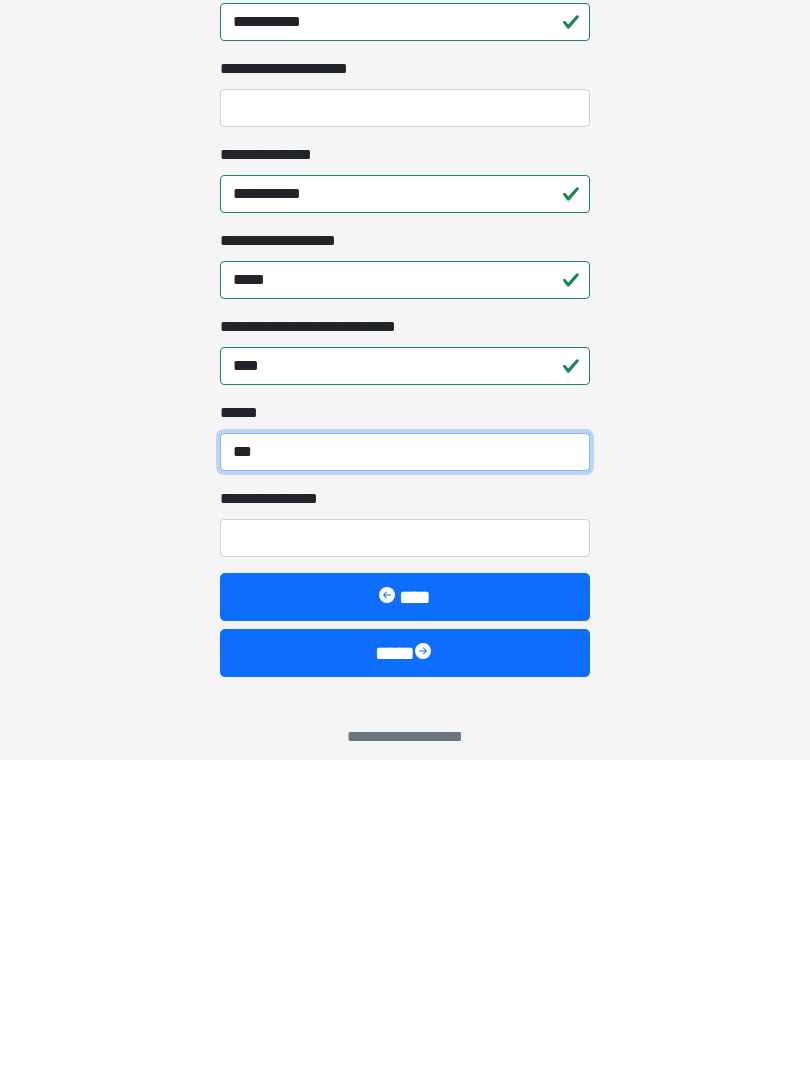 scroll, scrollTop: 1467, scrollLeft: 0, axis: vertical 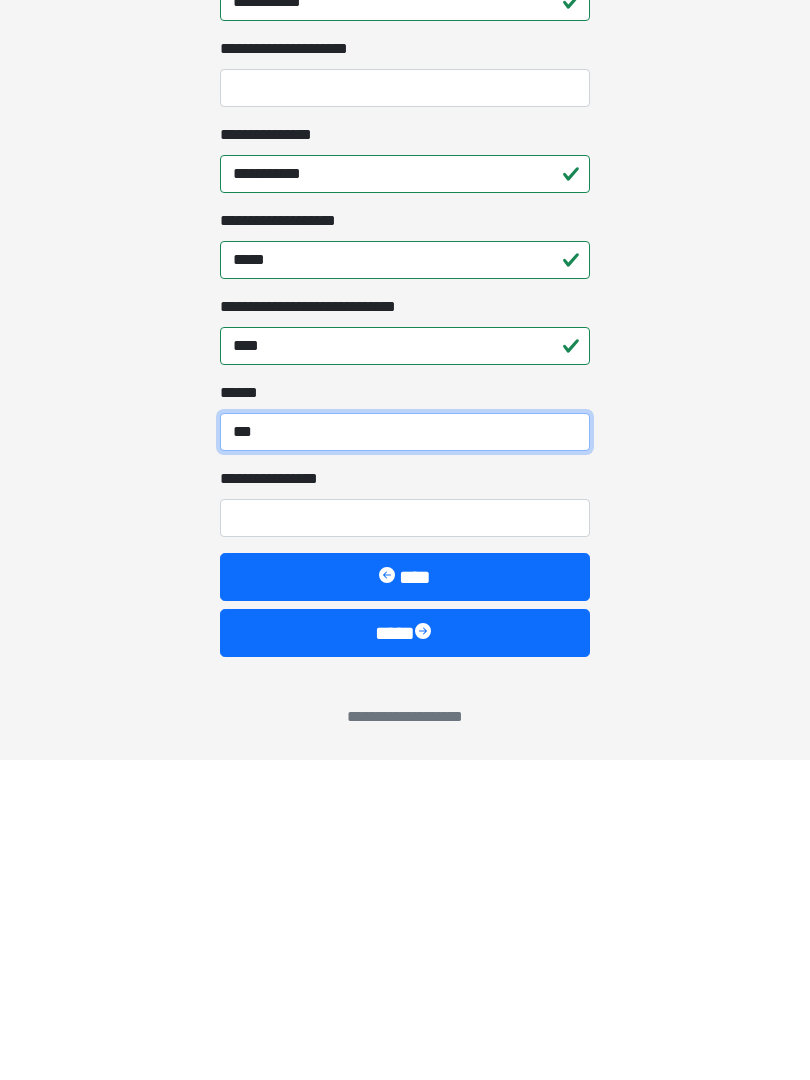 type on "***" 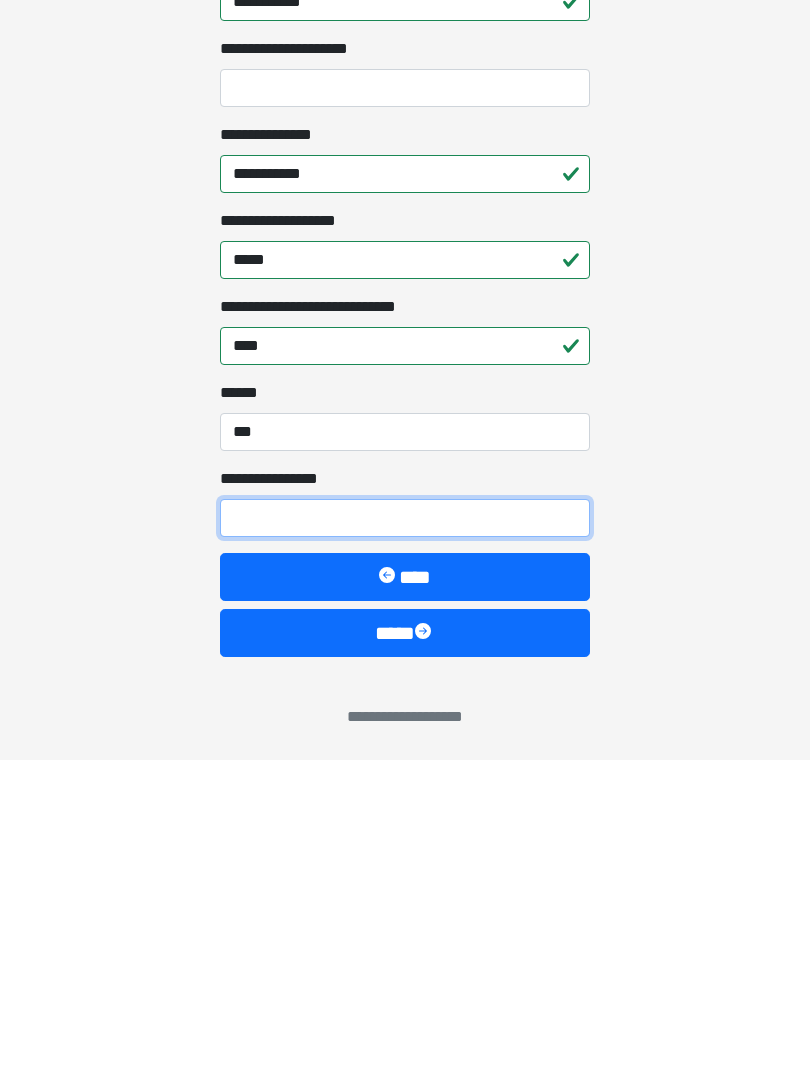 click on "**********" at bounding box center [405, 838] 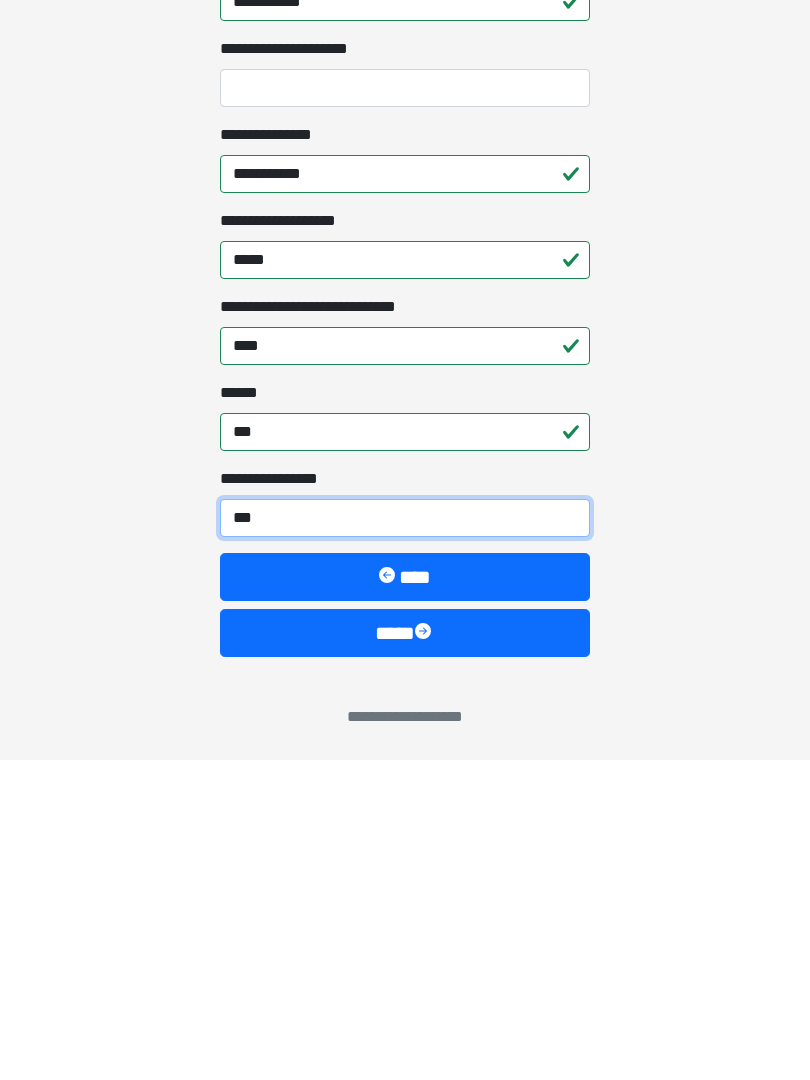 type on "****" 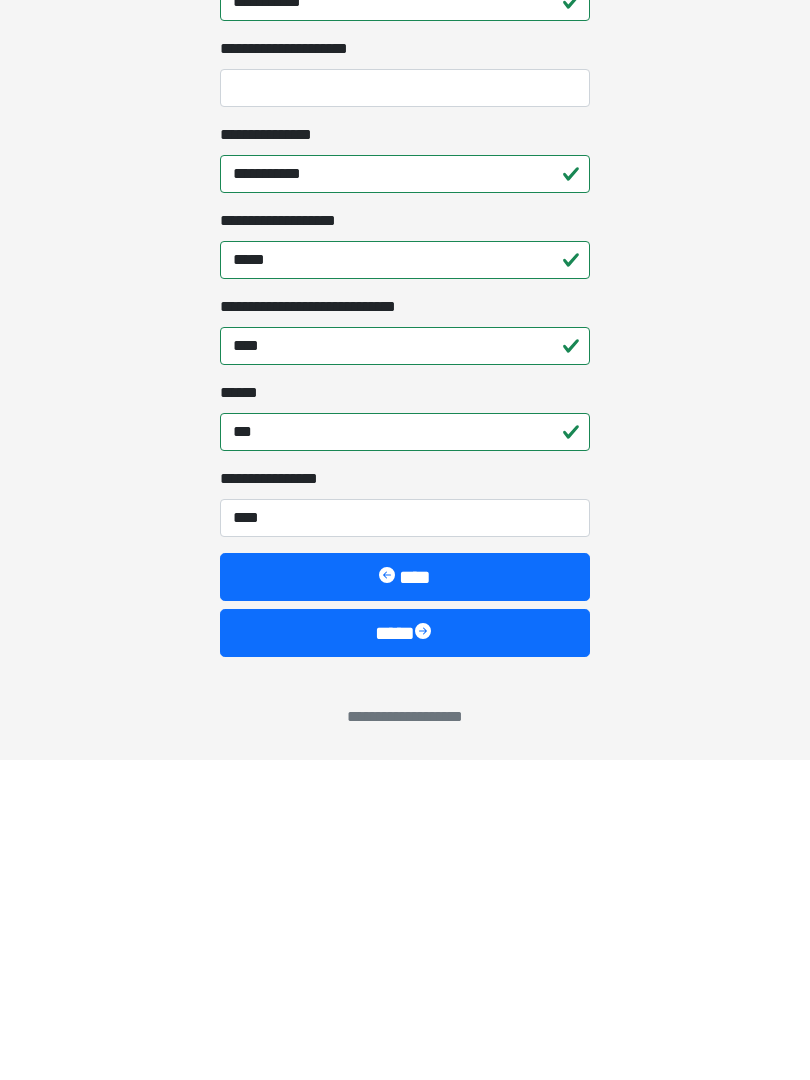 click on "****" at bounding box center (405, 953) 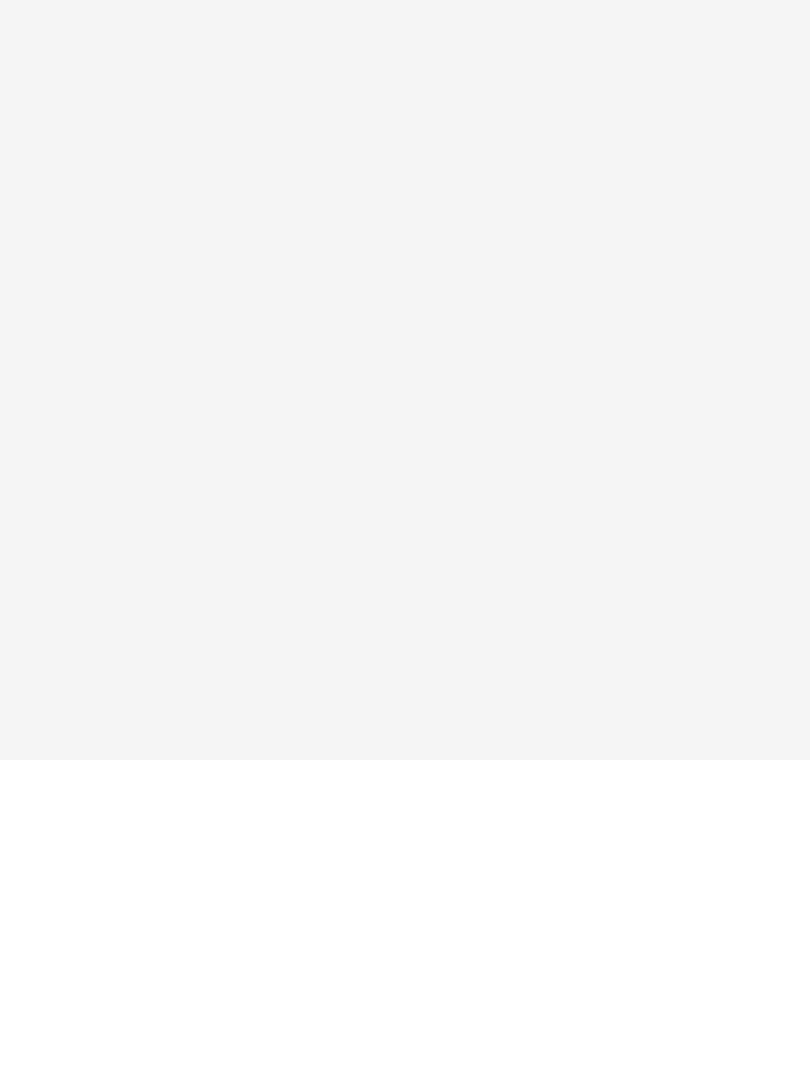 scroll, scrollTop: 0, scrollLeft: 0, axis: both 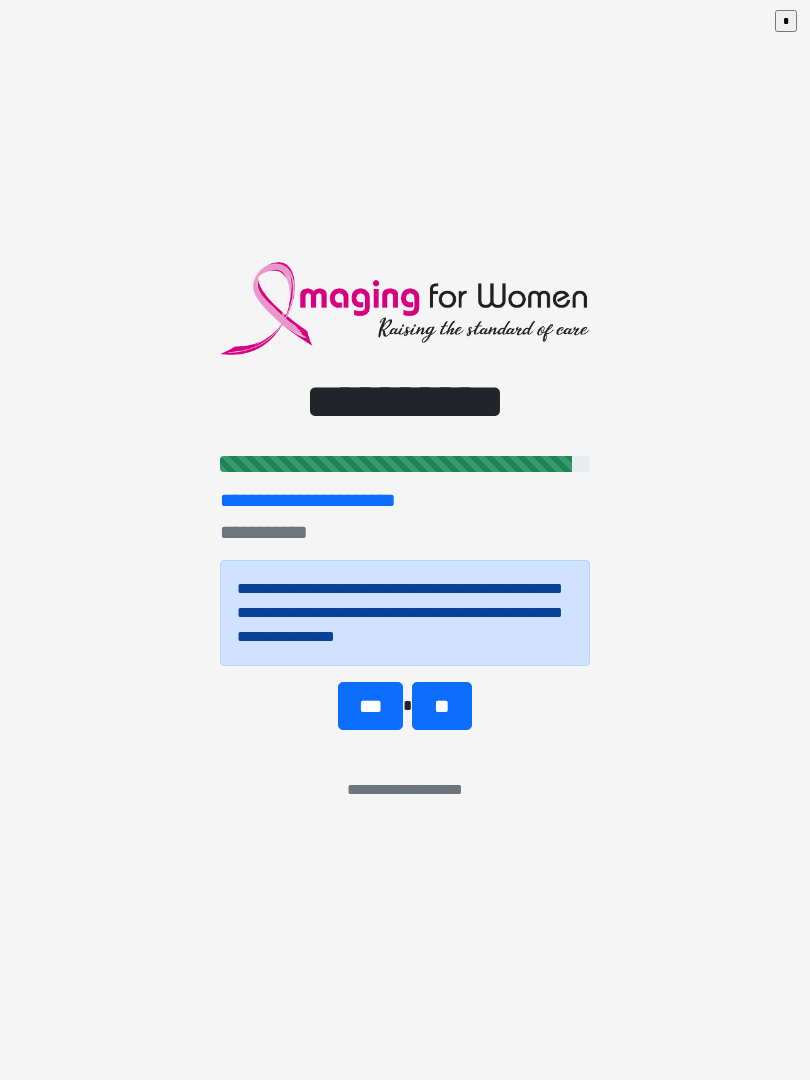 click on "***" at bounding box center [370, 706] 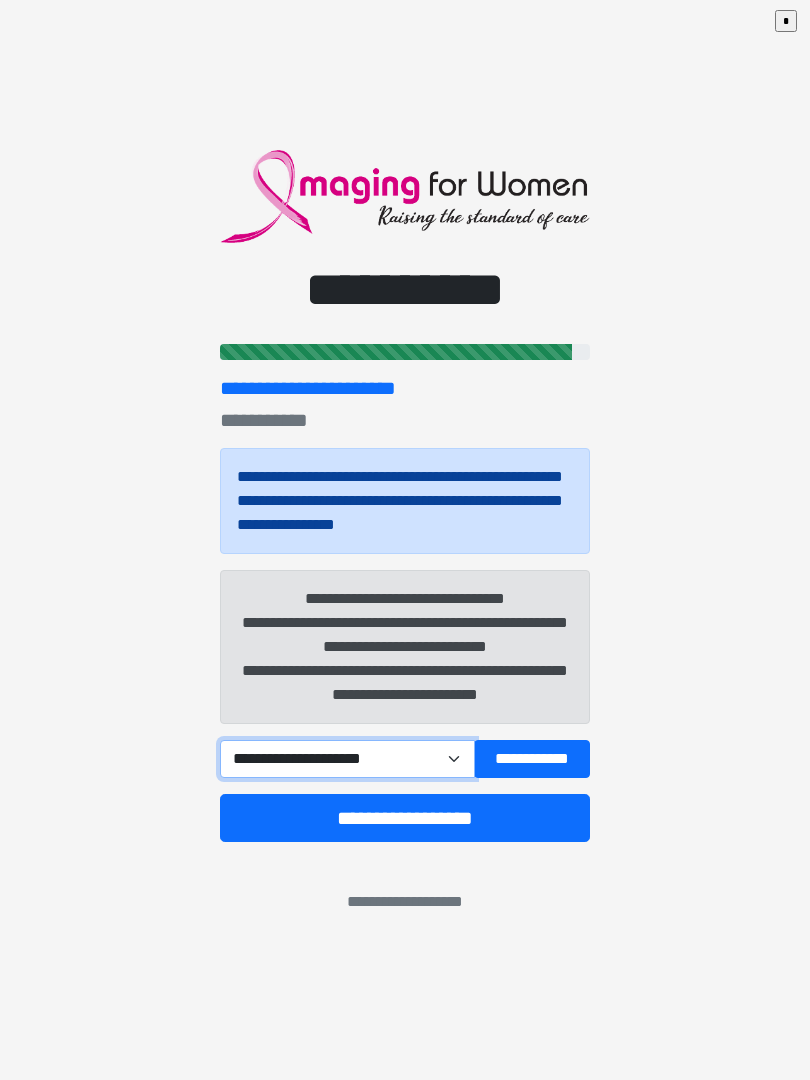 click on "**********" at bounding box center [347, 759] 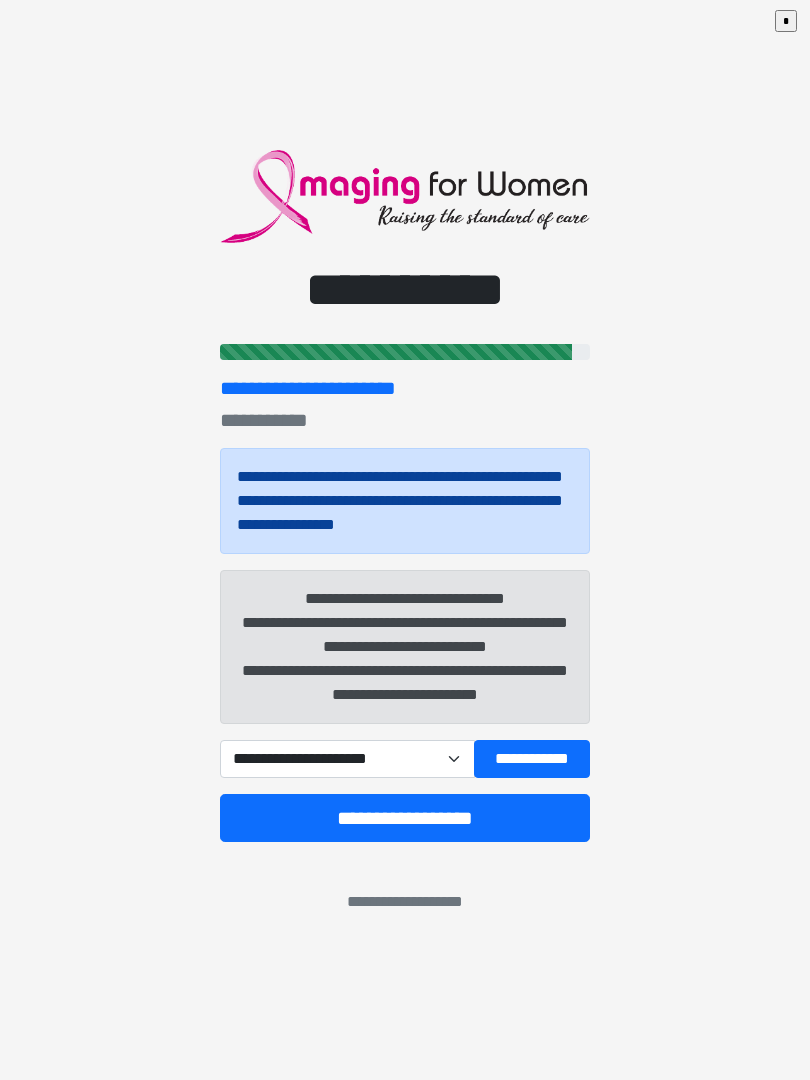 click on "**********" at bounding box center [532, 759] 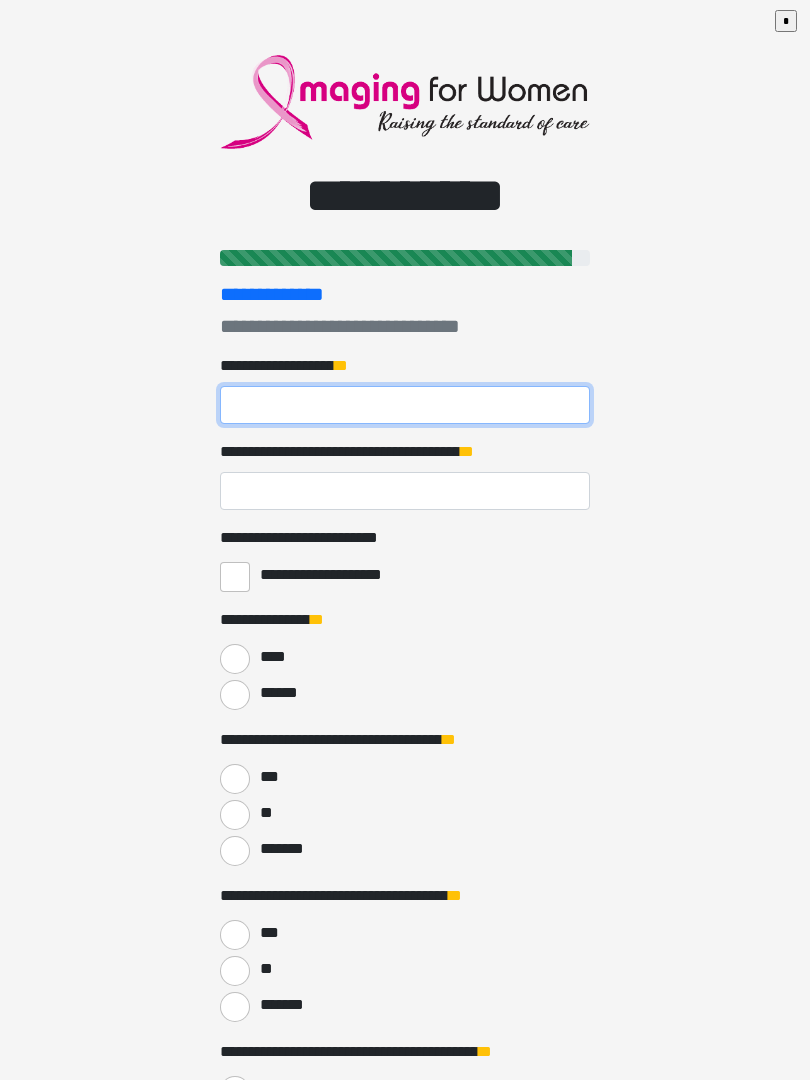 click on "**********" at bounding box center (405, 405) 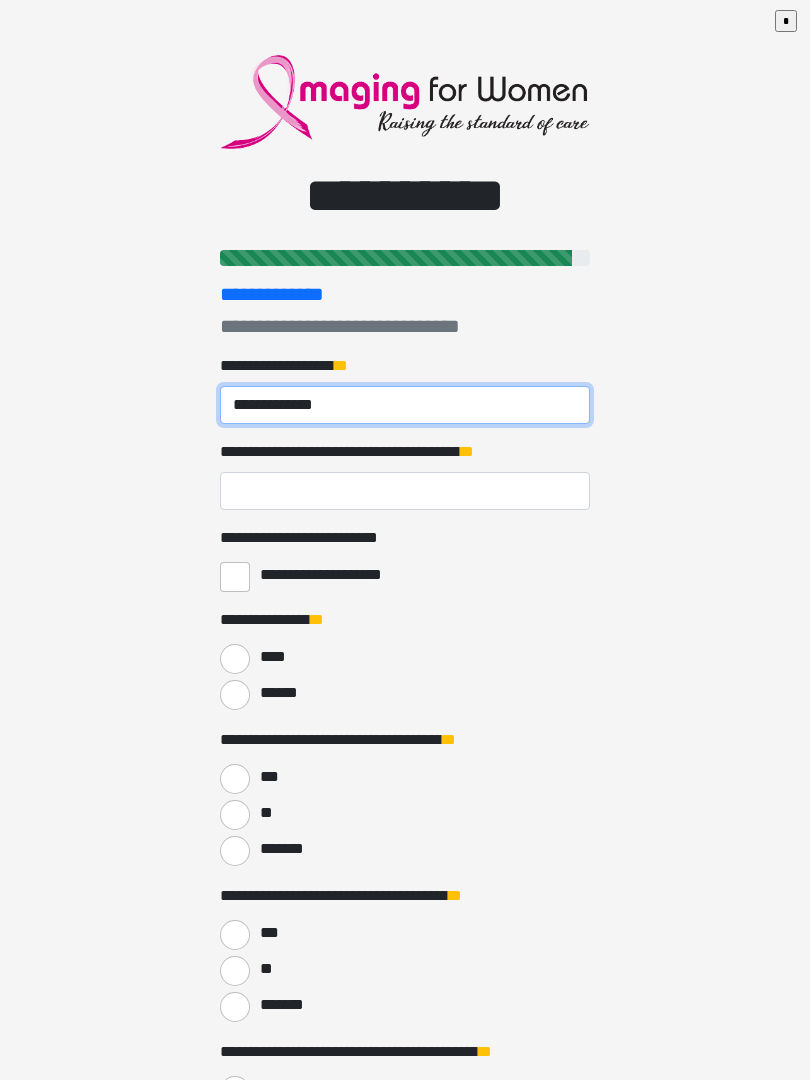 type on "**********" 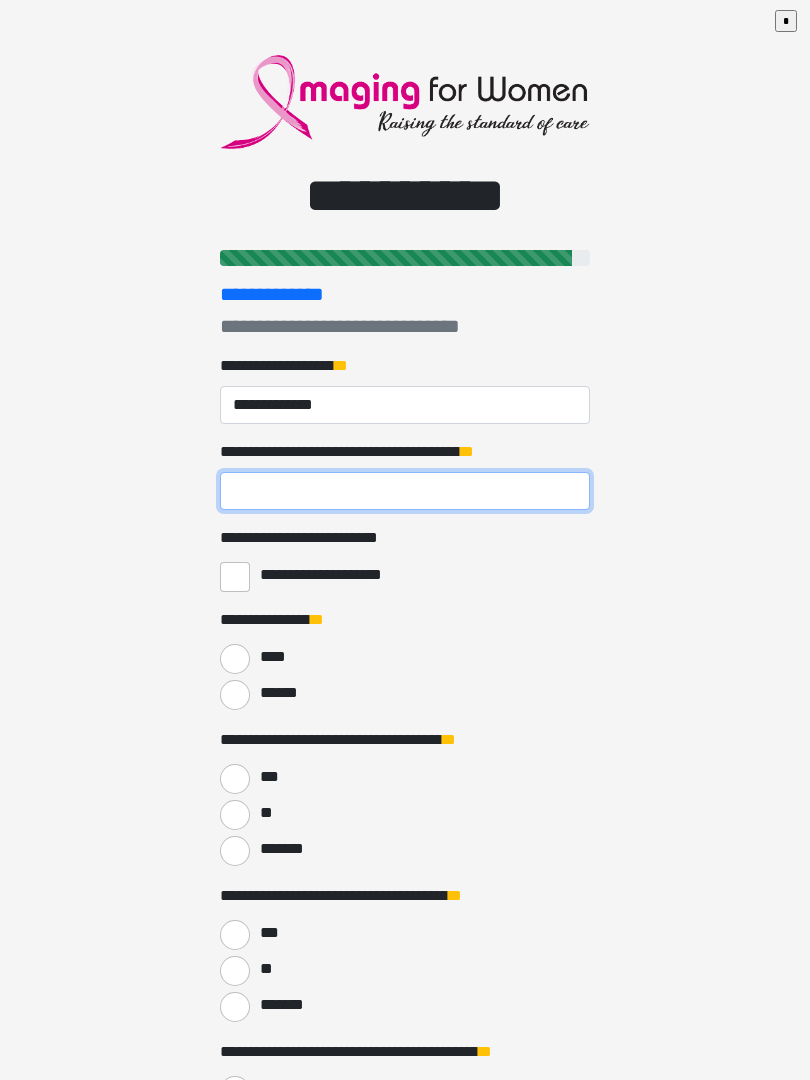 click on "**********" at bounding box center (405, 491) 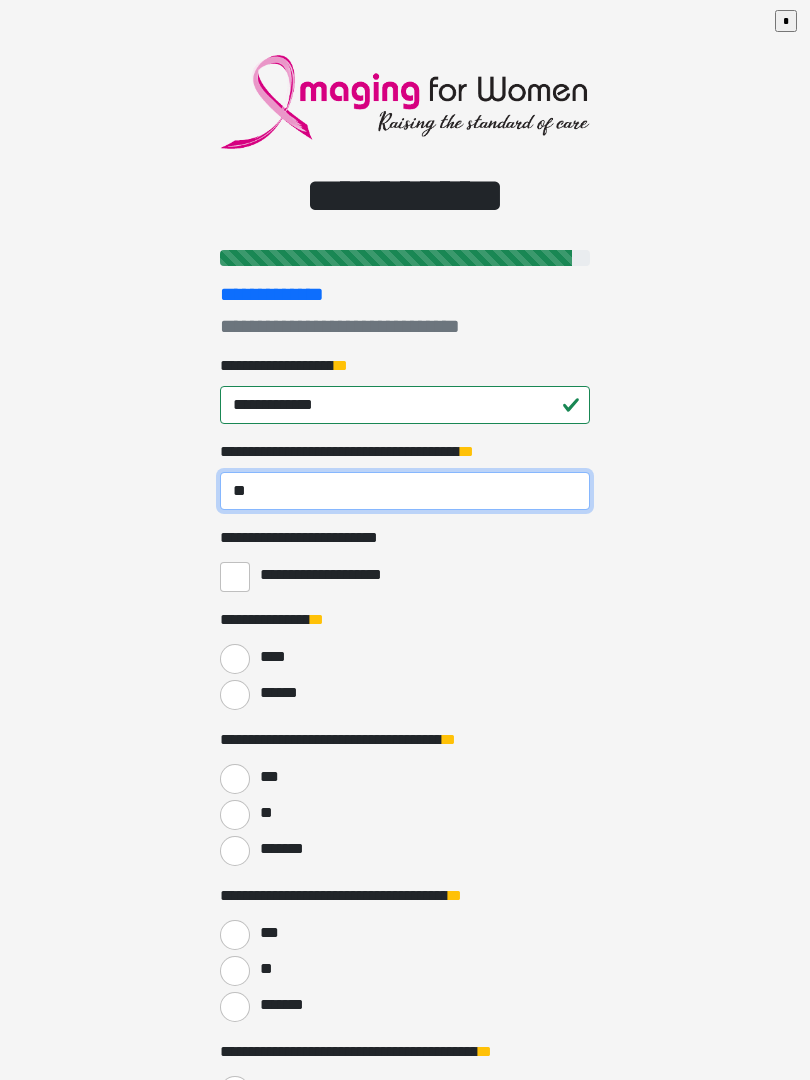 type on "**" 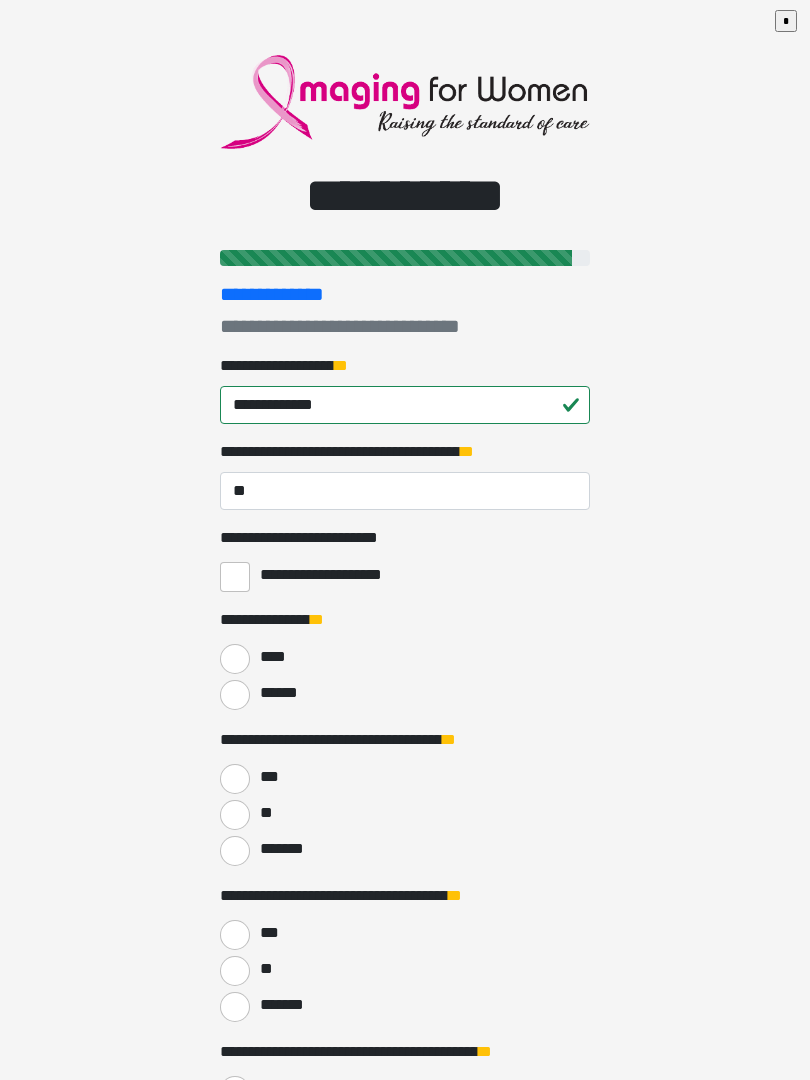 click on "**********" at bounding box center (235, 577) 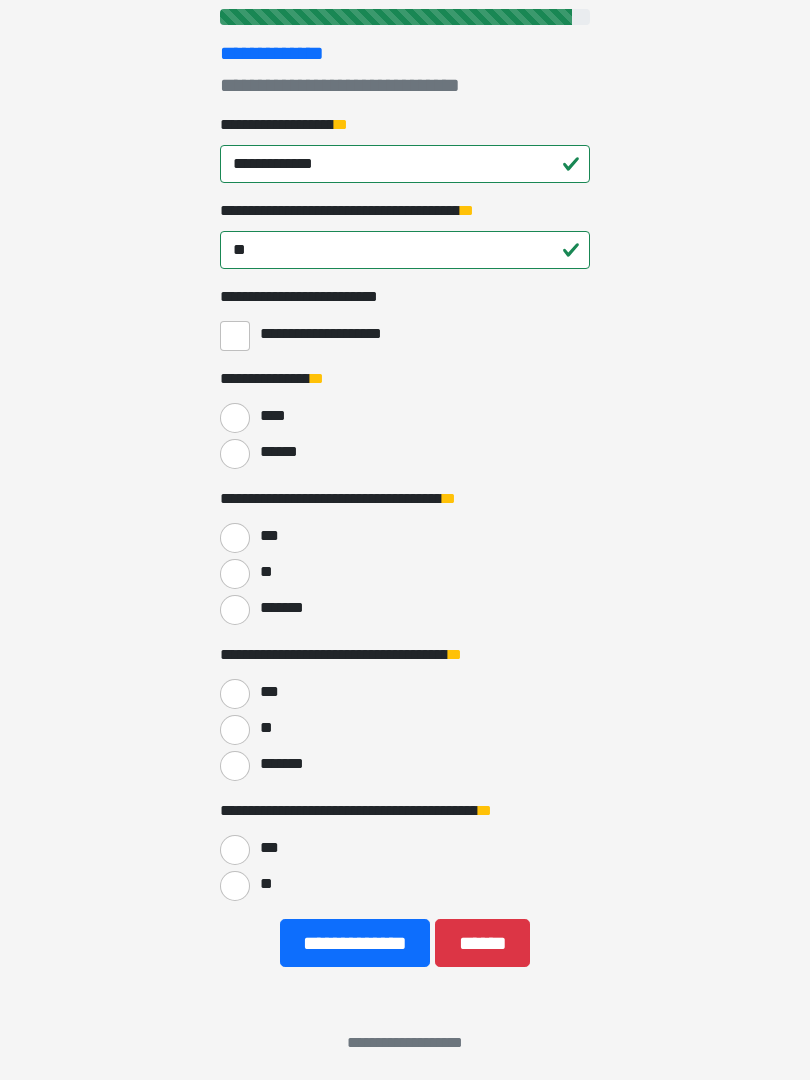 scroll, scrollTop: 247, scrollLeft: 0, axis: vertical 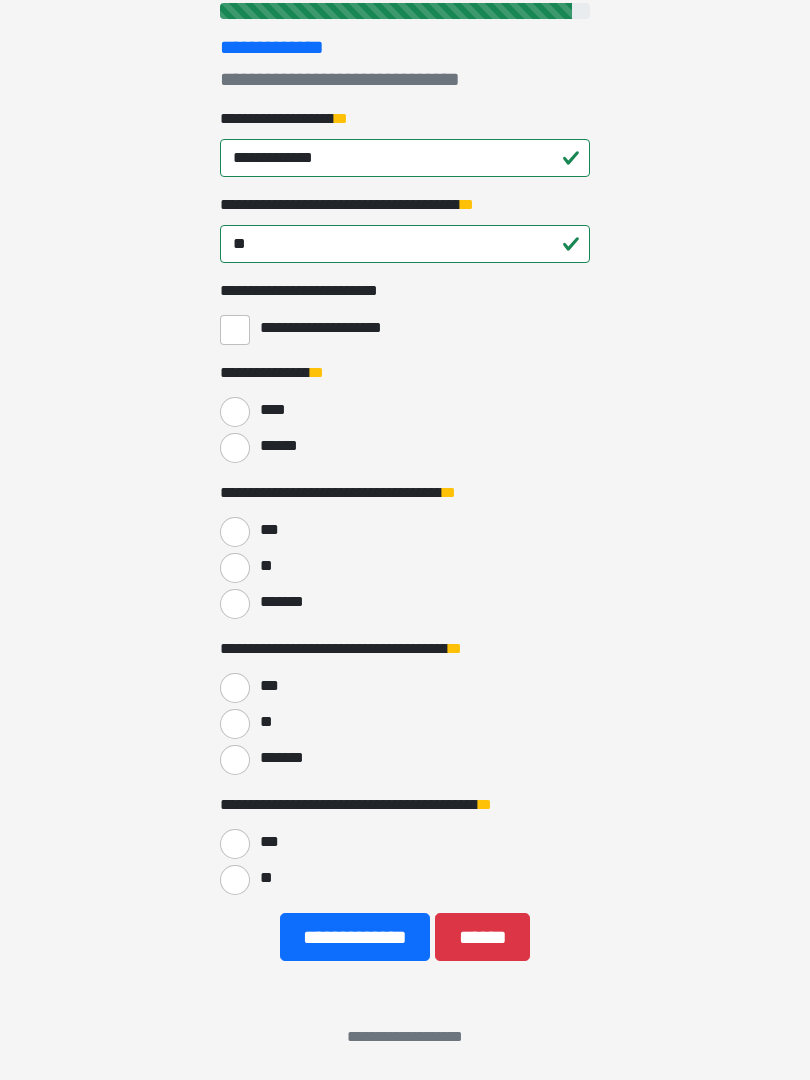 click on "******" at bounding box center [235, 448] 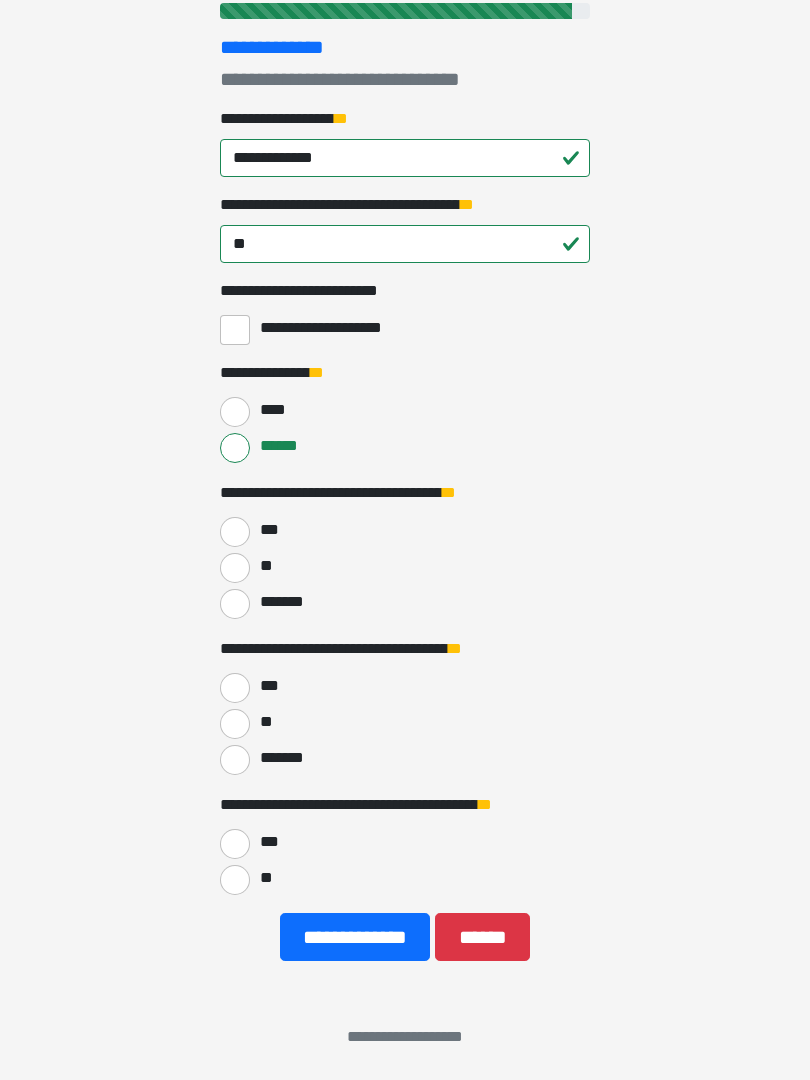 click on "***" at bounding box center (235, 532) 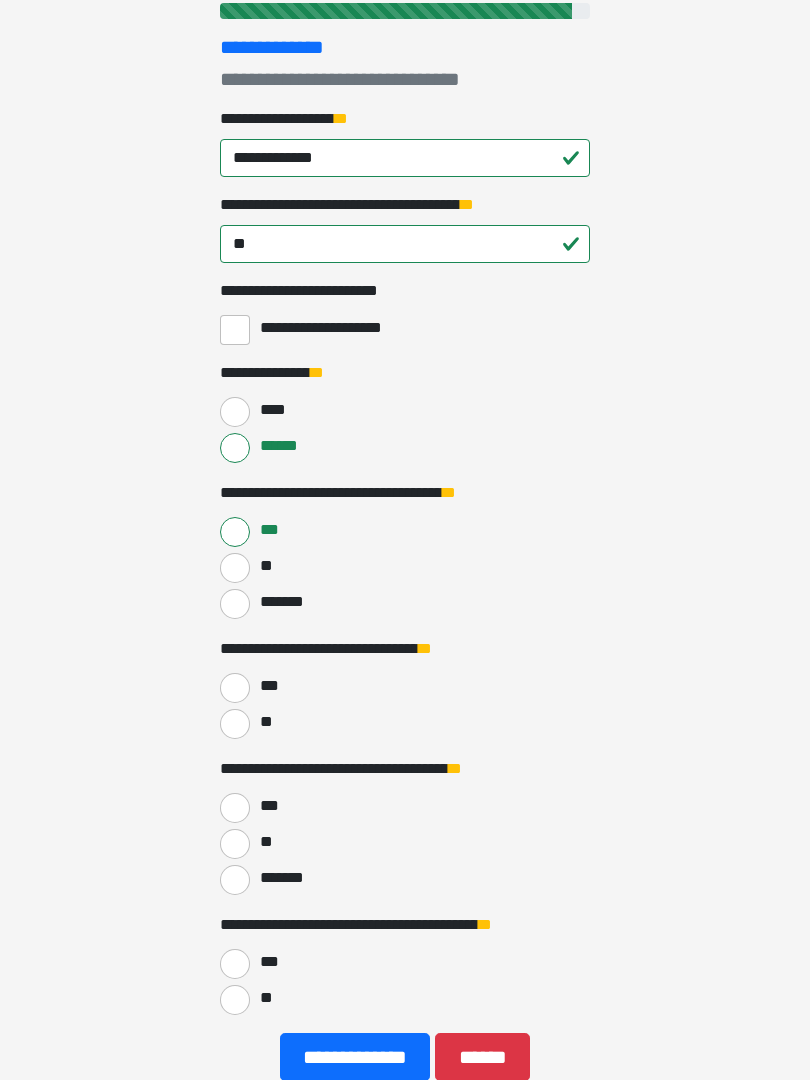 click on "***" at bounding box center [235, 688] 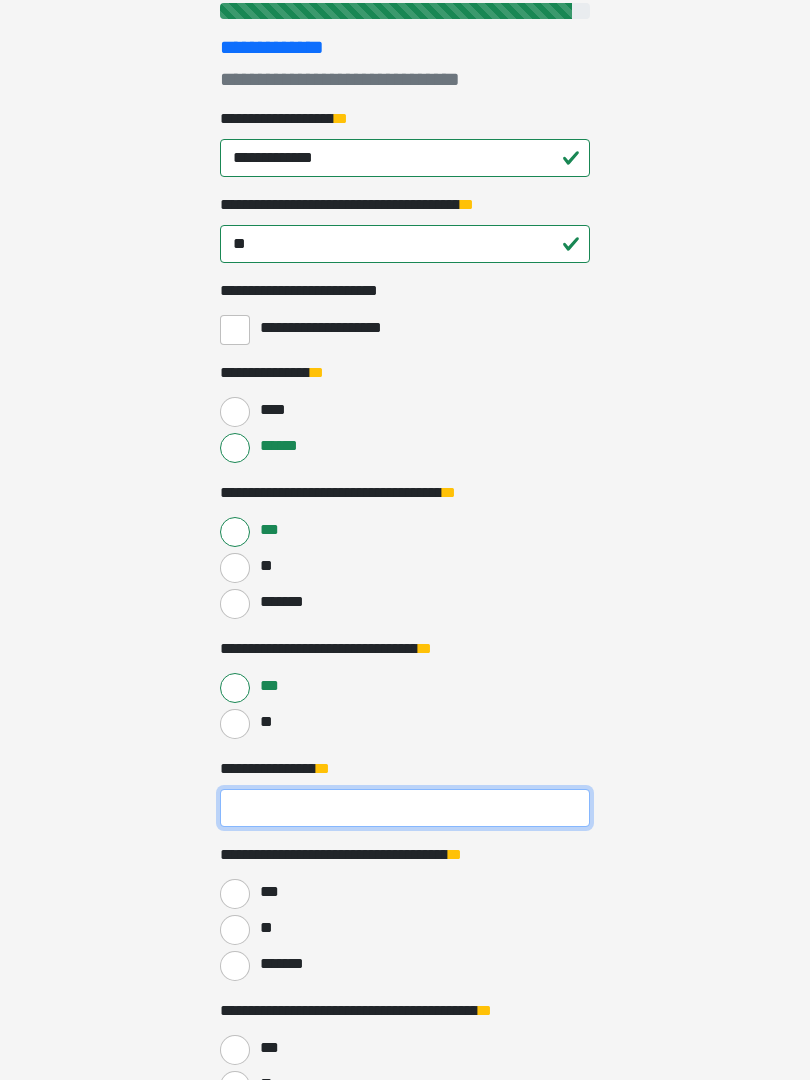 click on "**********" at bounding box center [405, 808] 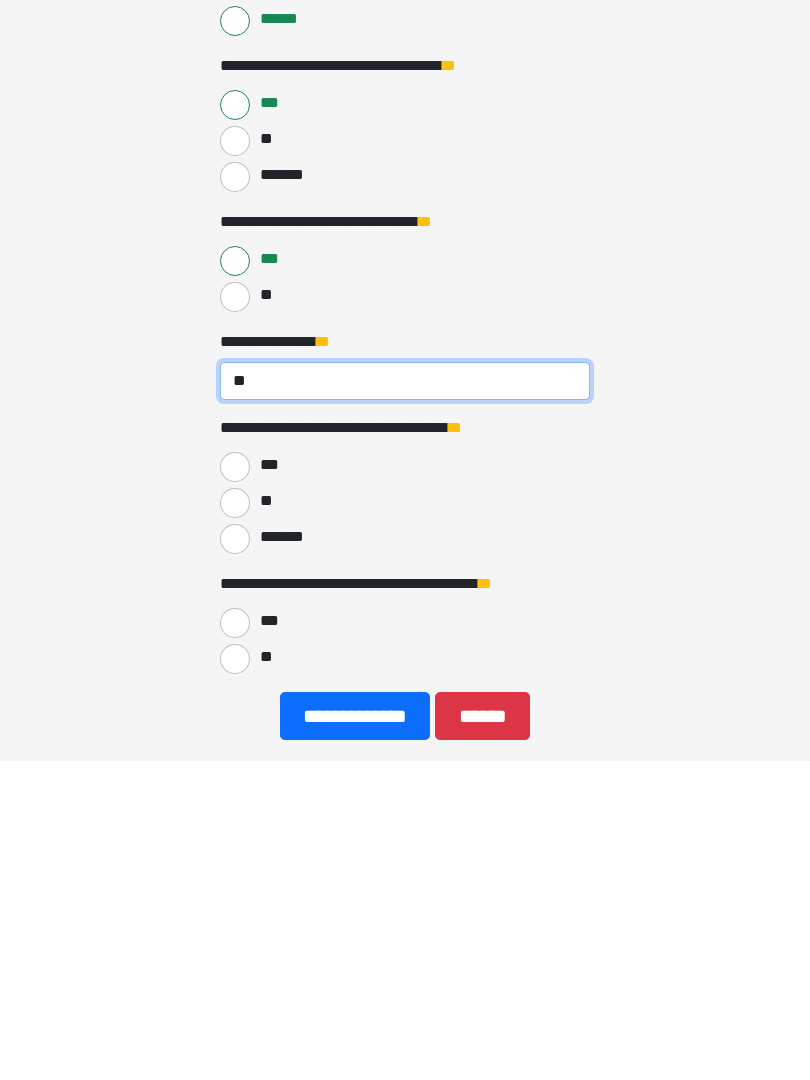 type on "**" 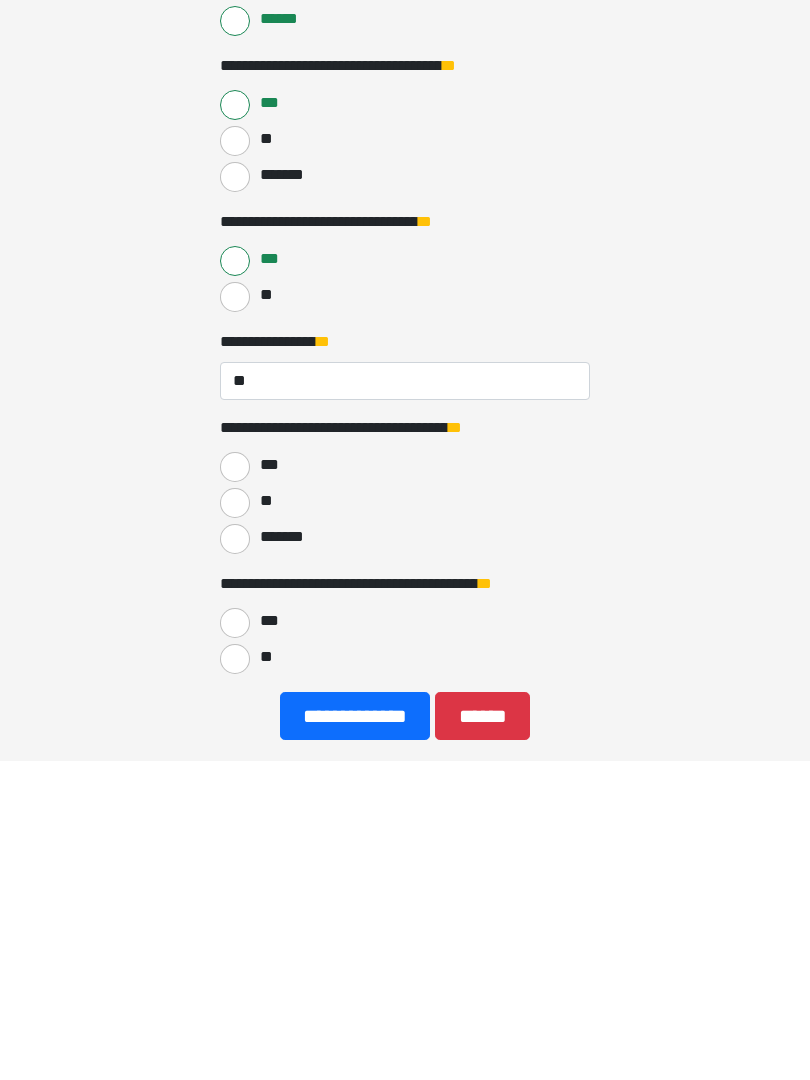 click on "**" at bounding box center (235, 823) 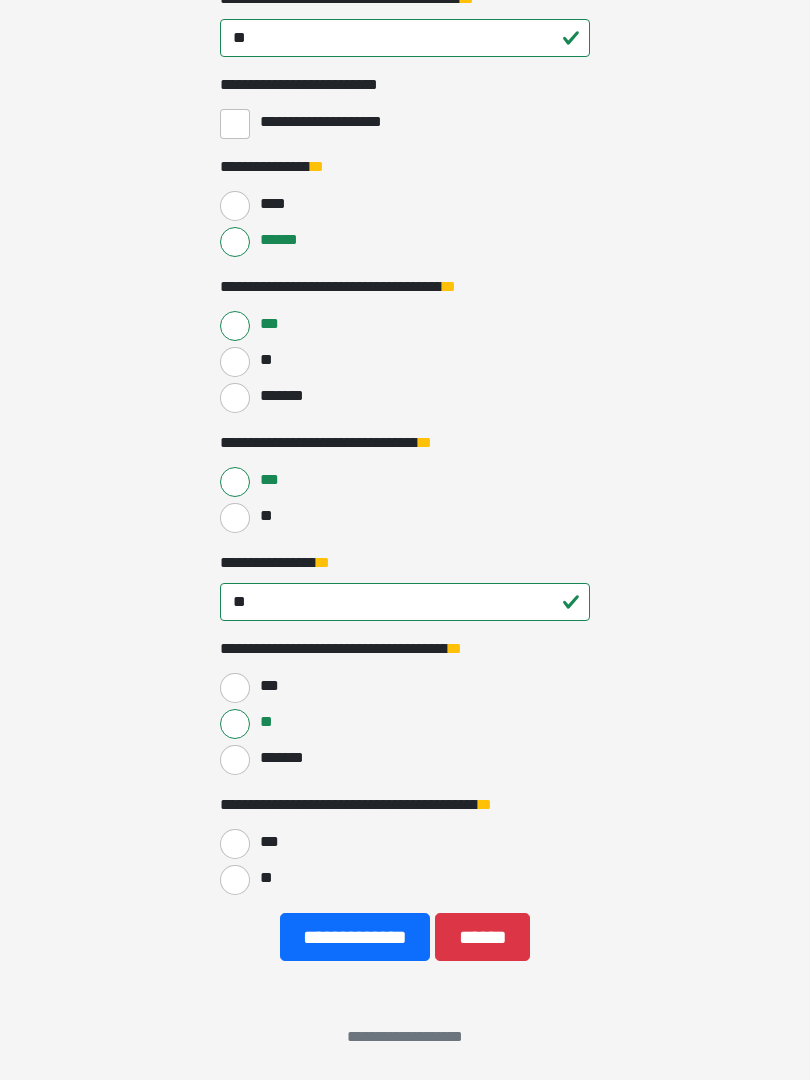 click on "**" at bounding box center (235, 880) 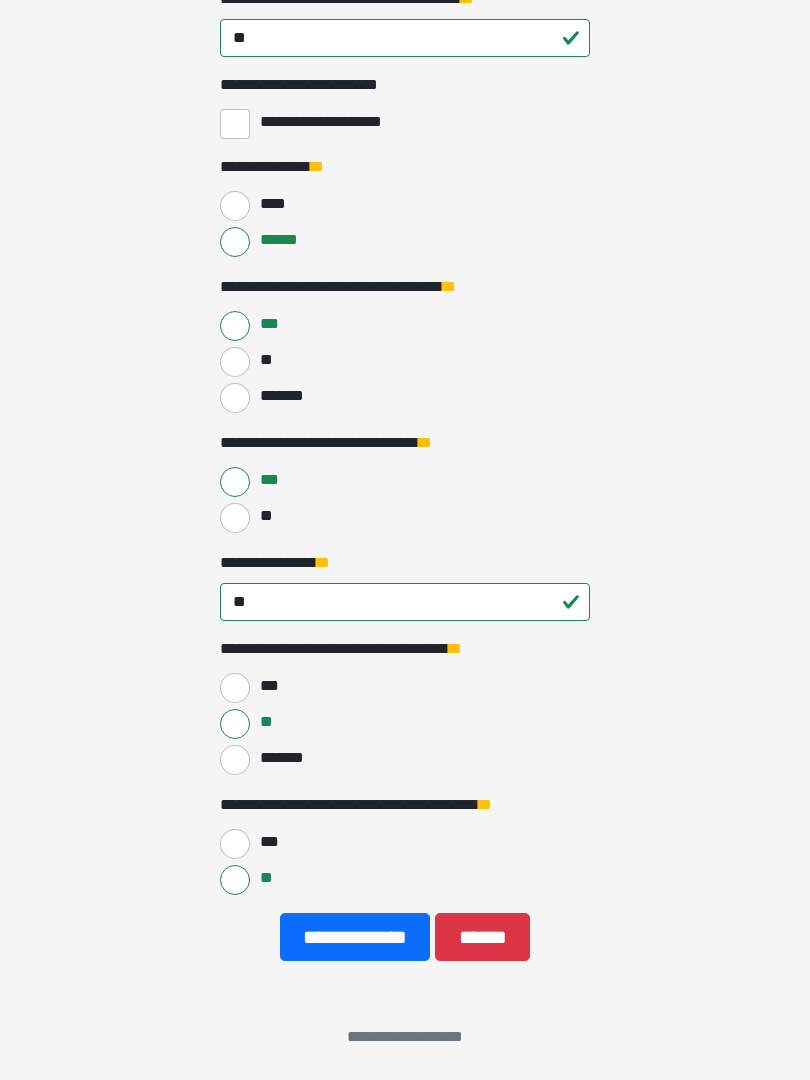 click on "**********" at bounding box center [355, 937] 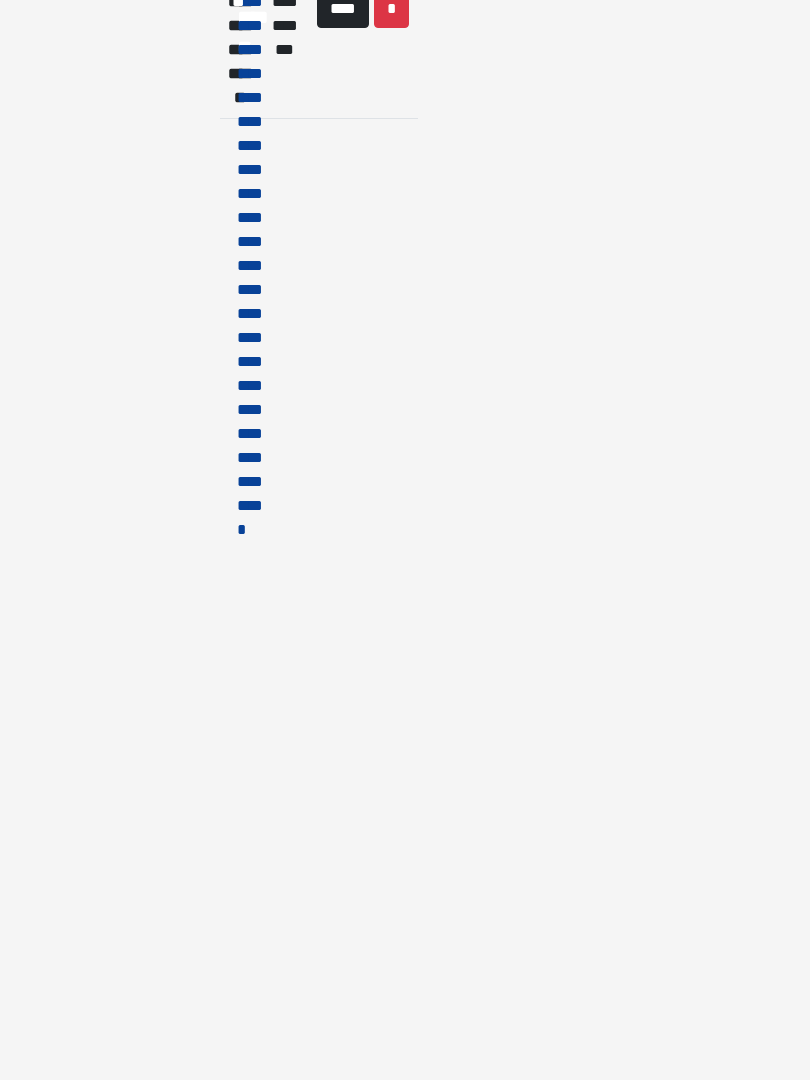 scroll, scrollTop: 0, scrollLeft: 0, axis: both 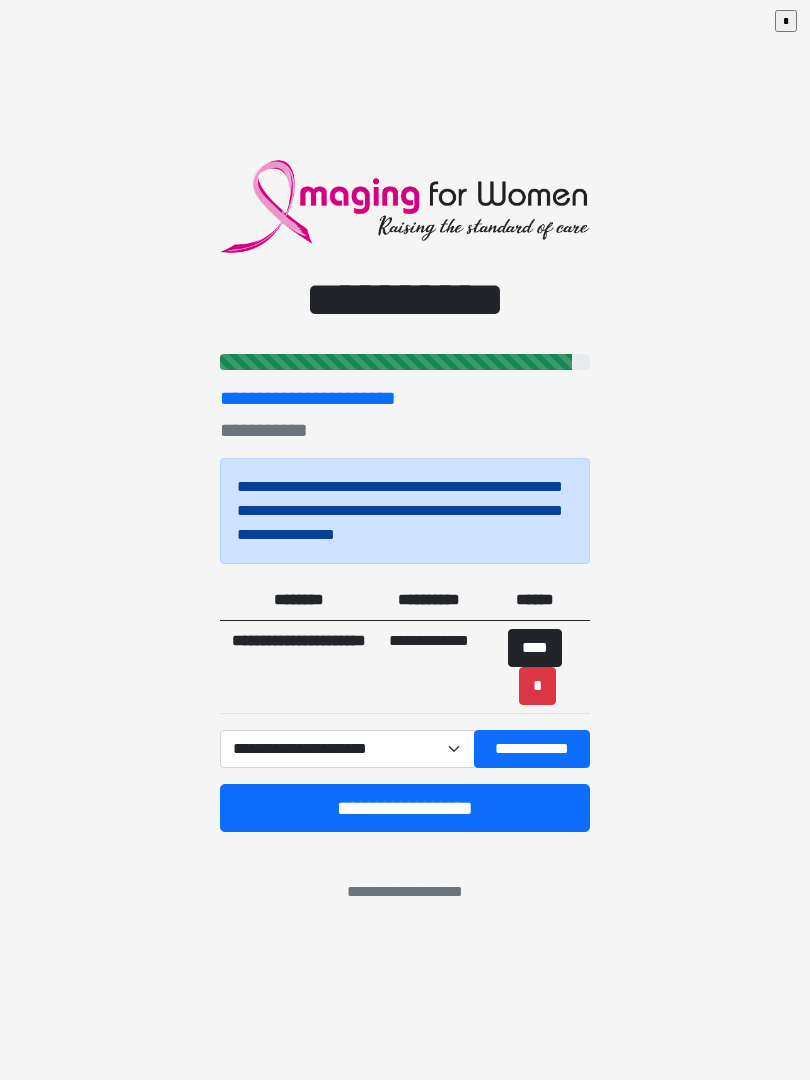 click on "**********" at bounding box center [532, 749] 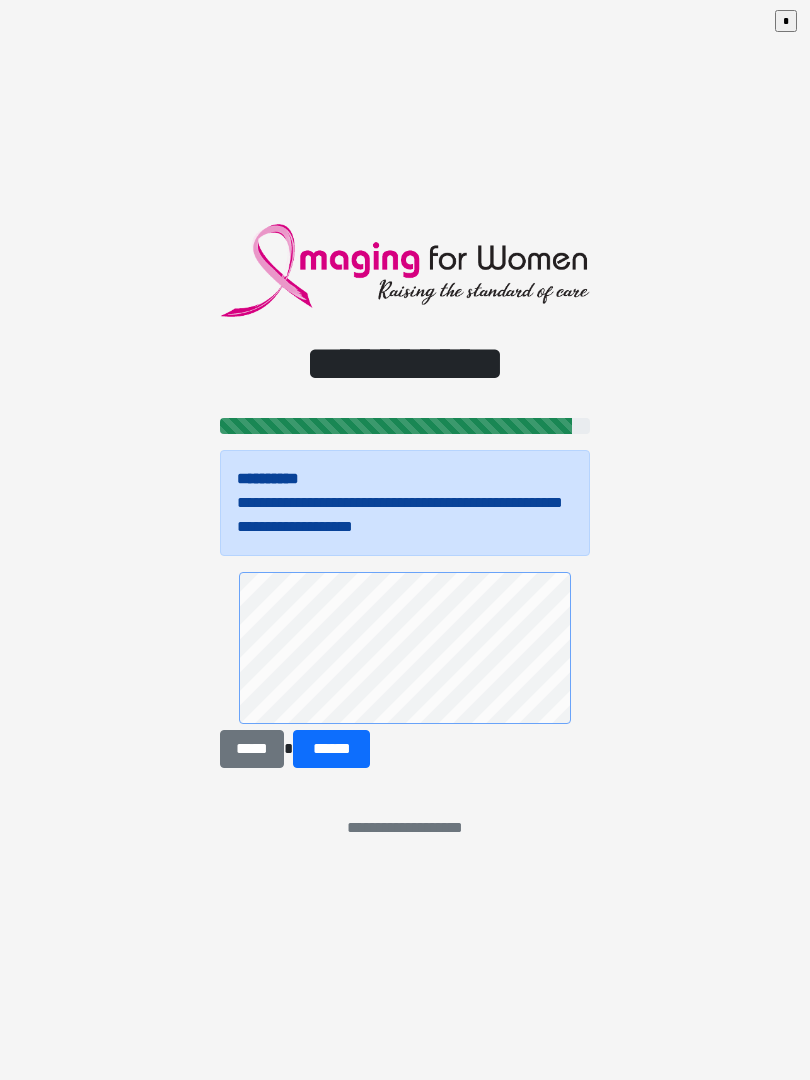 click on "******" at bounding box center [331, 749] 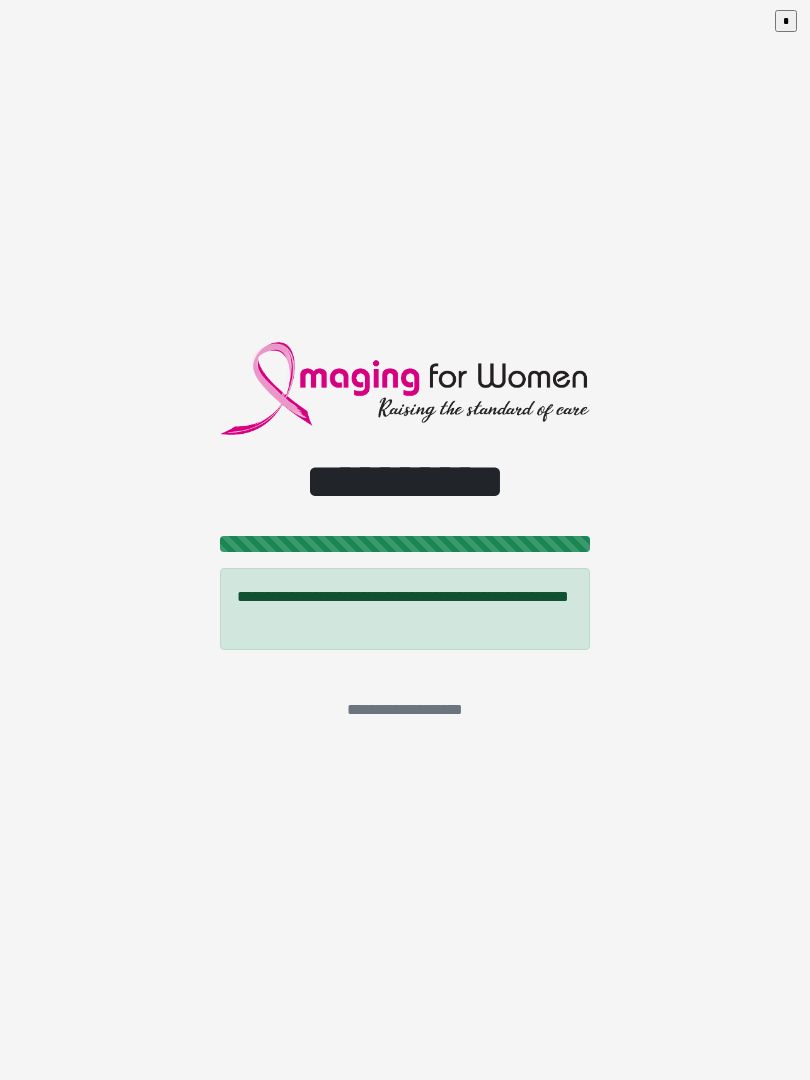 click on "*" at bounding box center (786, 21) 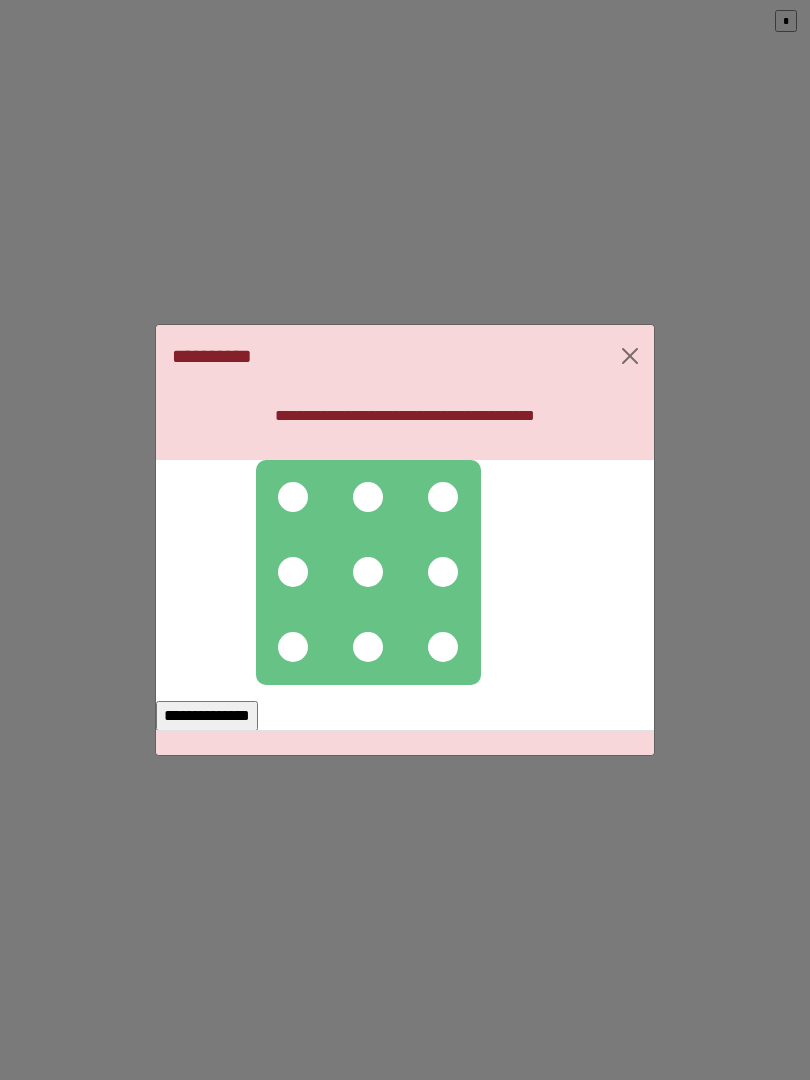 click at bounding box center (293, 497) 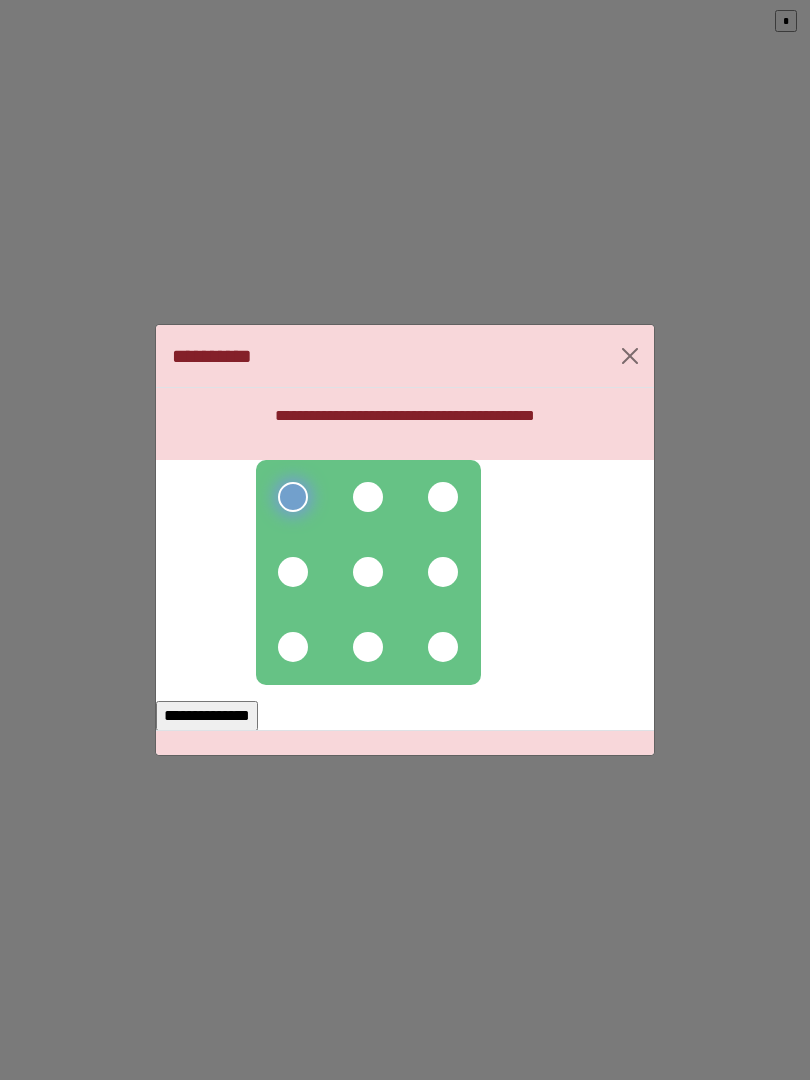 click at bounding box center [368, 497] 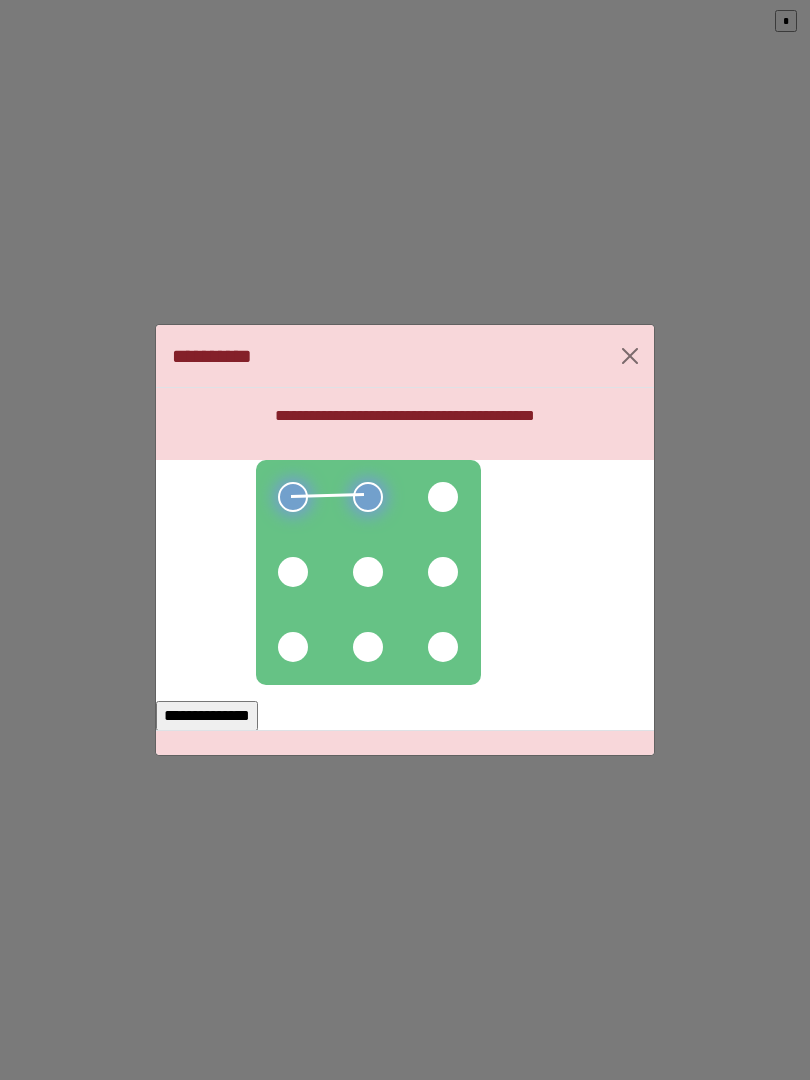 click at bounding box center (443, 497) 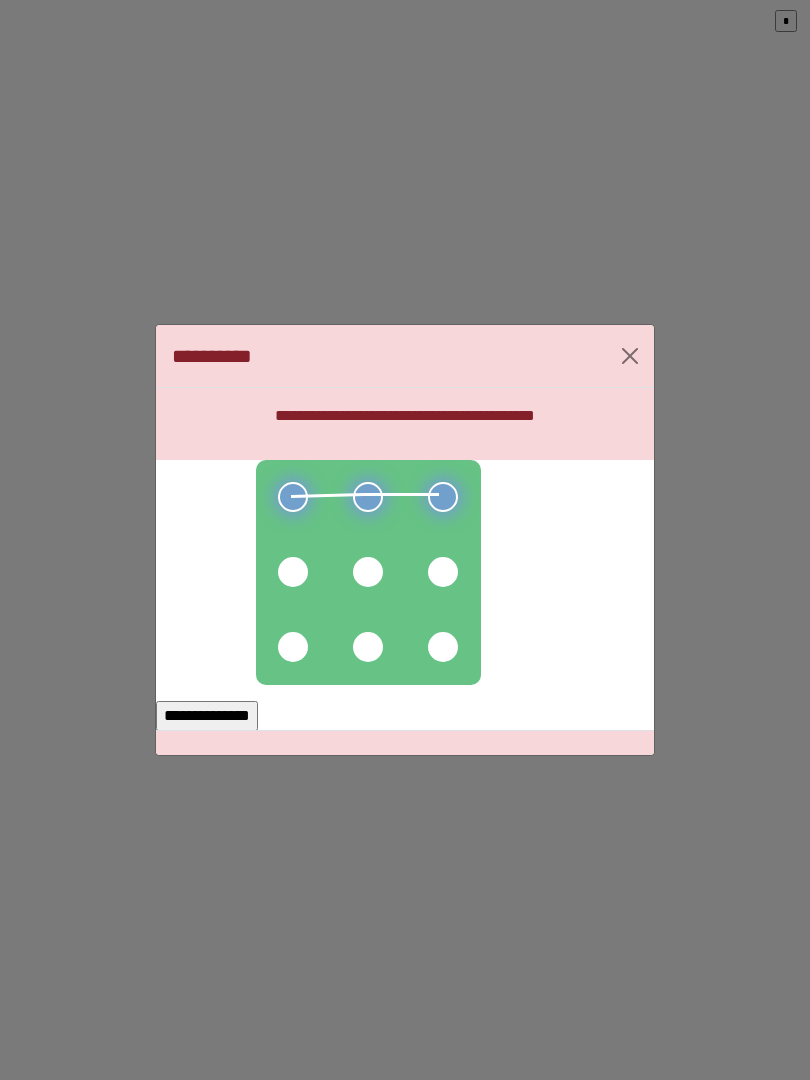 click at bounding box center (368, 572) 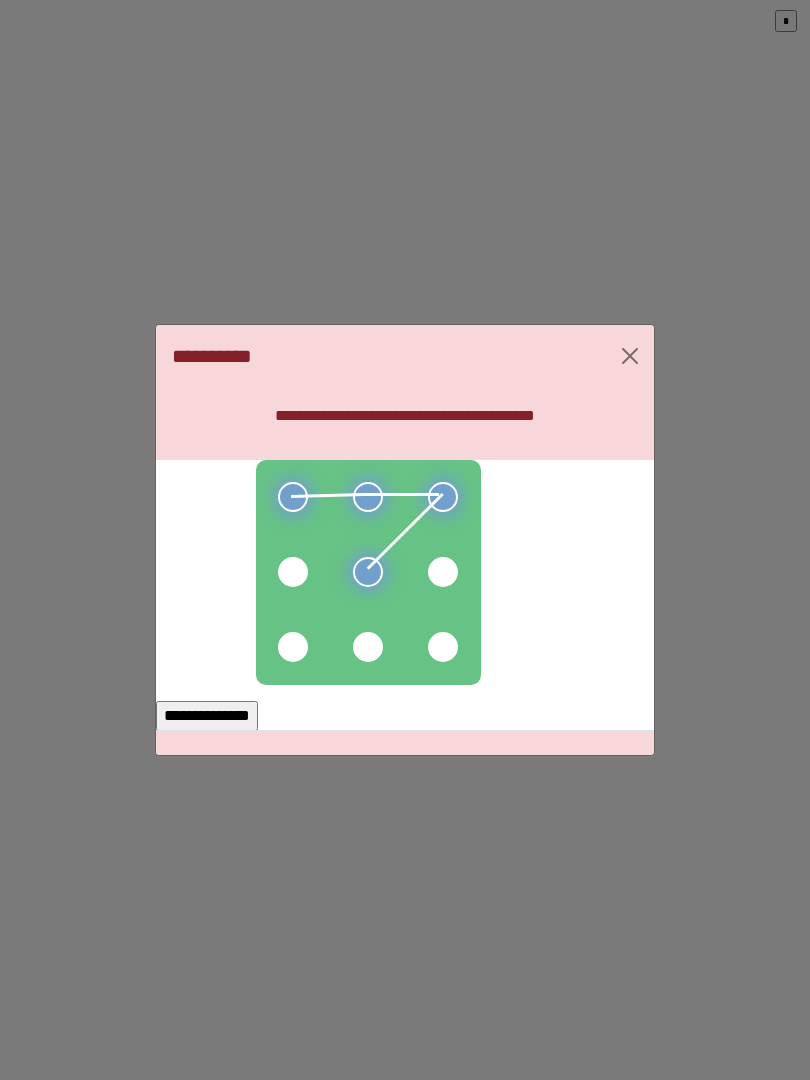 click at bounding box center [293, 572] 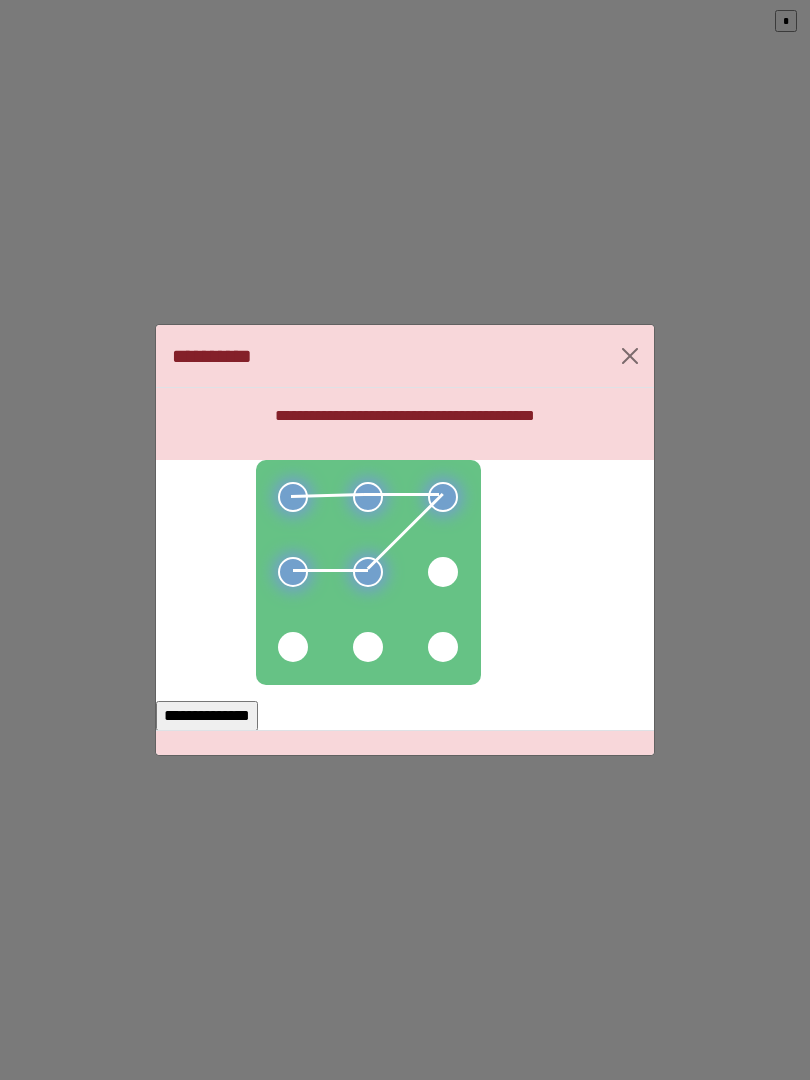click at bounding box center (368, 572) 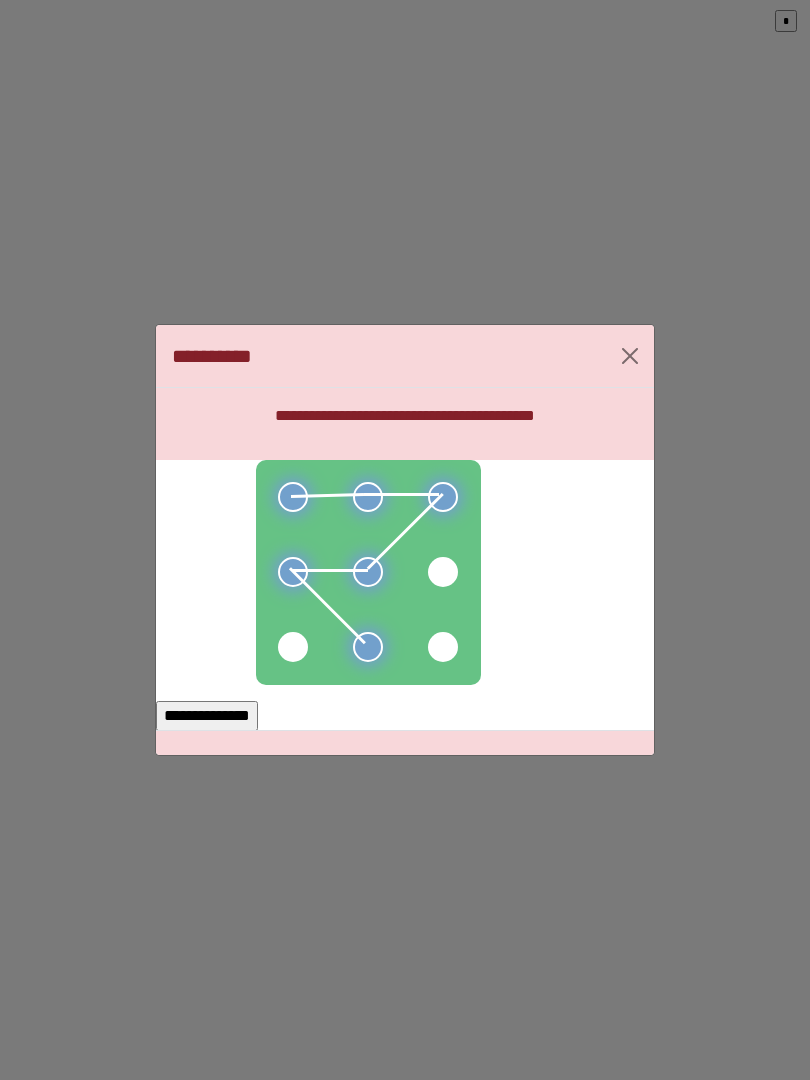 click at bounding box center [443, 647] 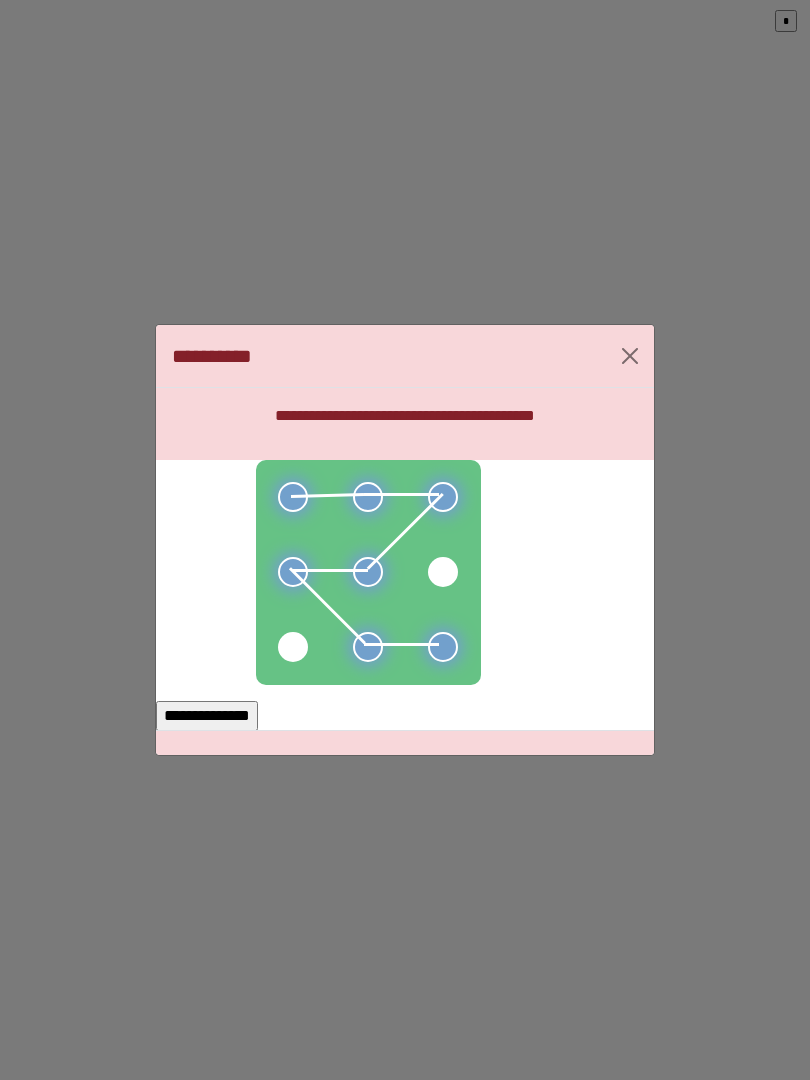 click at bounding box center (368, 572) 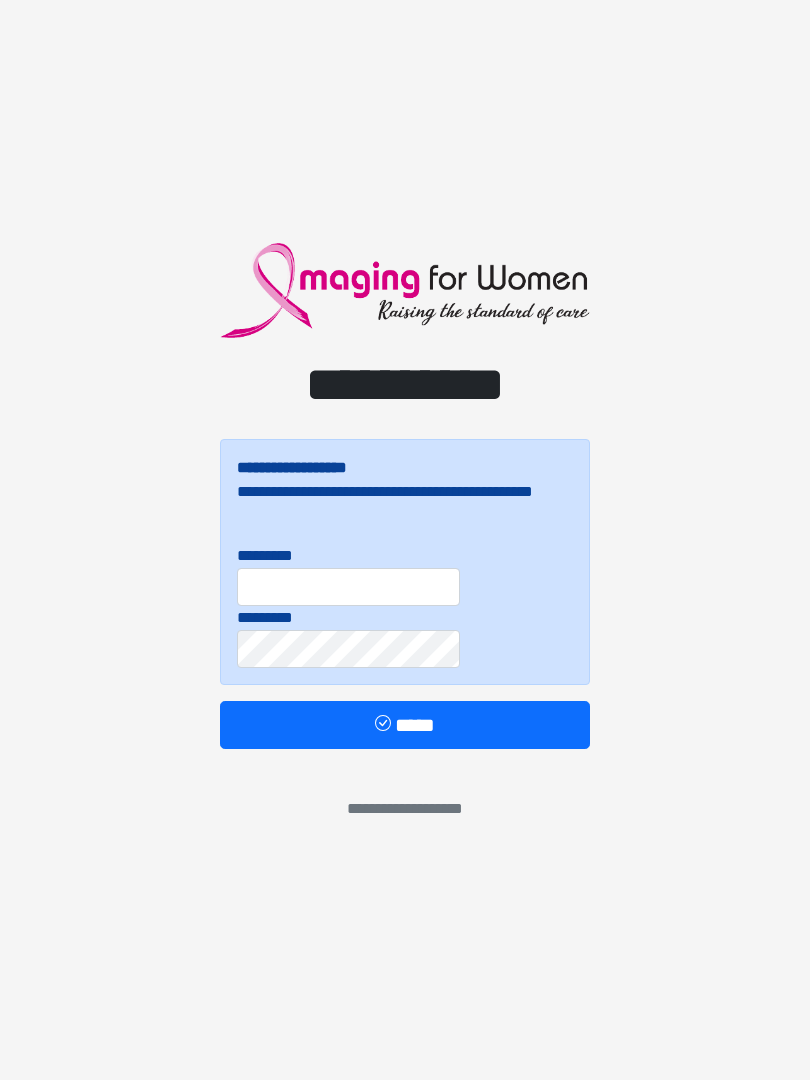 scroll, scrollTop: 0, scrollLeft: 0, axis: both 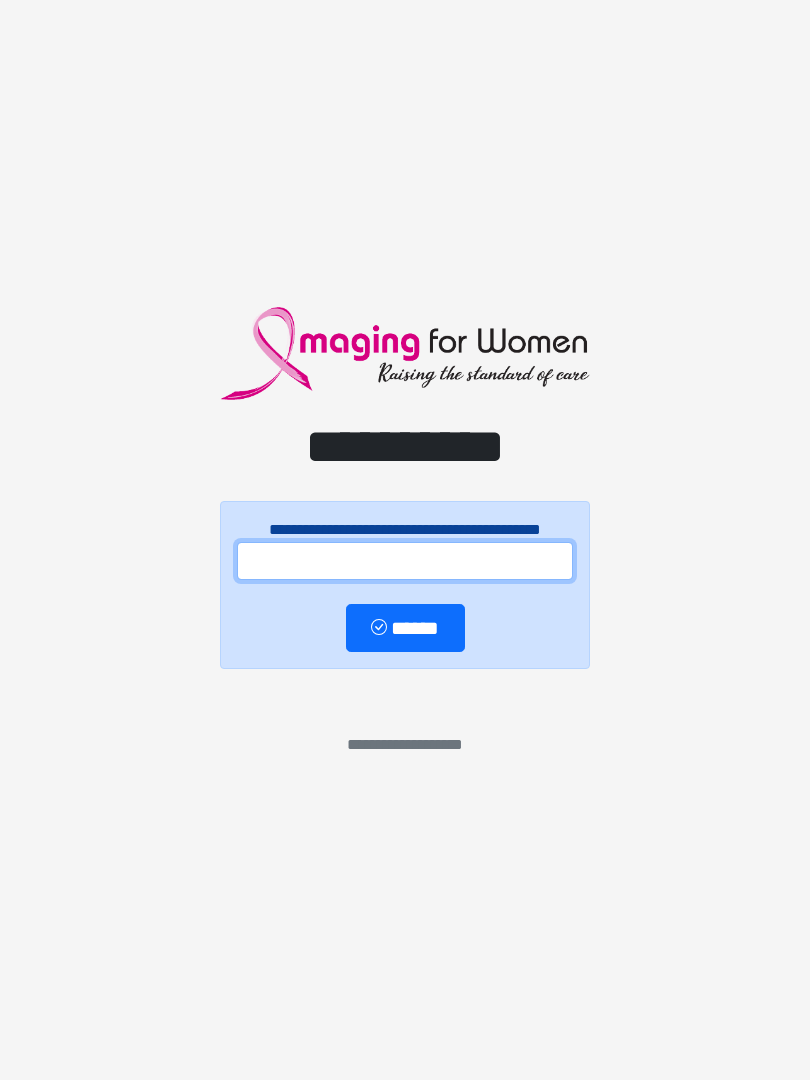 click at bounding box center [405, 561] 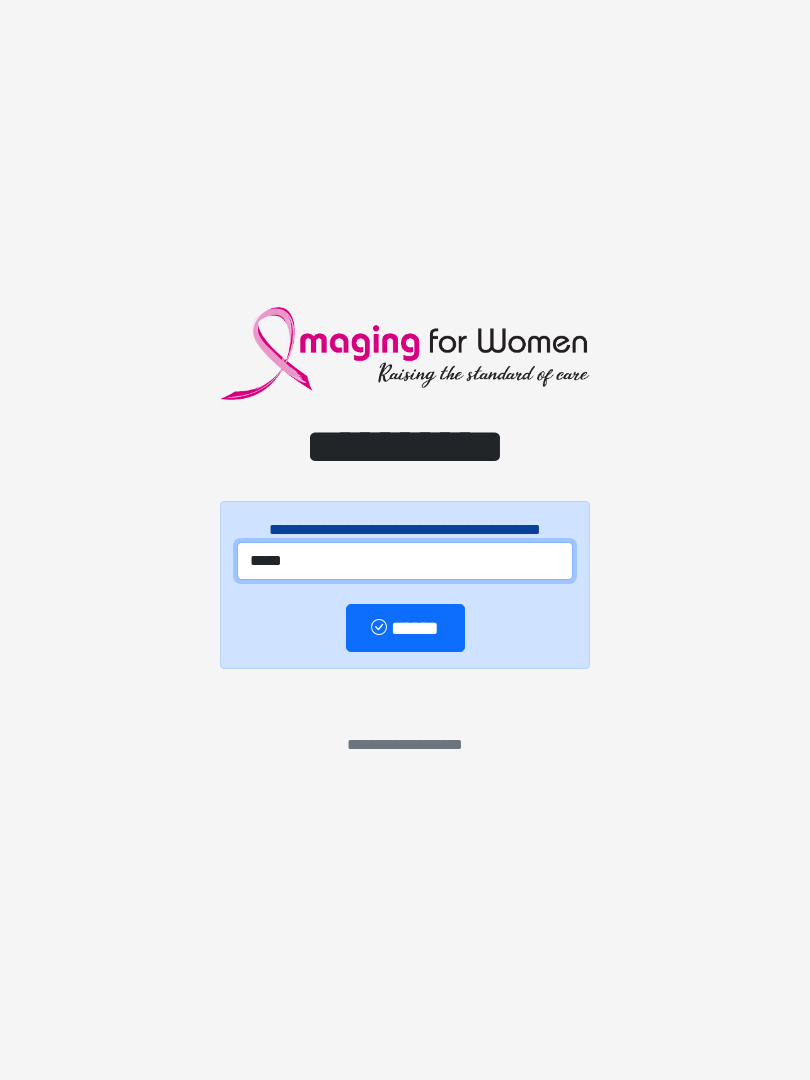 type on "*****" 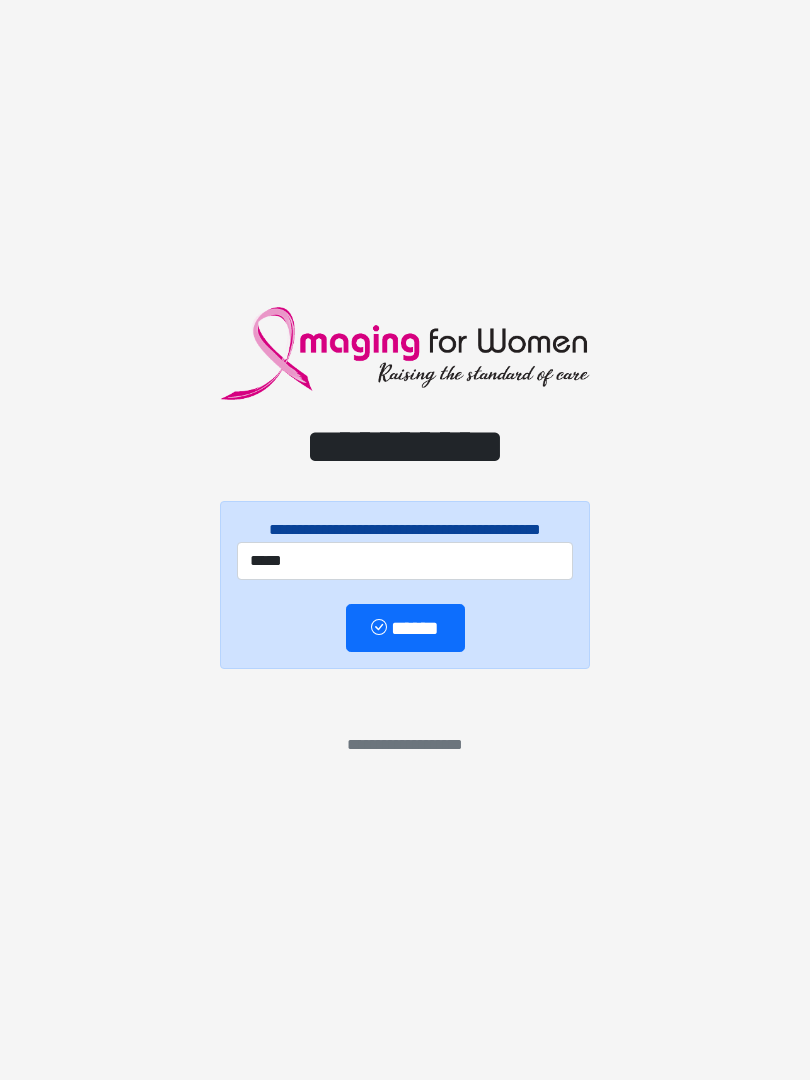 click on "******" at bounding box center (405, 628) 